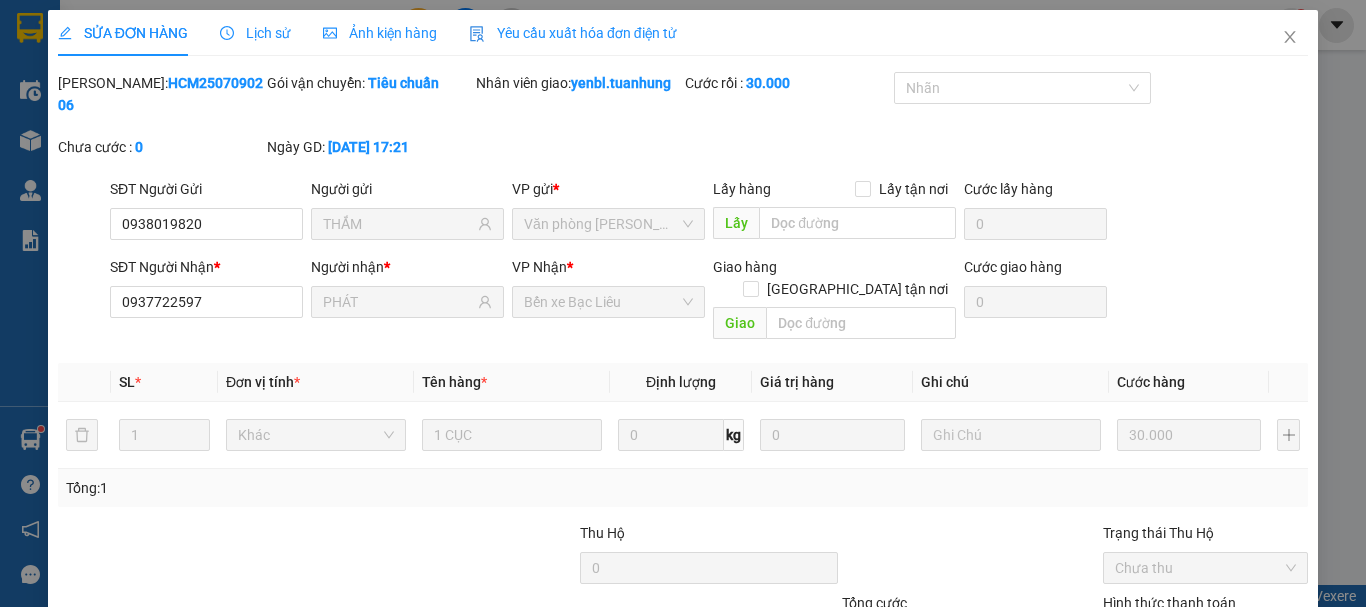 scroll, scrollTop: 0, scrollLeft: 0, axis: both 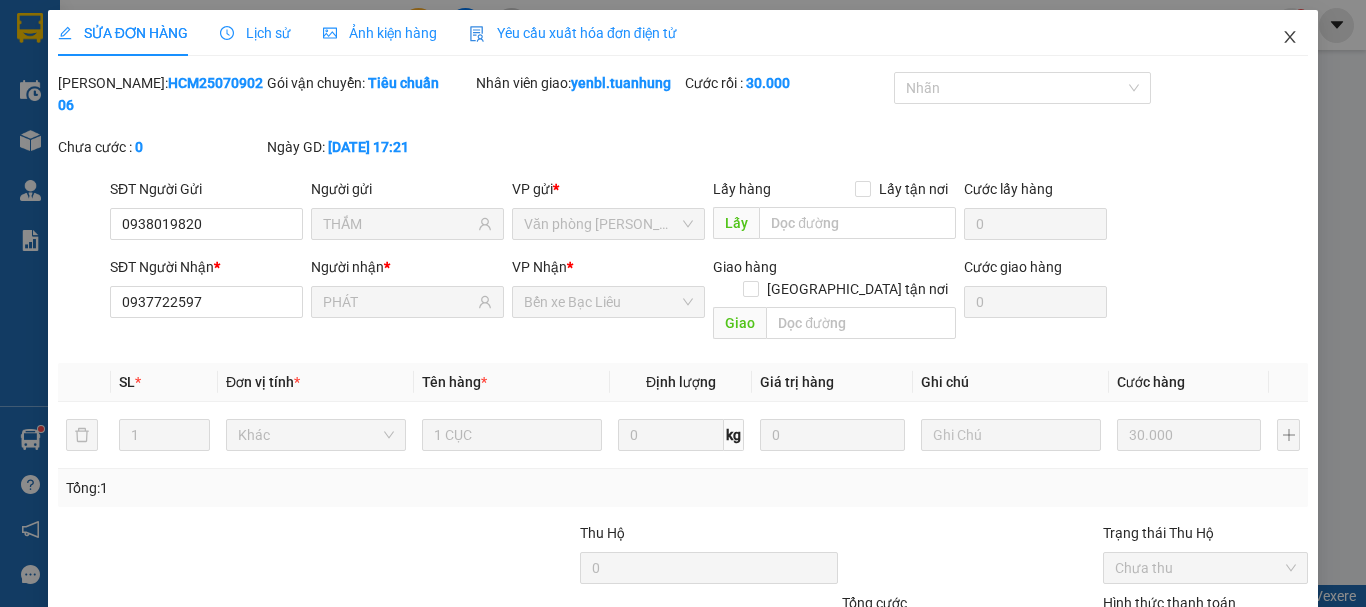 click 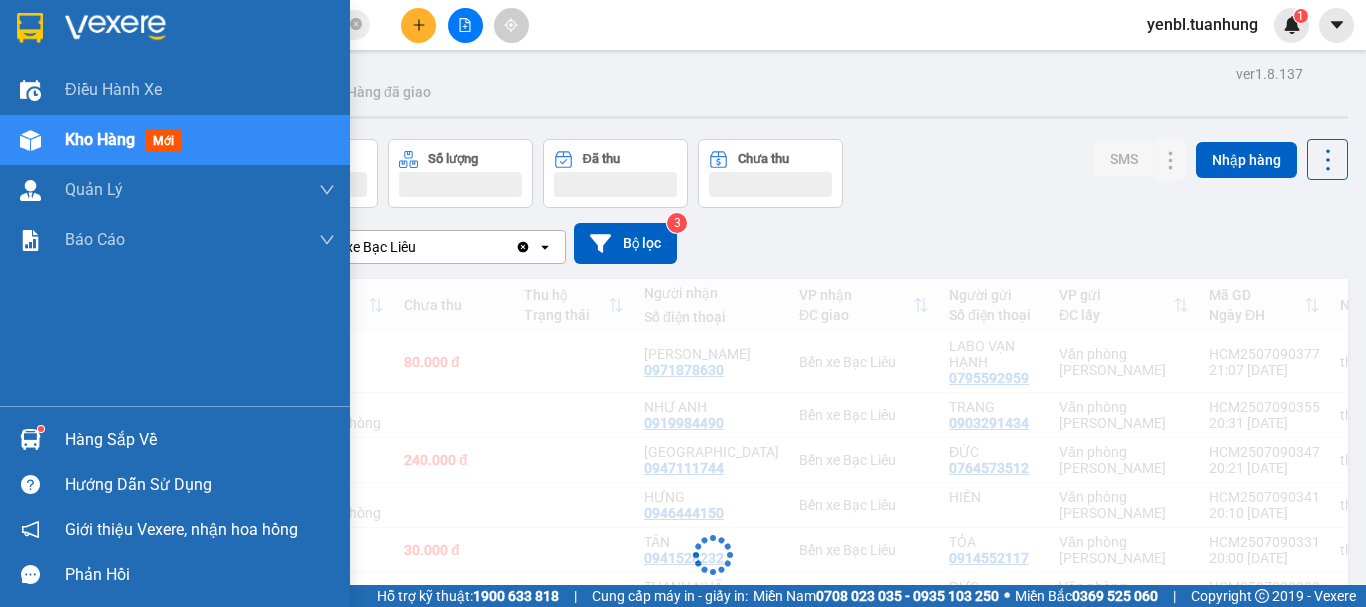 click at bounding box center (30, 439) 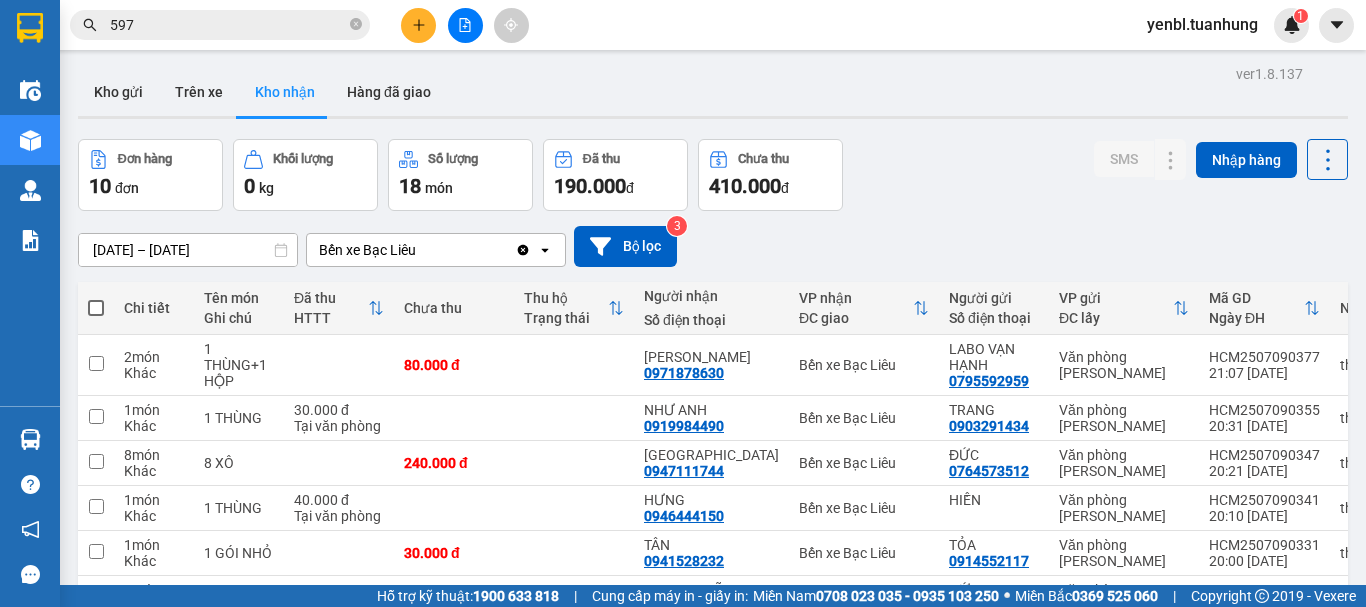 click on "Kết quả tìm kiếm ( 1591 )  Bộ lọc  Mã ĐH Trạng thái Món hàng Thu hộ Tổng cước Chưa cước Nhãn Người gửi VP Gửi Người nhận VP Nhận HCM2507090206 17:21 [DATE] VP Nhận   69H-019.51 07:01 [DATE] 1 CỤC SL:  1 30.000 30.000 0938019820 THẮM [GEOGRAPHIC_DATA][PERSON_NAME] 0937722 597 PHÁT Bến xe Bạc Liêu CN2505300020 17:54 [DATE] VP Nhận   69B-003.79 05:34 [DATE] 1 THÙNG SL:  1 50.000 0949251 597 TIÊN Văn phòng Cái Nước 0855555827 LINH [GEOGRAPHIC_DATA][PERSON_NAME] CM2410070031 11:43 [DATE] VP Nhận   69B-002.95 16:02 [DATE] HỘP SL:  1 30.000 0916978 597 CHÂU VP Cà Mau 0703082063 [GEOGRAPHIC_DATA][PERSON_NAME] 04:57 [DATE] VP Nhận   69H-019.51 06:39 [DATE] 1 THÙNG SL:  1 50.000 50.000 0786870 597 TRINH [GEOGRAPHIC_DATA][PERSON_NAME] 0941449489 TRINH Bến xe Năm Căn CM2405180084 18:21 [DATE] VP Nhận   69F-000.97 04:54 [DATE] THÙNG SL:  1 50.000 0983514614 NHUNG VP Cà Mau 0909985 597 QUYÊN Văn phòng [GEOGRAPHIC_DATA] VP Nhận" at bounding box center [683, 303] 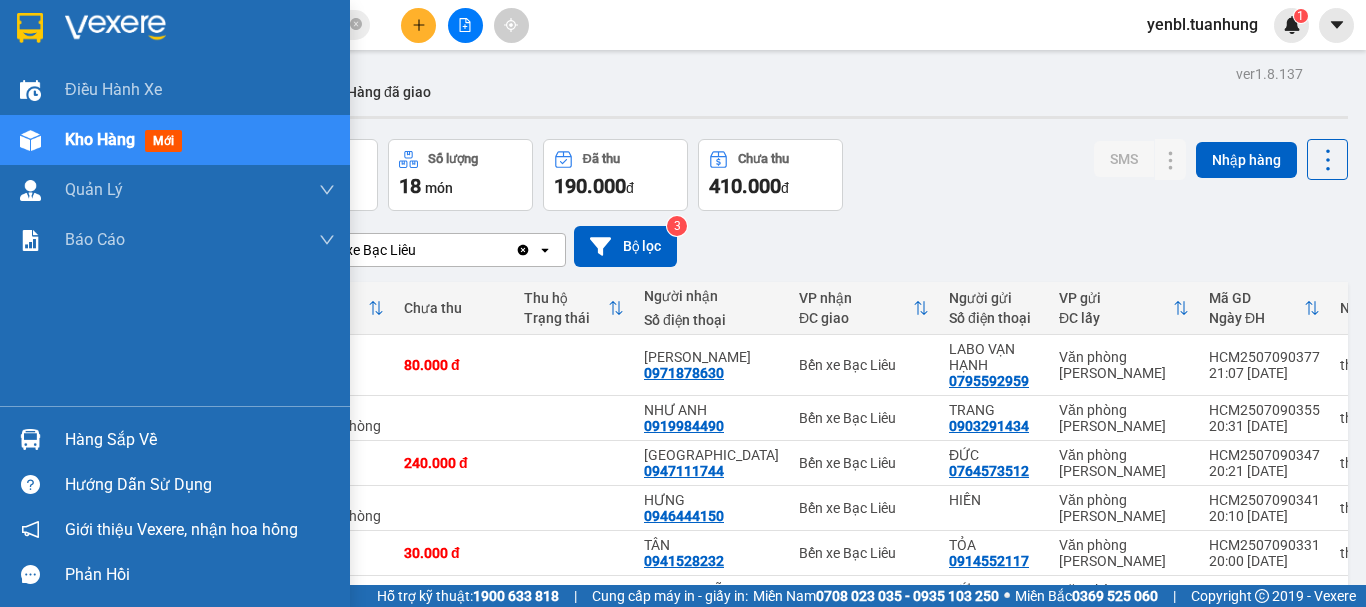 click on "Hàng sắp về" at bounding box center [200, 440] 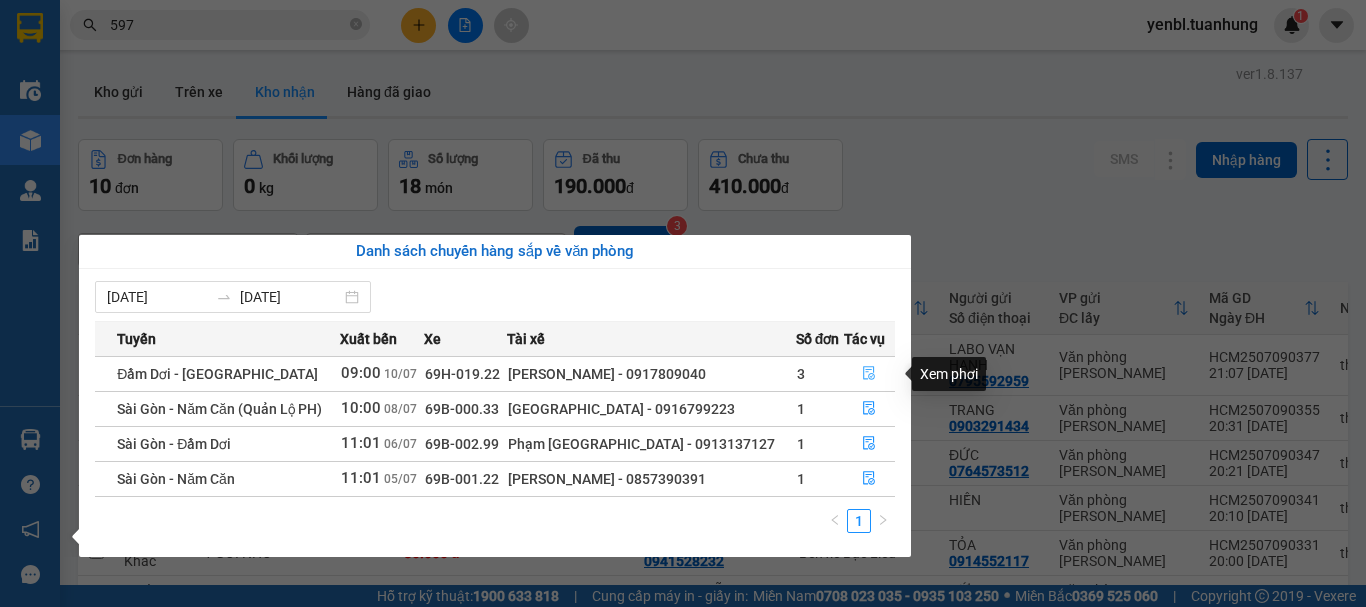 click 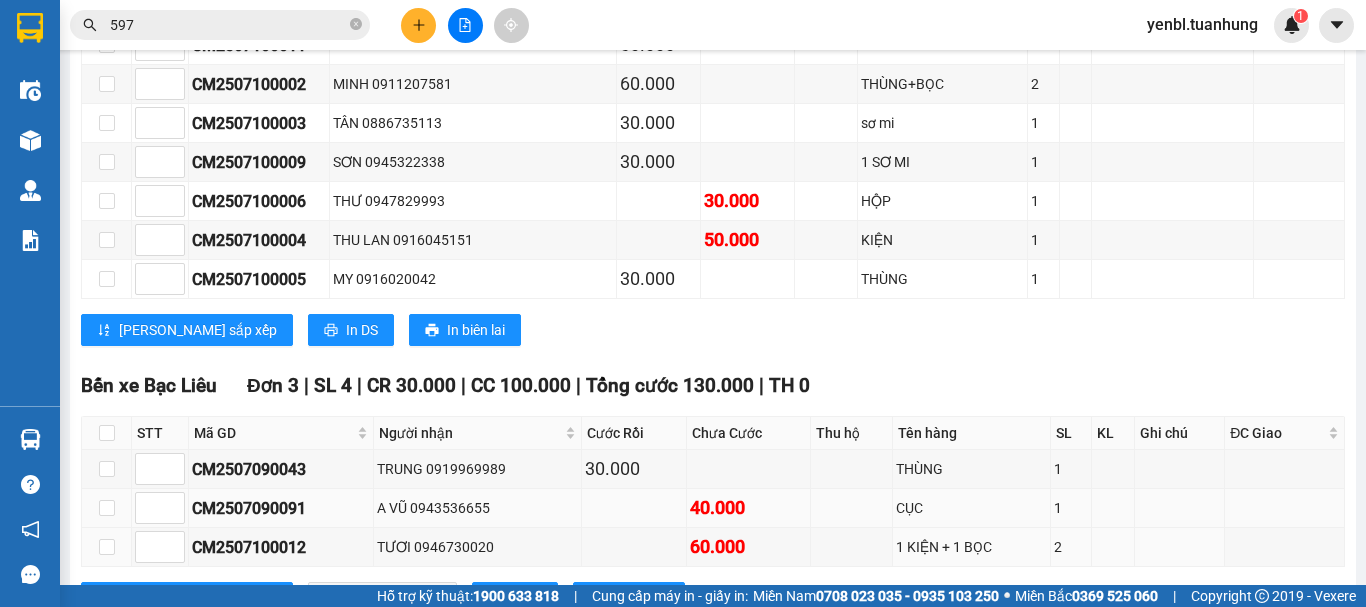 type on "[DATE]" 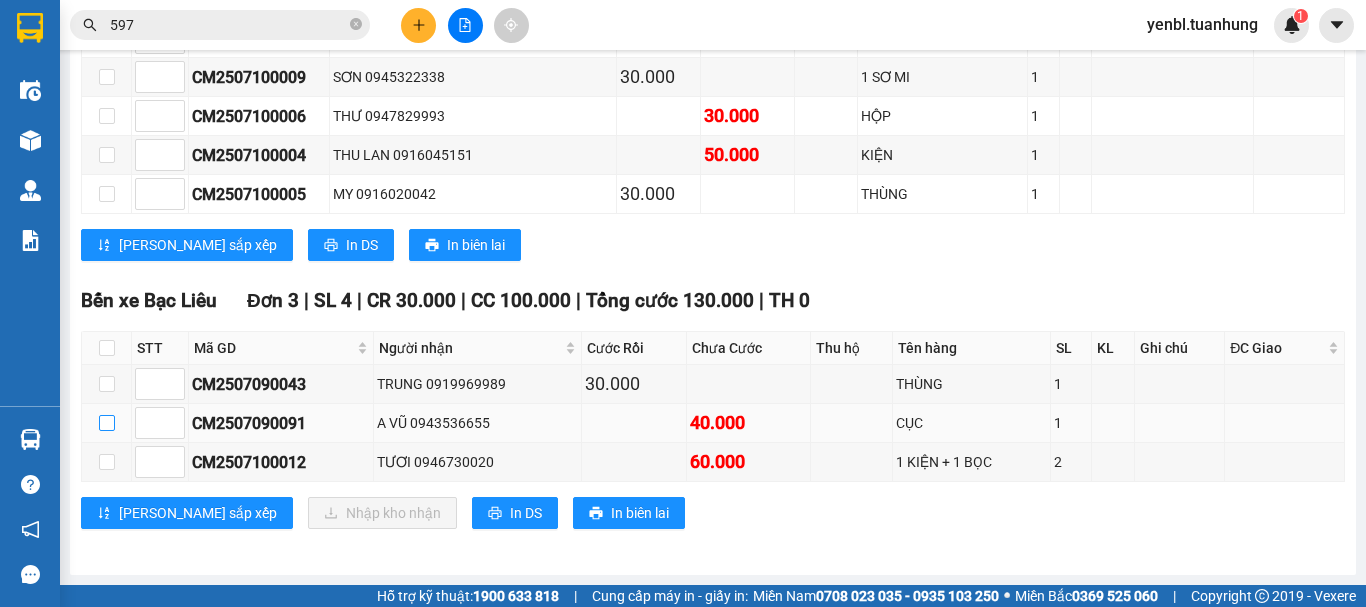 click at bounding box center [107, 423] 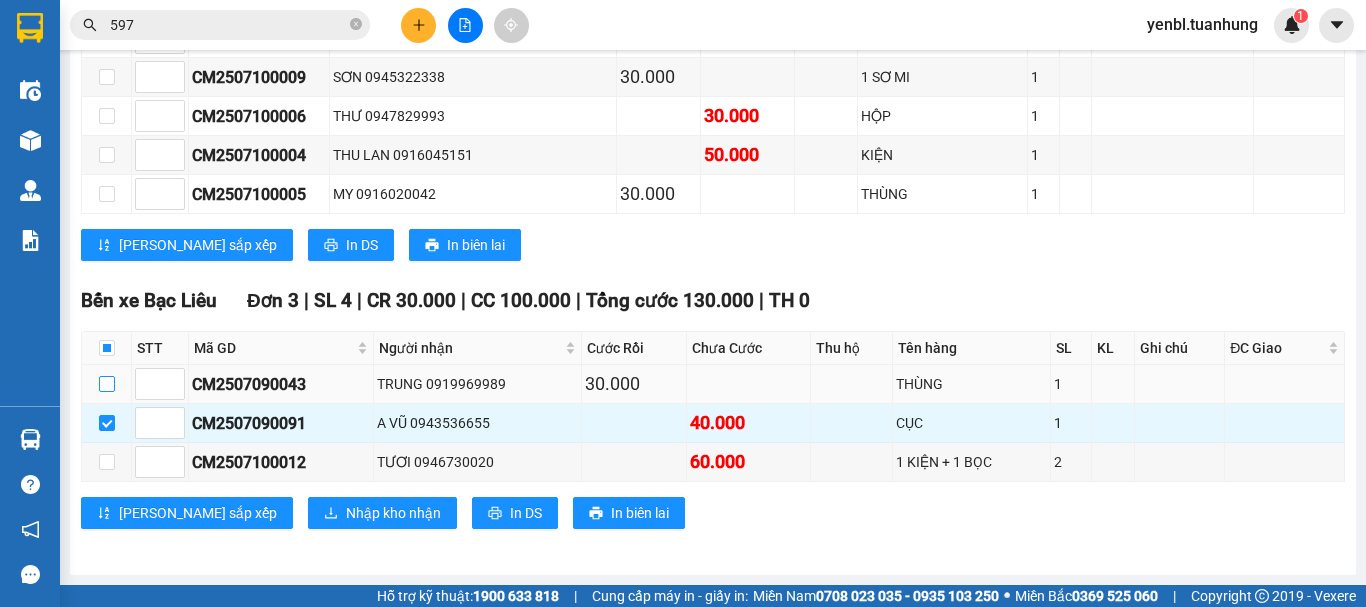 drag, startPoint x: 99, startPoint y: 391, endPoint x: 129, endPoint y: 374, distance: 34.48188 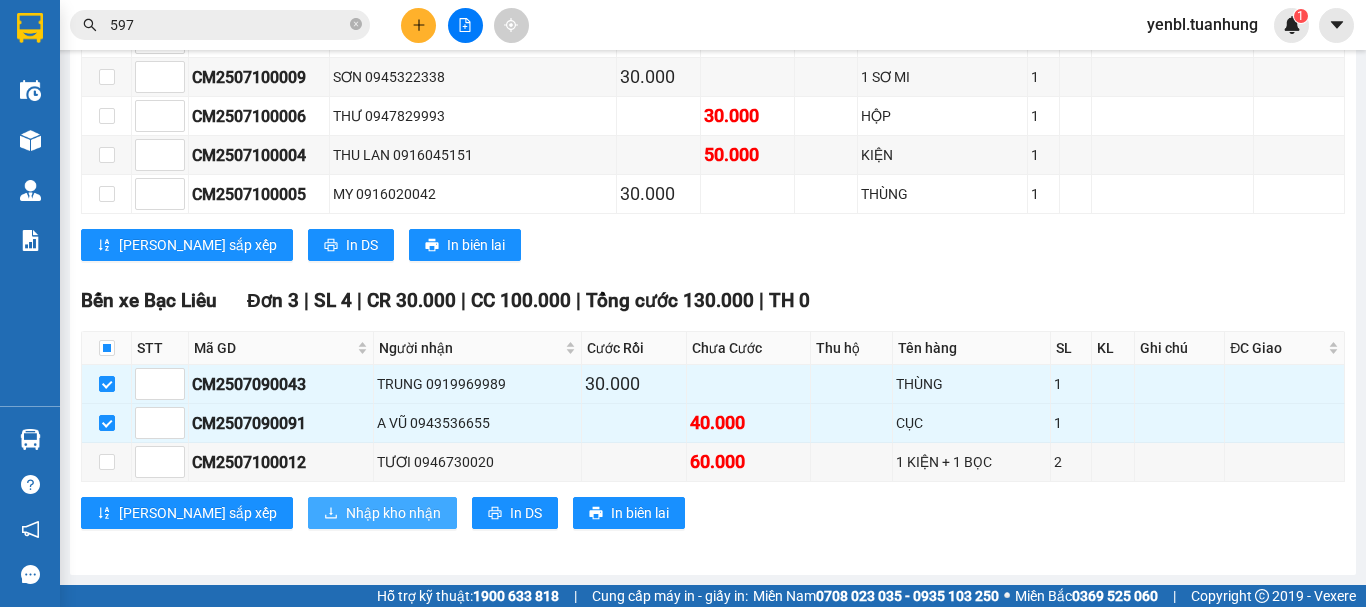 click on "Nhập kho nhận" at bounding box center [393, 513] 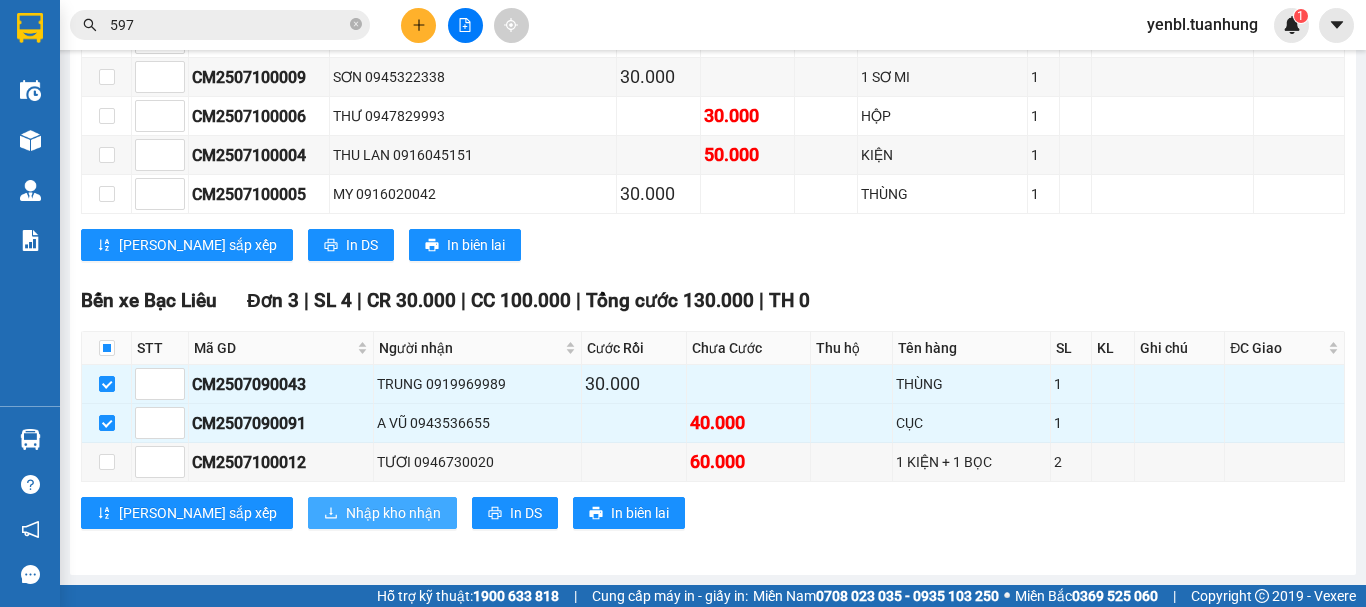 scroll, scrollTop: 0, scrollLeft: 0, axis: both 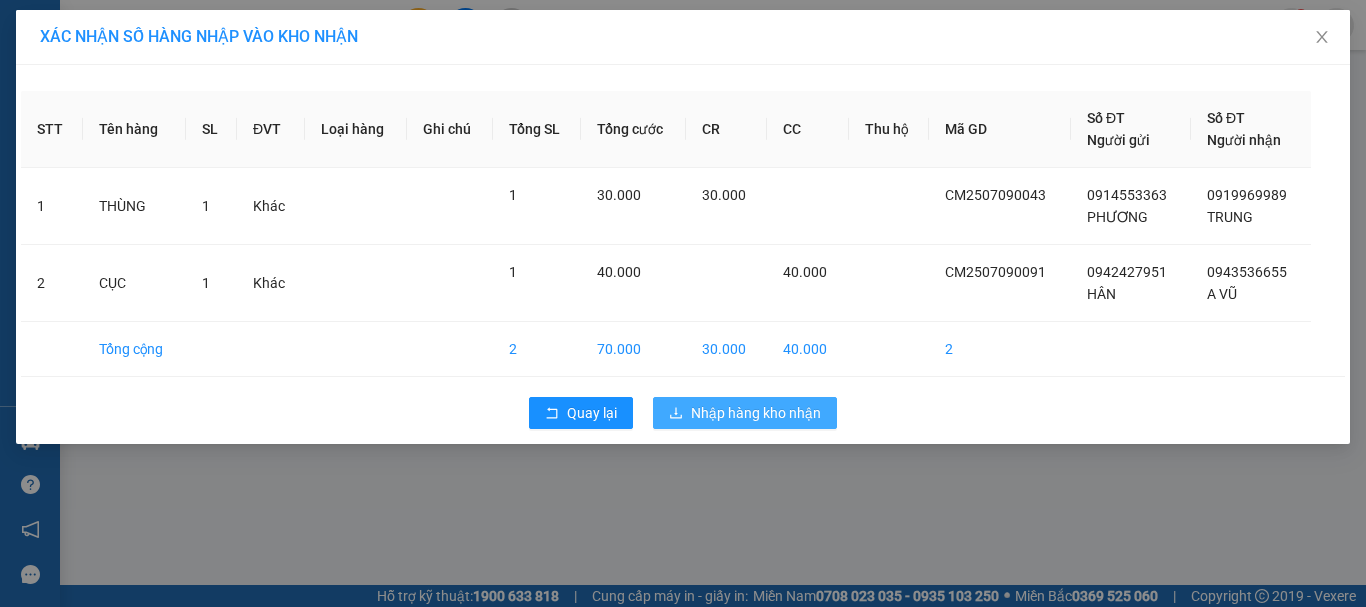 click on "Nhập hàng kho nhận" at bounding box center (756, 413) 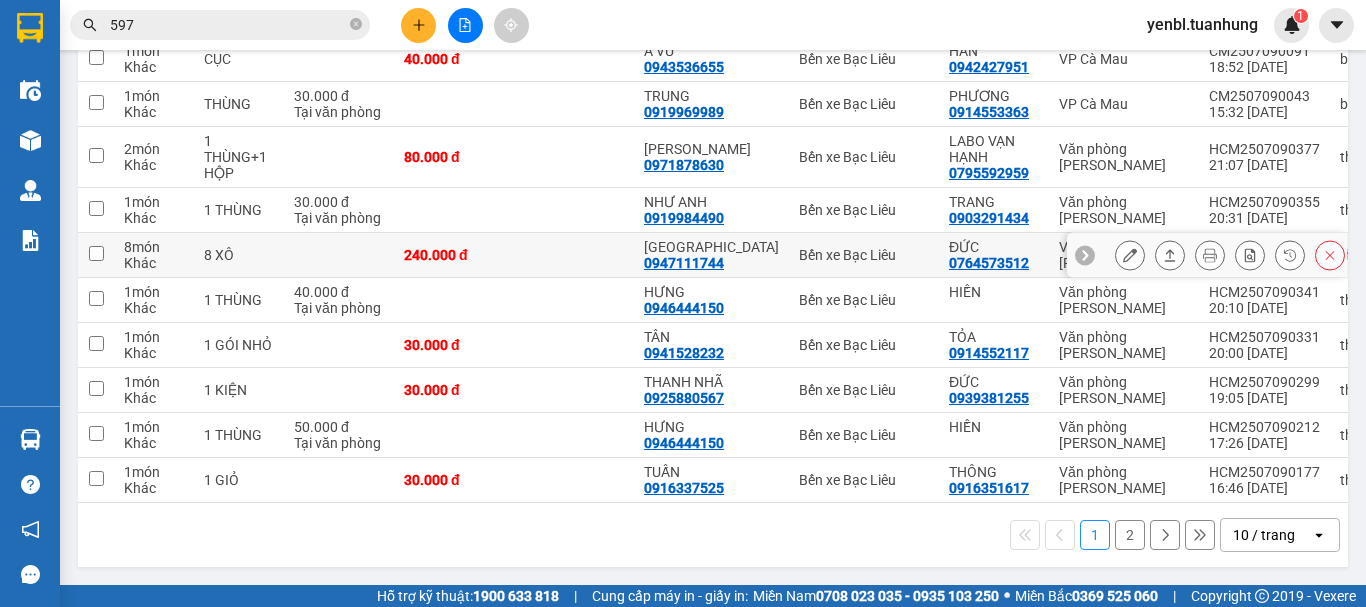 scroll, scrollTop: 0, scrollLeft: 0, axis: both 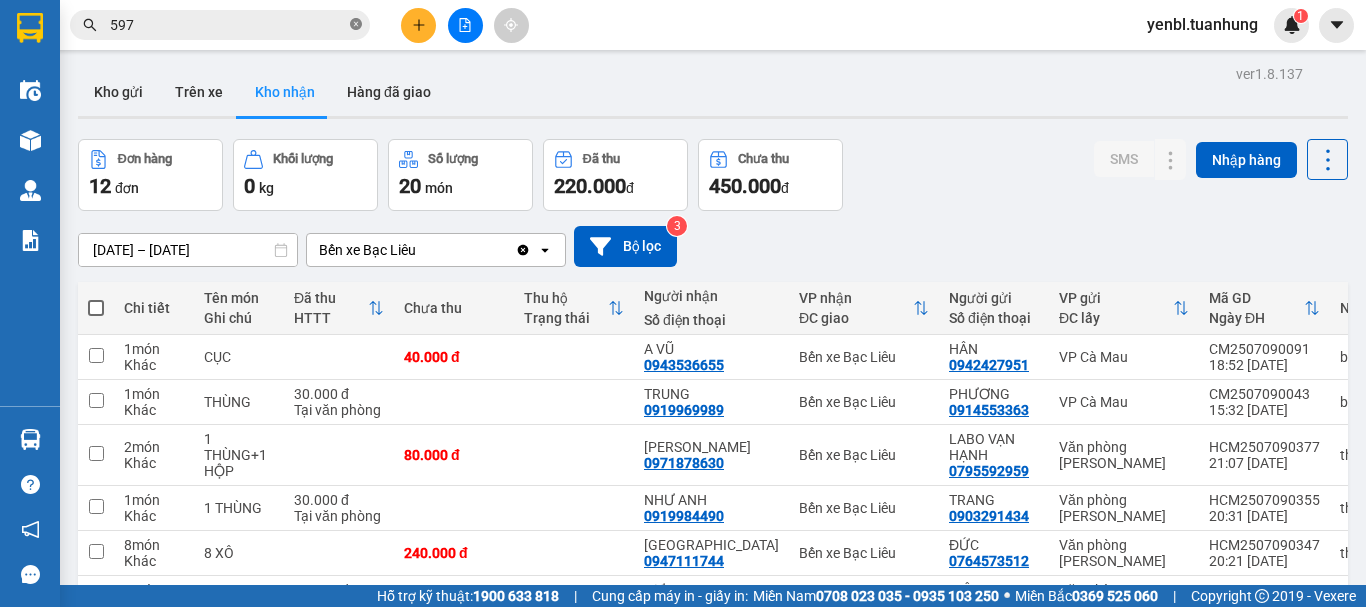 click 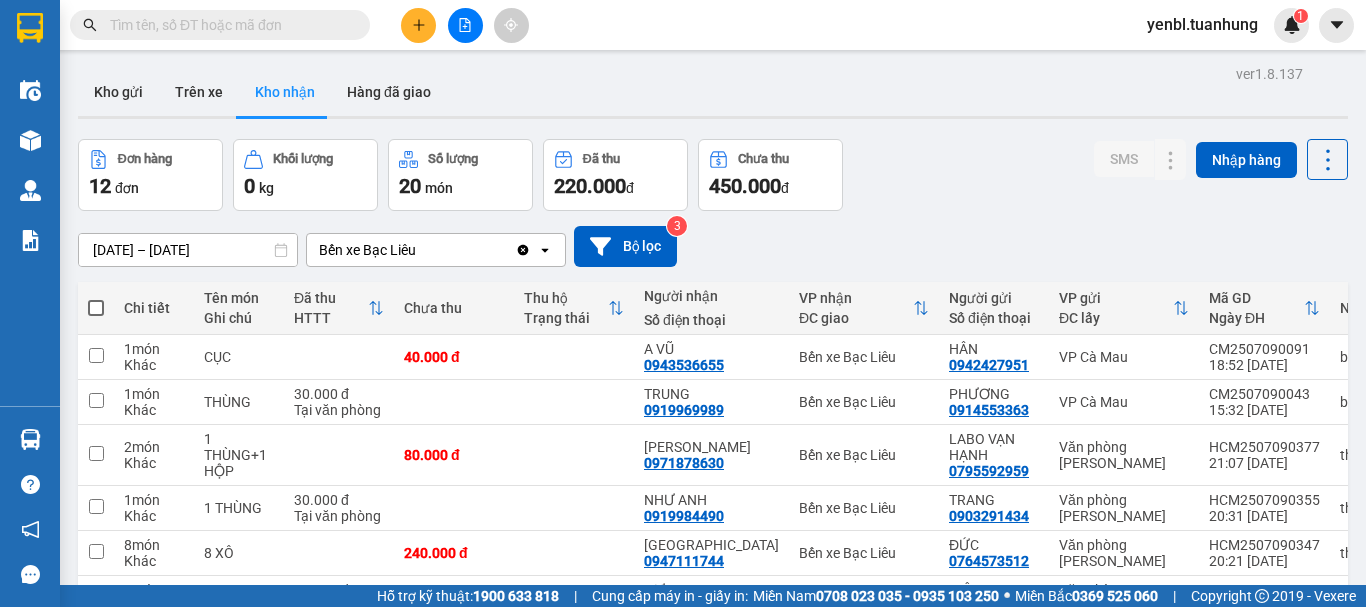 click at bounding box center [228, 25] 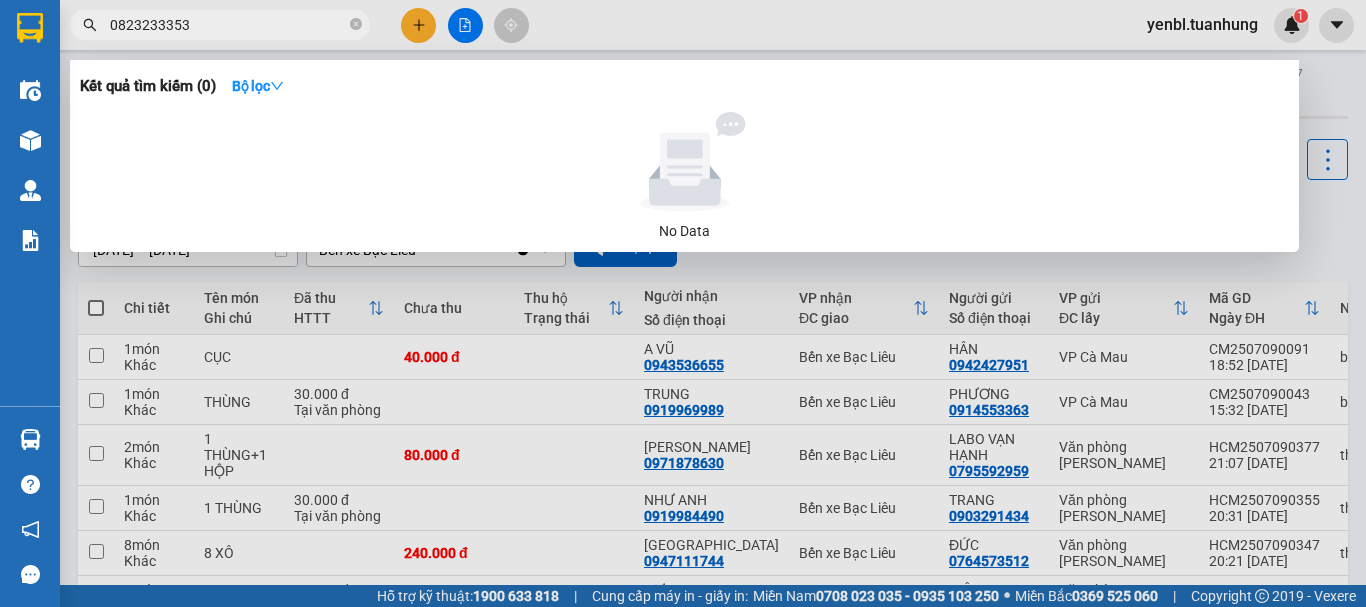 type on "0823233353" 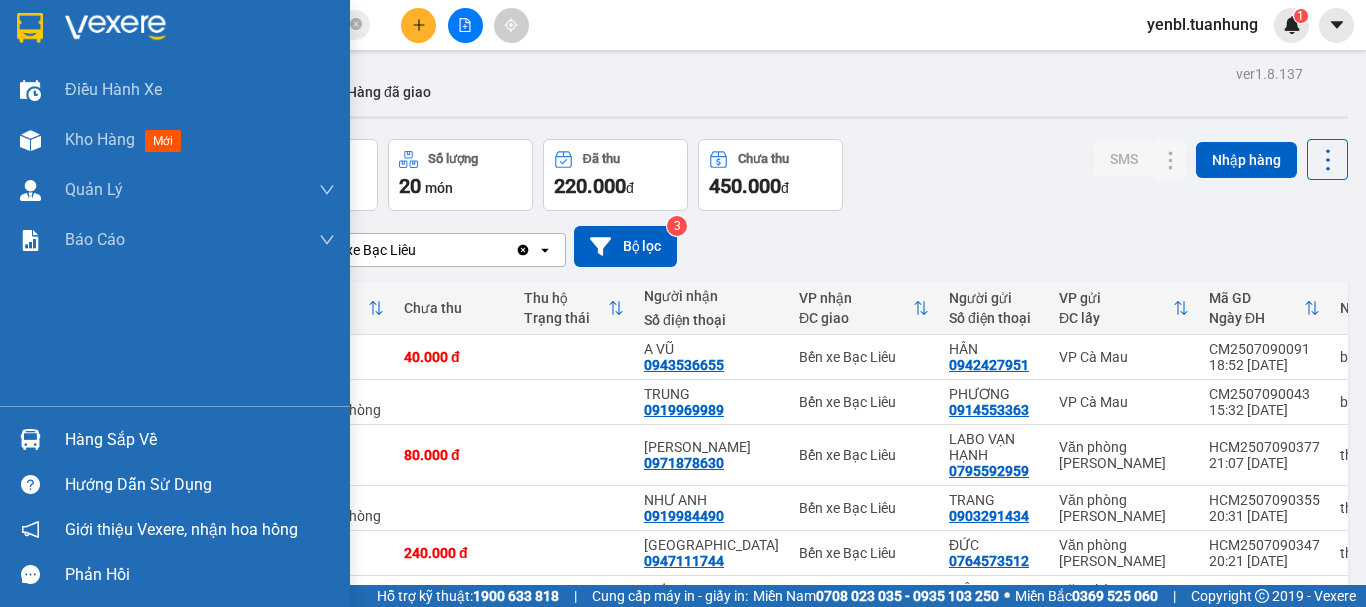 click on "Hàng sắp về" at bounding box center (200, 440) 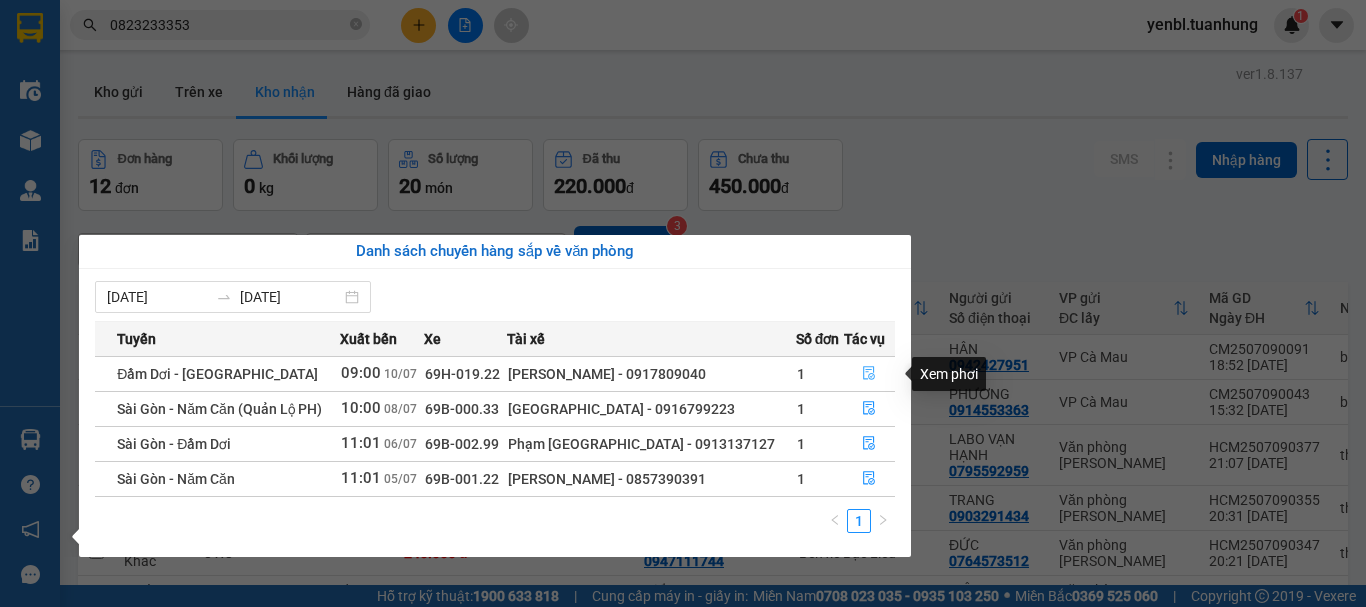click 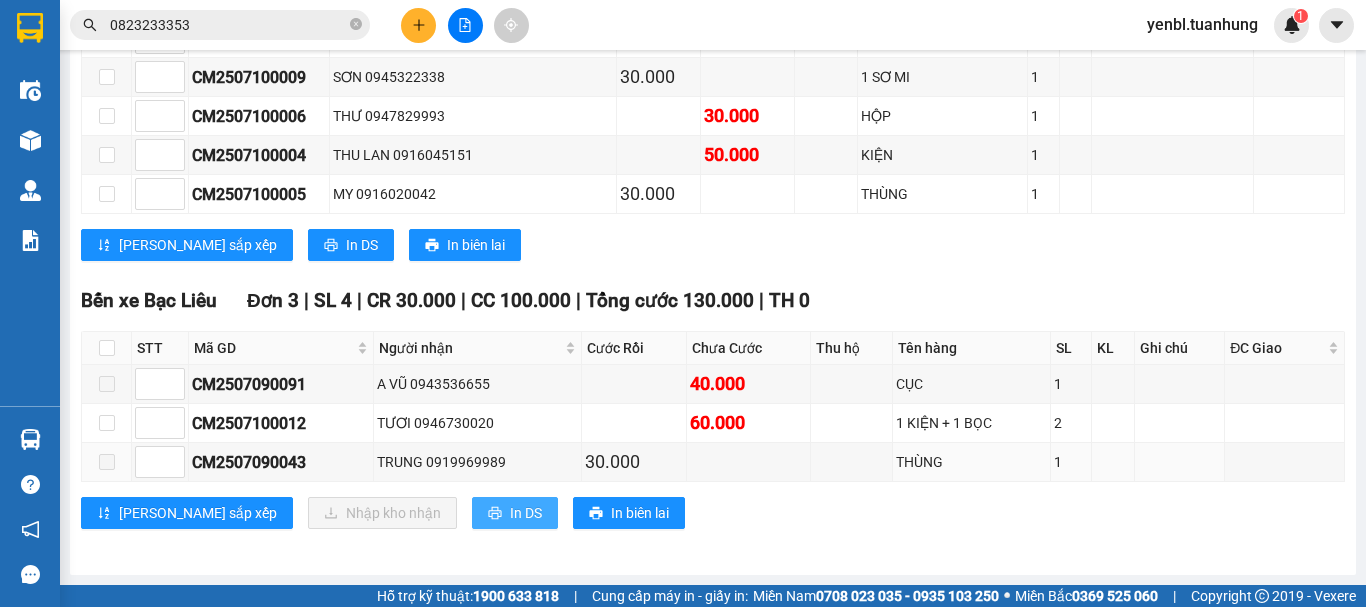 scroll, scrollTop: 728, scrollLeft: 0, axis: vertical 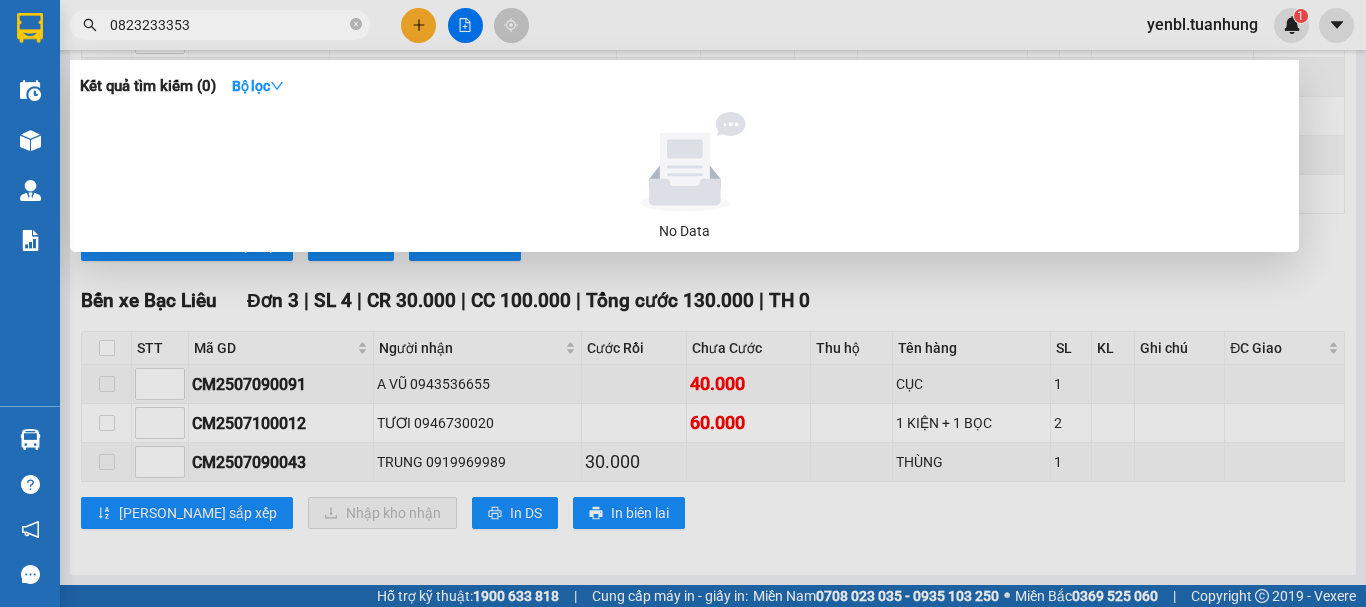 click on "0823233353" at bounding box center (228, 25) 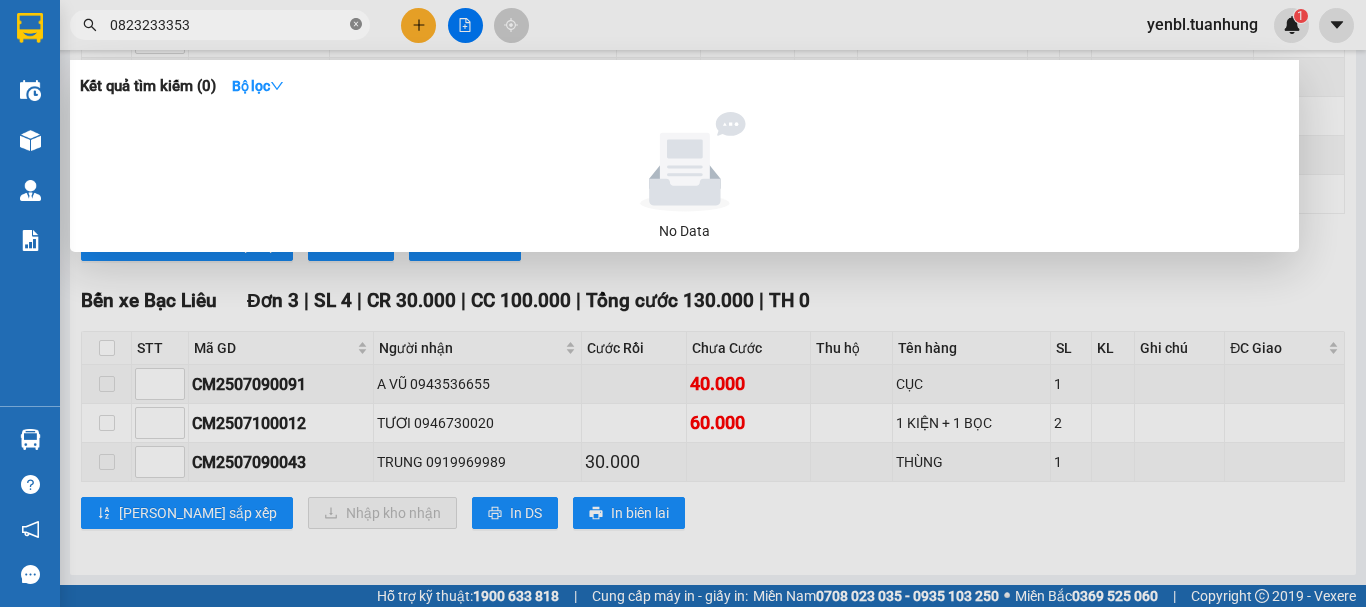 click 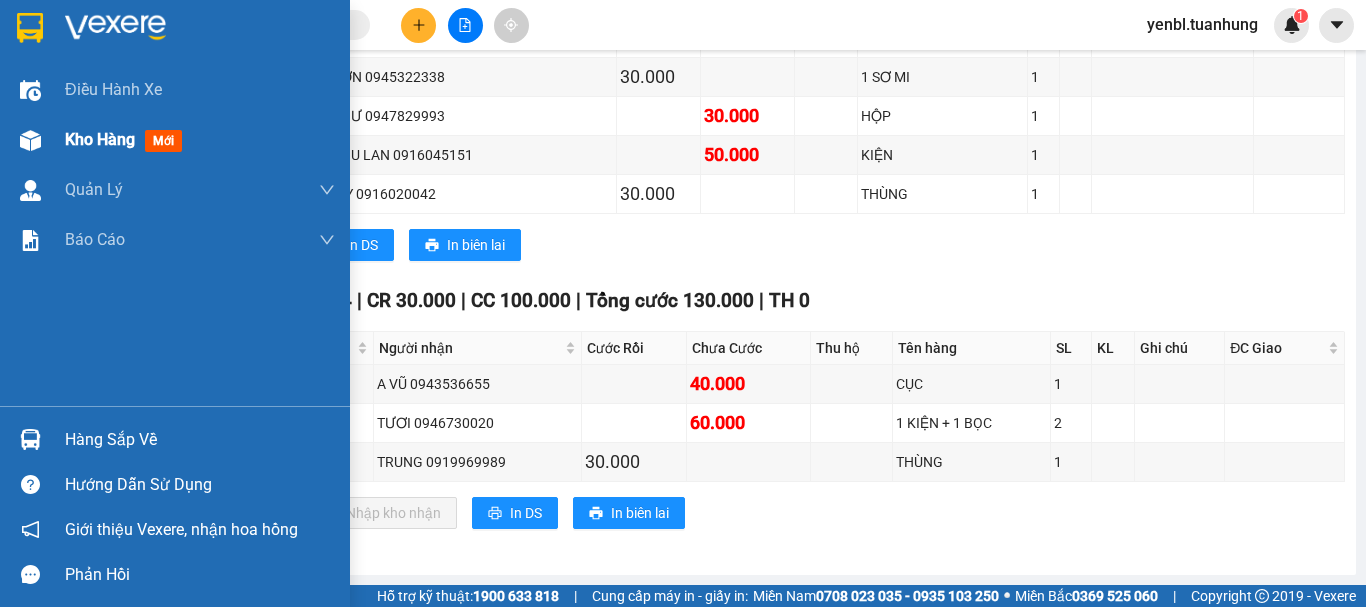 click on "Kho hàng" at bounding box center (100, 139) 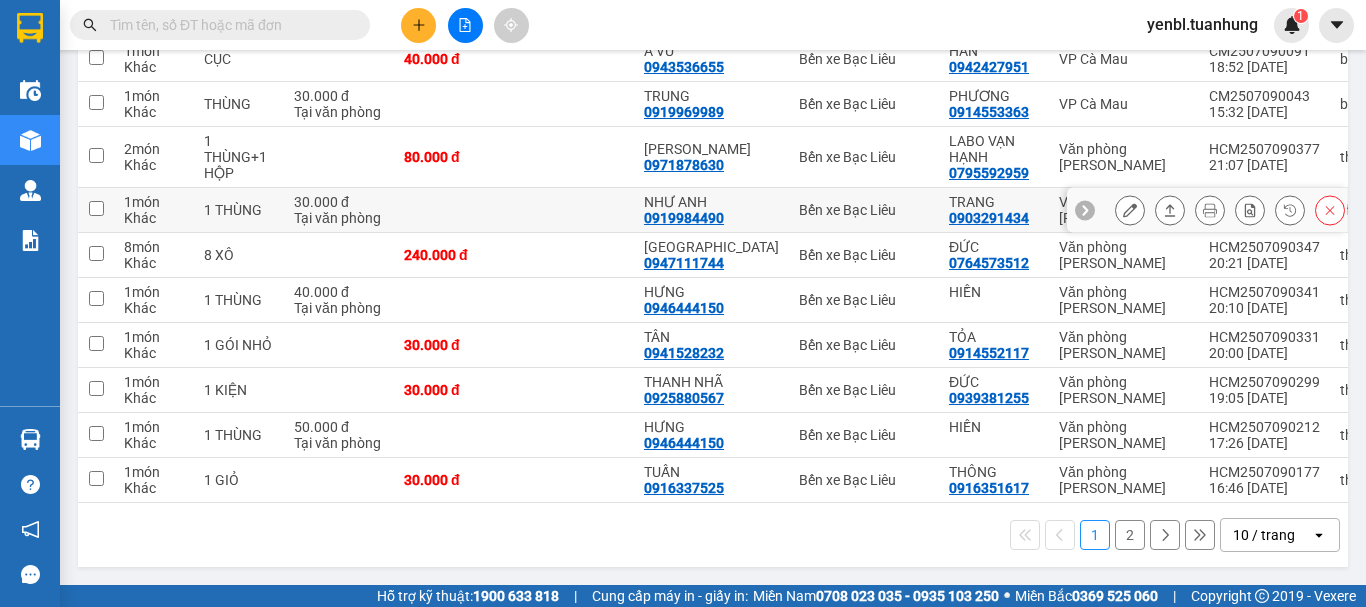 scroll, scrollTop: 306, scrollLeft: 0, axis: vertical 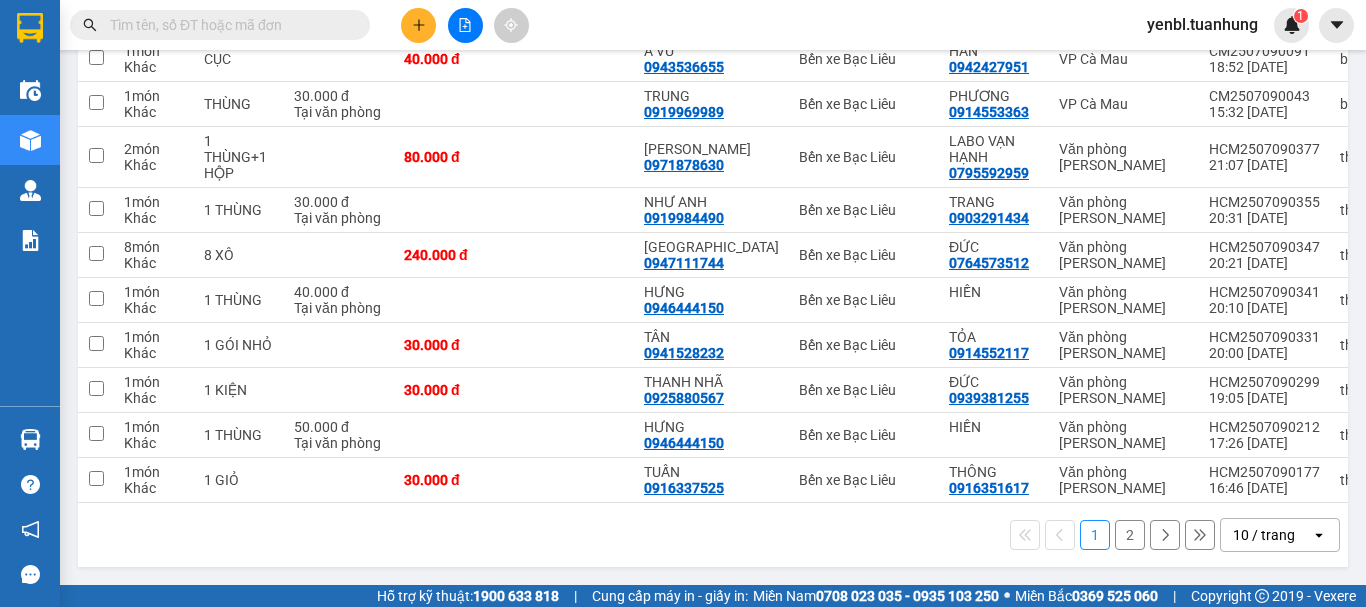 click at bounding box center (228, 25) 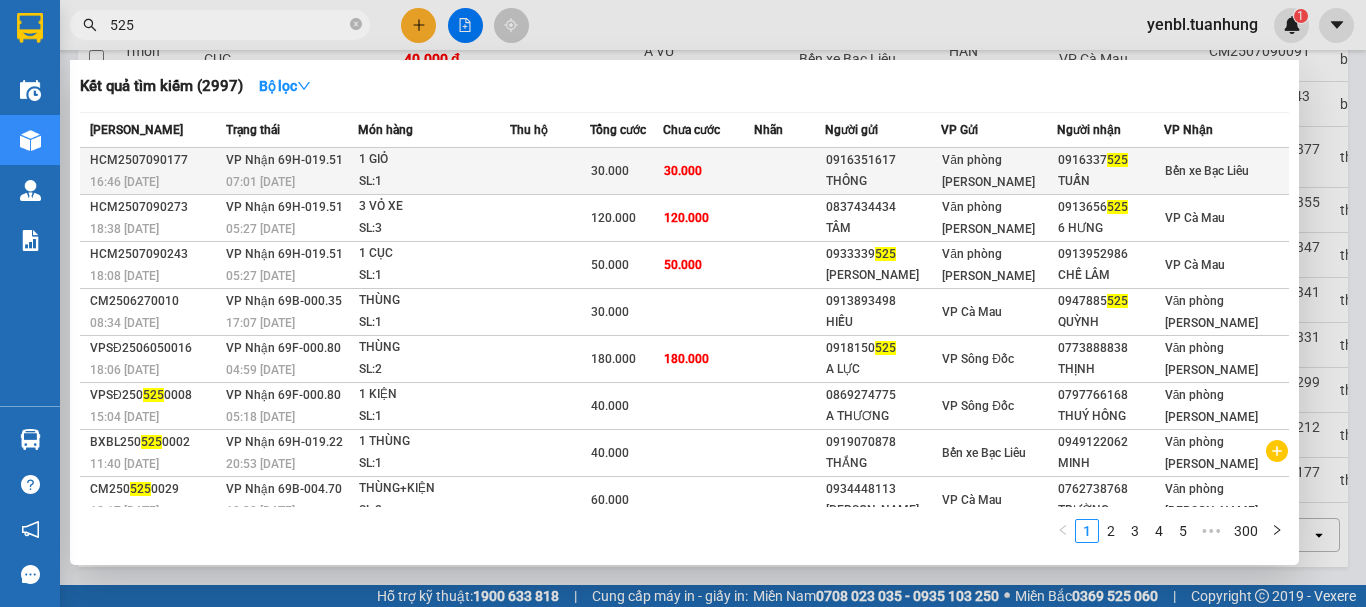 type on "525" 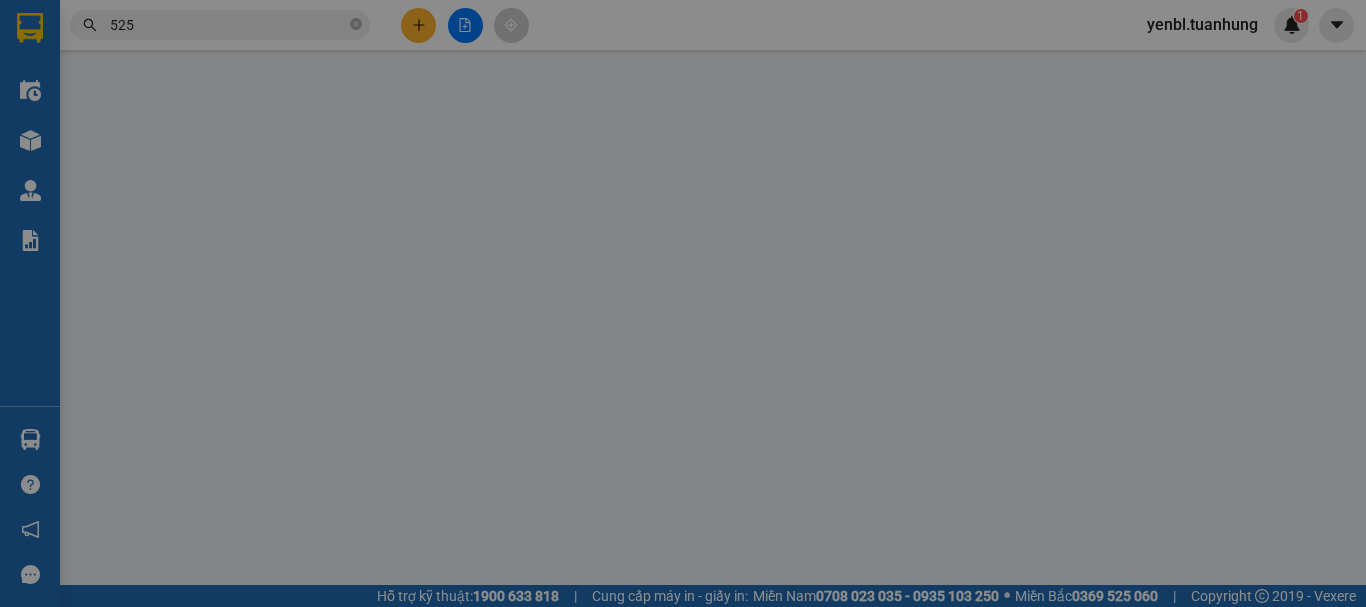 scroll, scrollTop: 0, scrollLeft: 0, axis: both 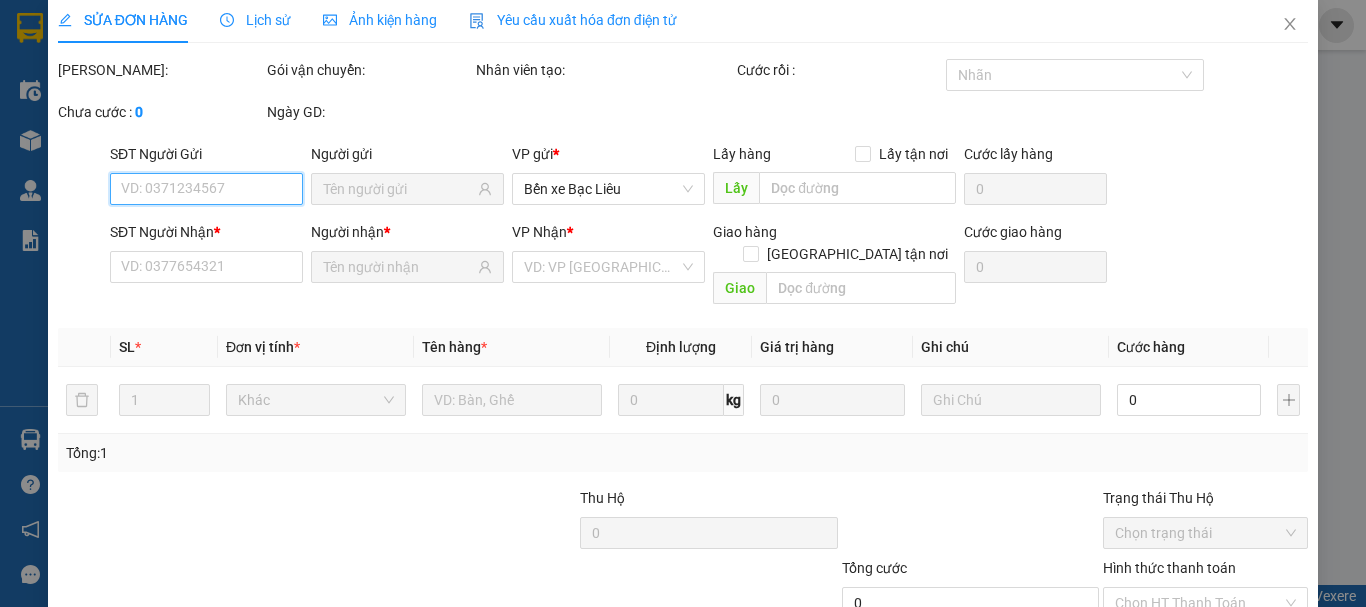 type on "0916351617" 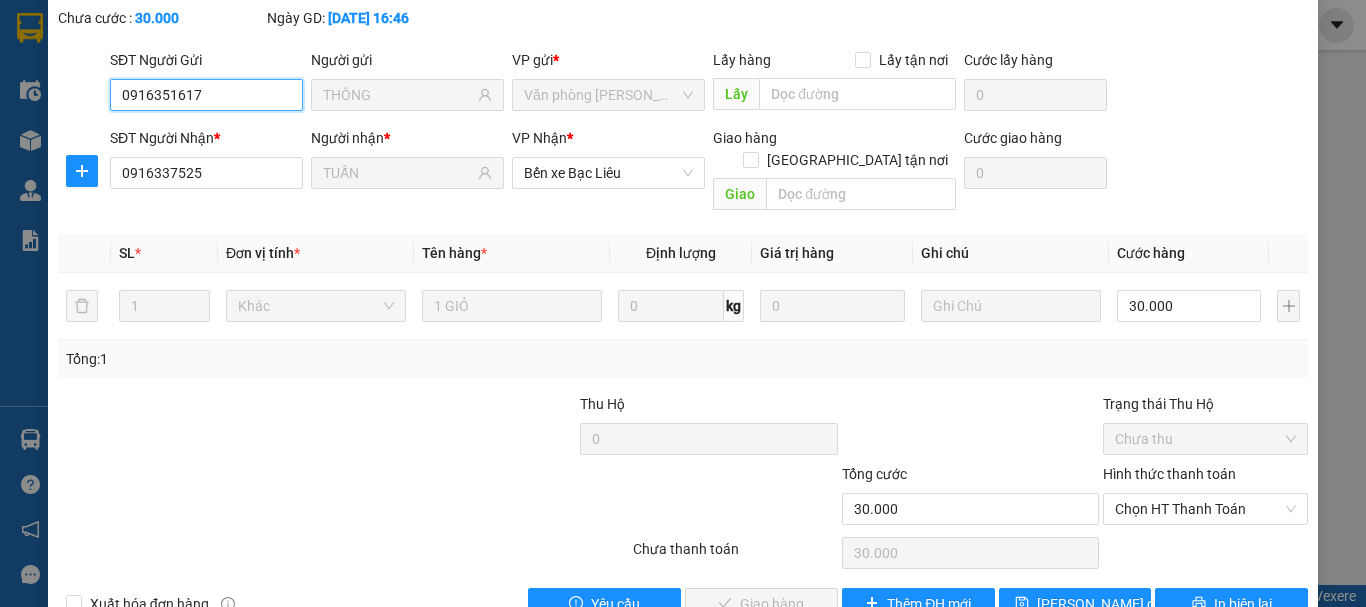 scroll, scrollTop: 137, scrollLeft: 0, axis: vertical 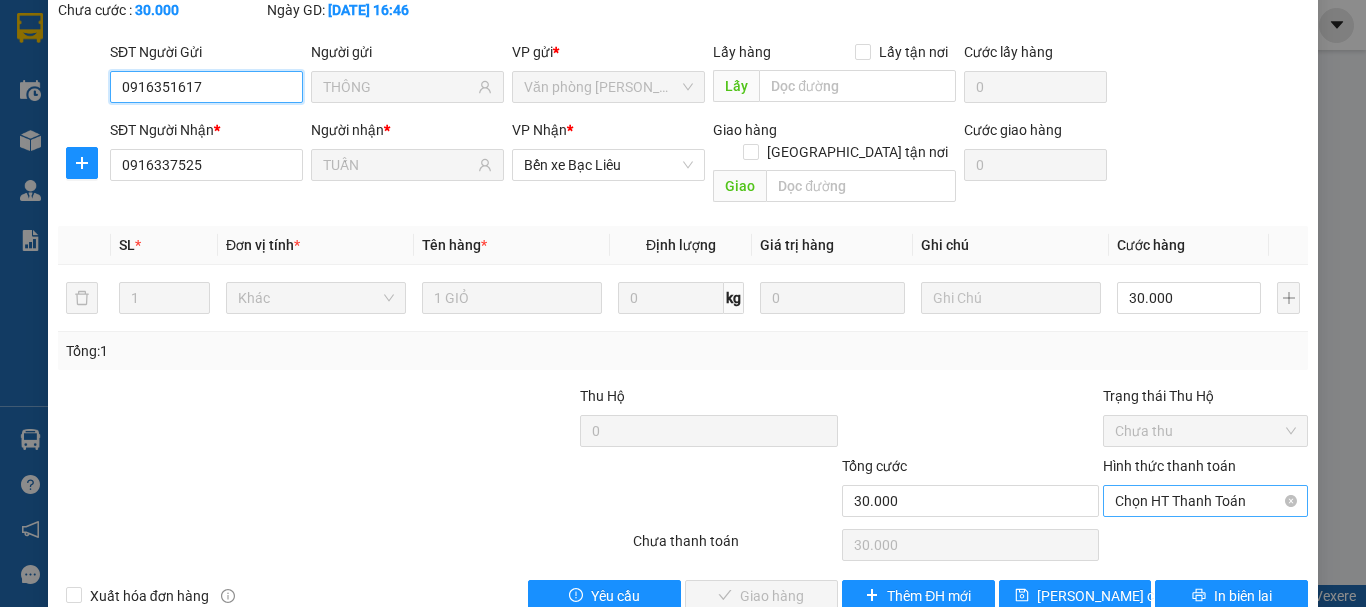 click on "Chọn HT Thanh Toán" at bounding box center [1205, 501] 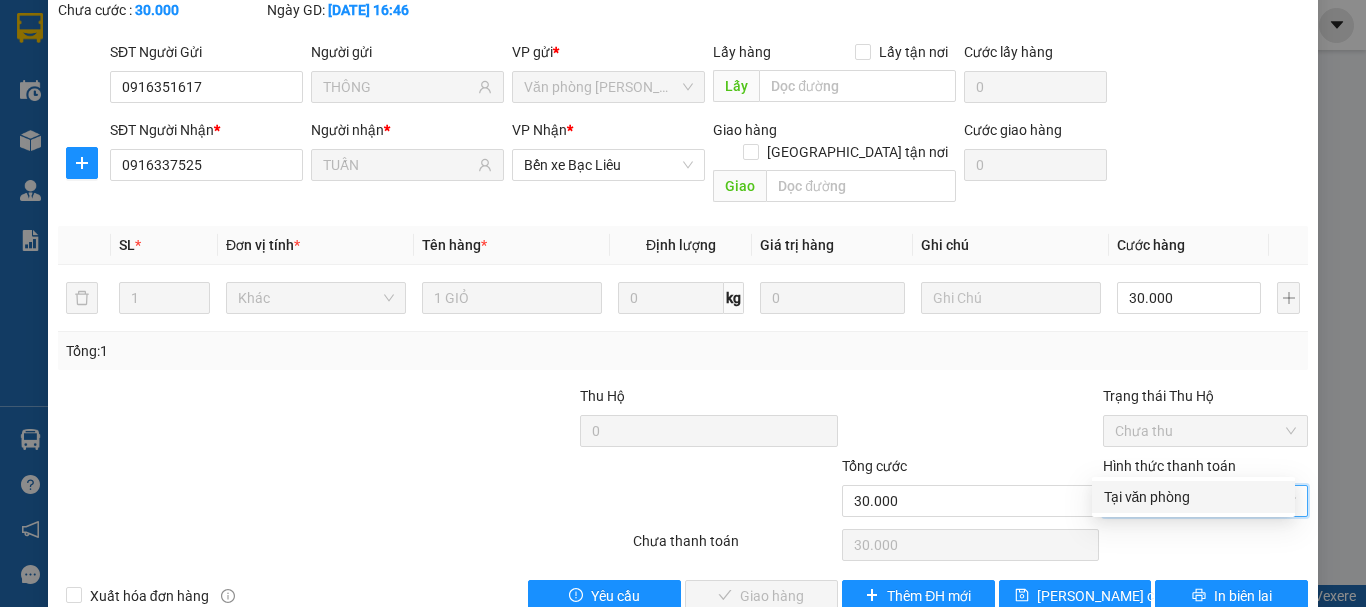 click on "Tại văn phòng" at bounding box center [1193, 497] 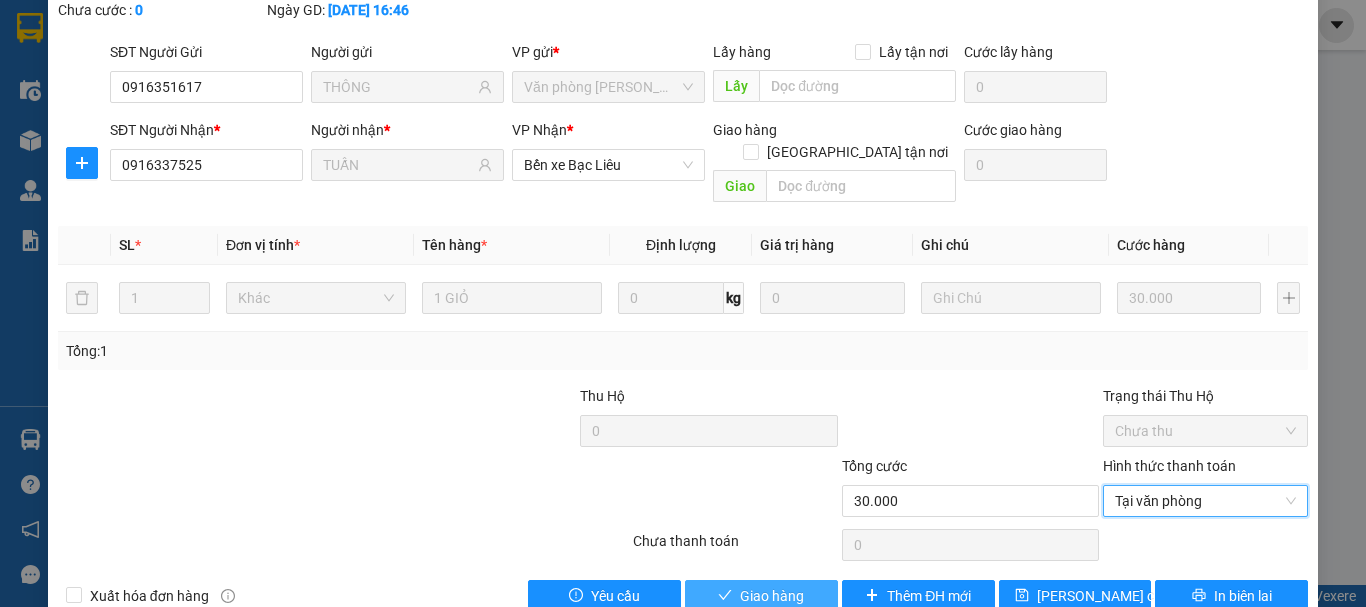 click on "Giao hàng" at bounding box center (772, 596) 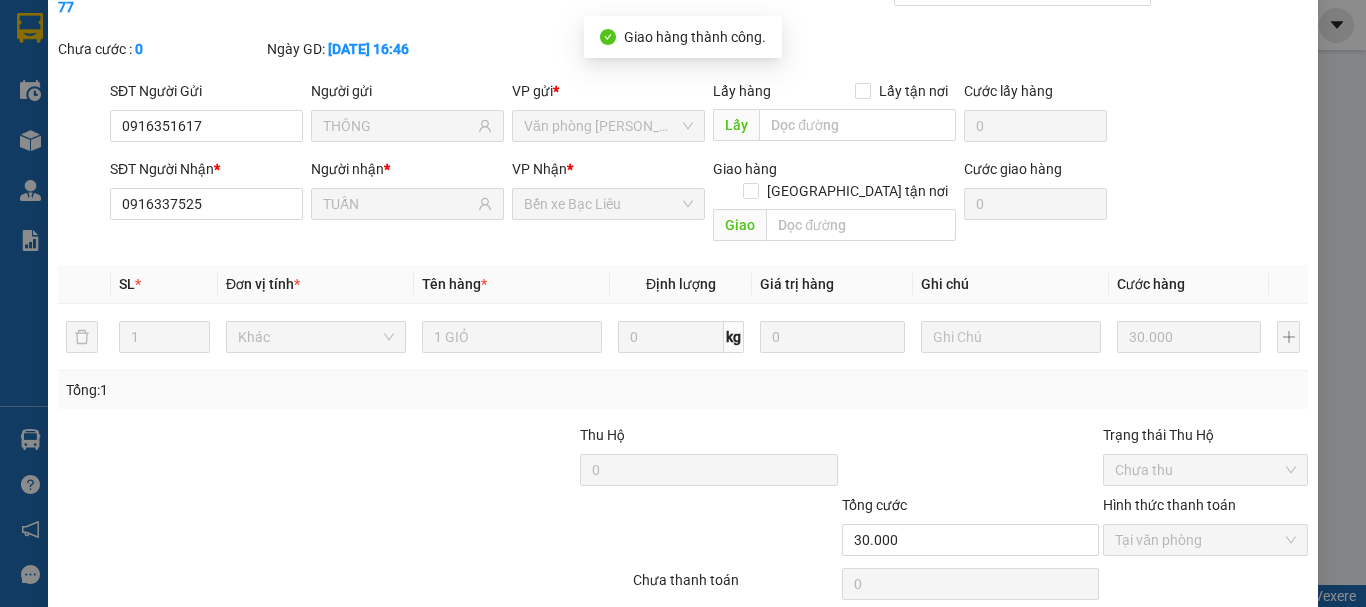 scroll, scrollTop: 0, scrollLeft: 0, axis: both 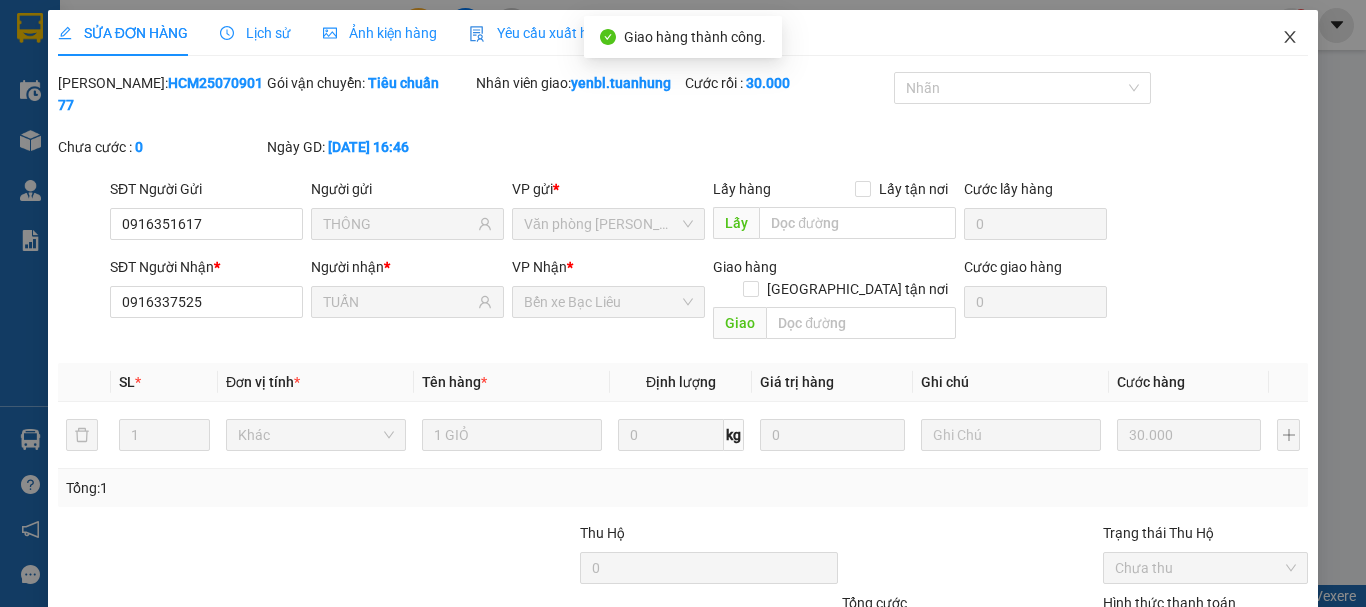 click 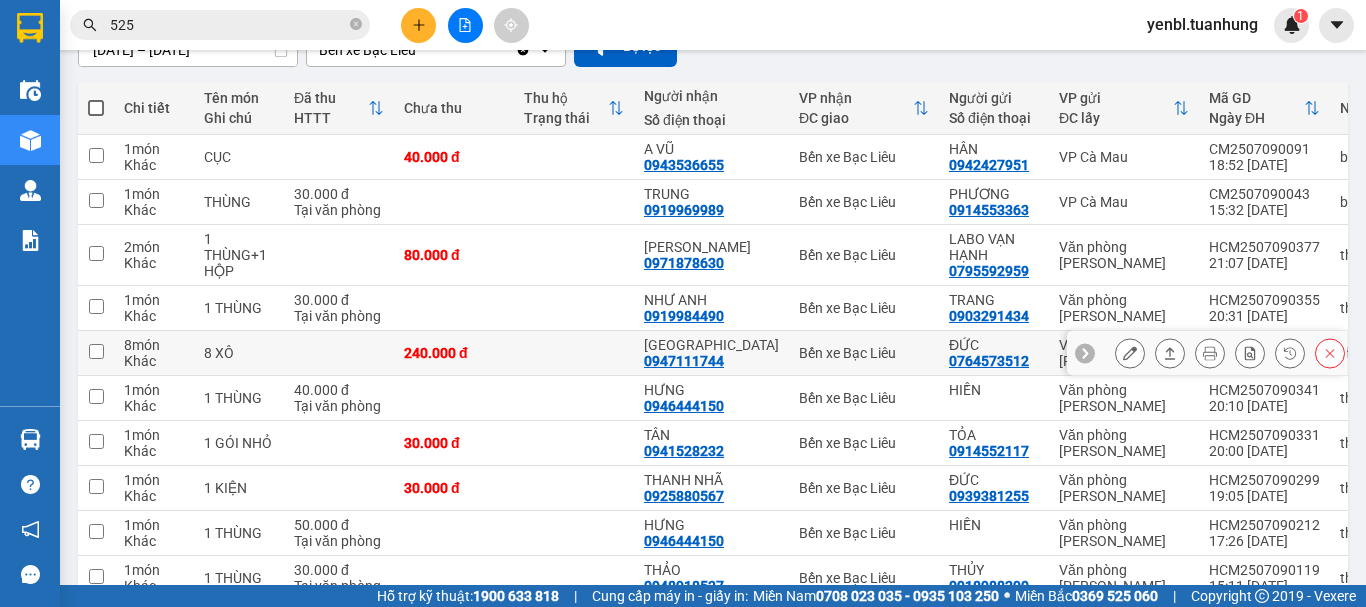 scroll, scrollTop: 300, scrollLeft: 0, axis: vertical 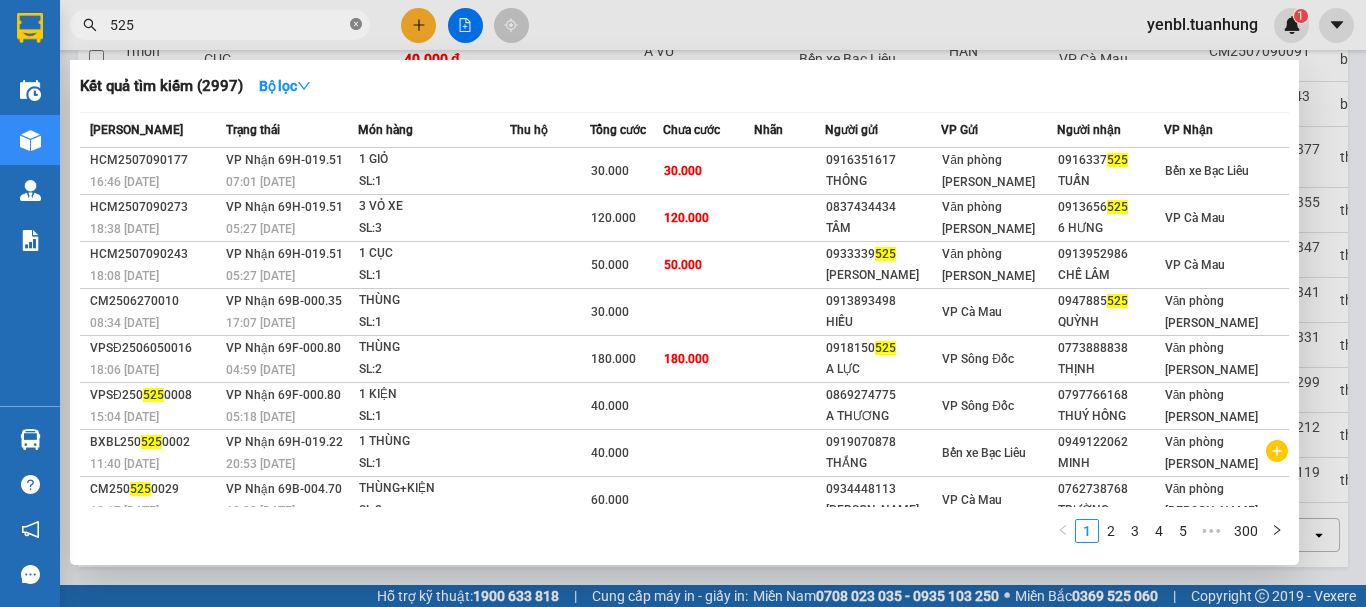 click 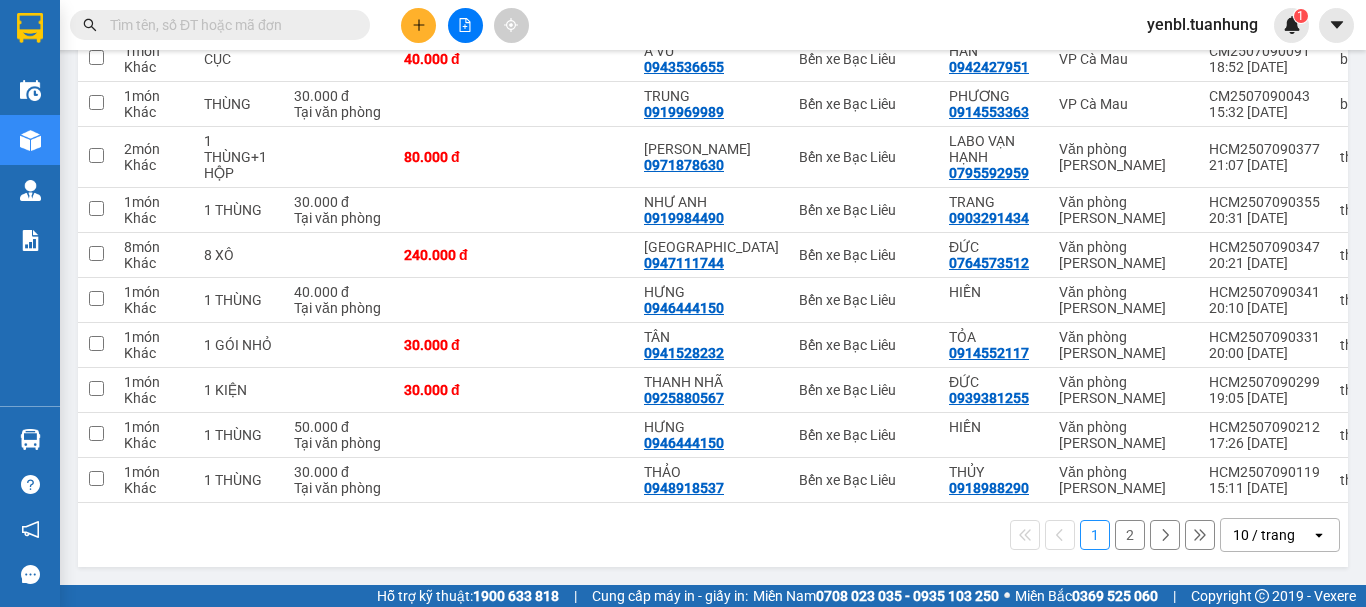 click at bounding box center [228, 25] 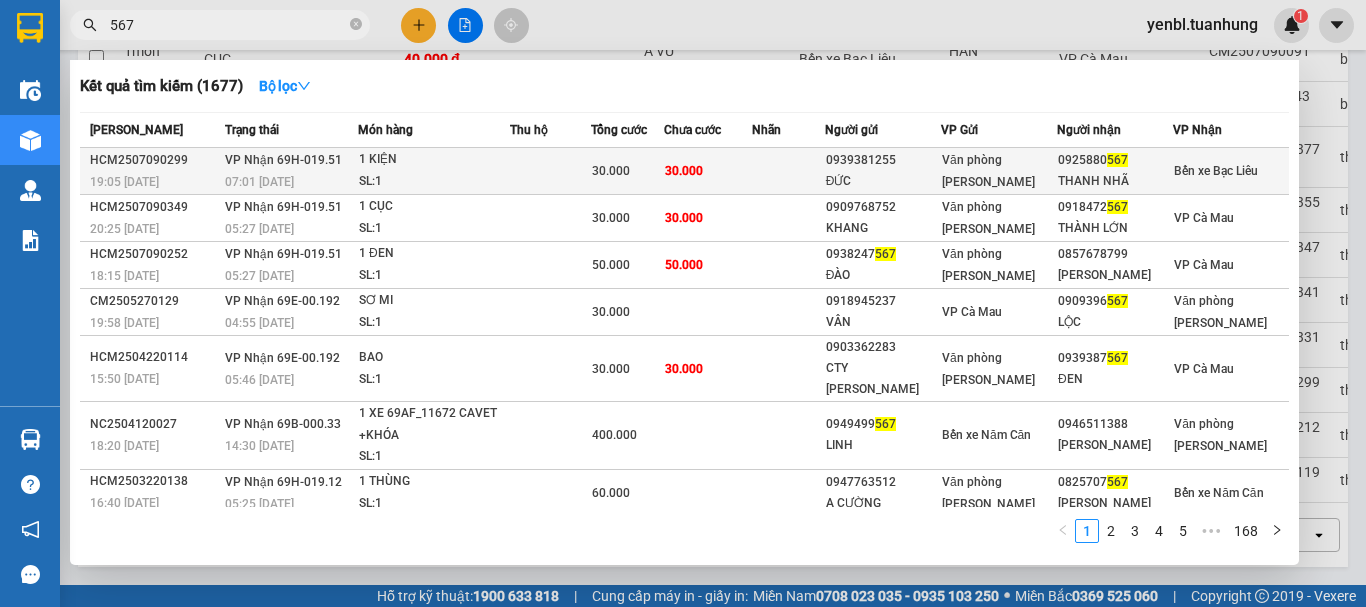 type on "567" 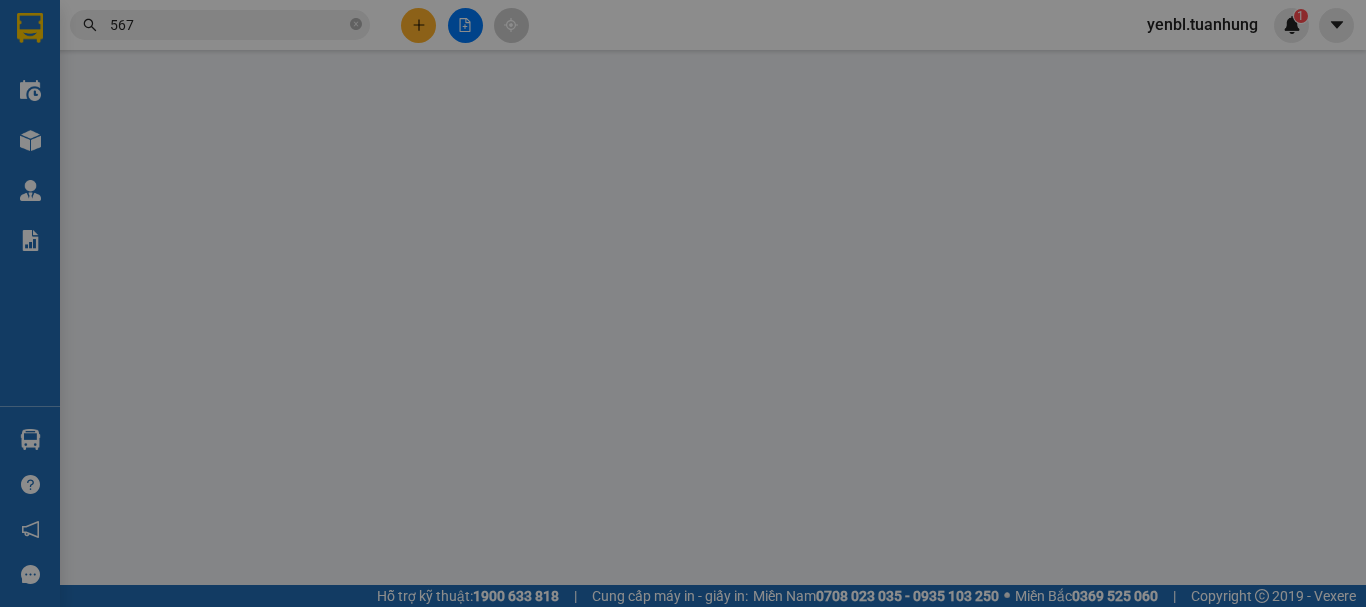 type on "0939381255" 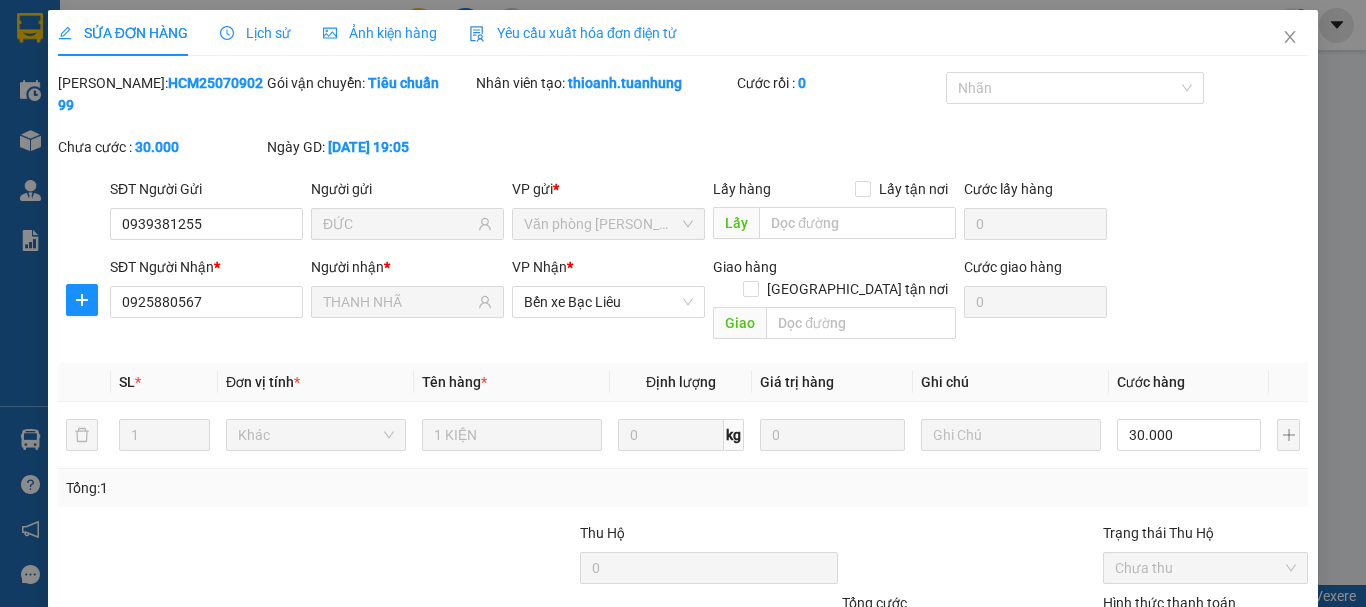 scroll, scrollTop: 0, scrollLeft: 0, axis: both 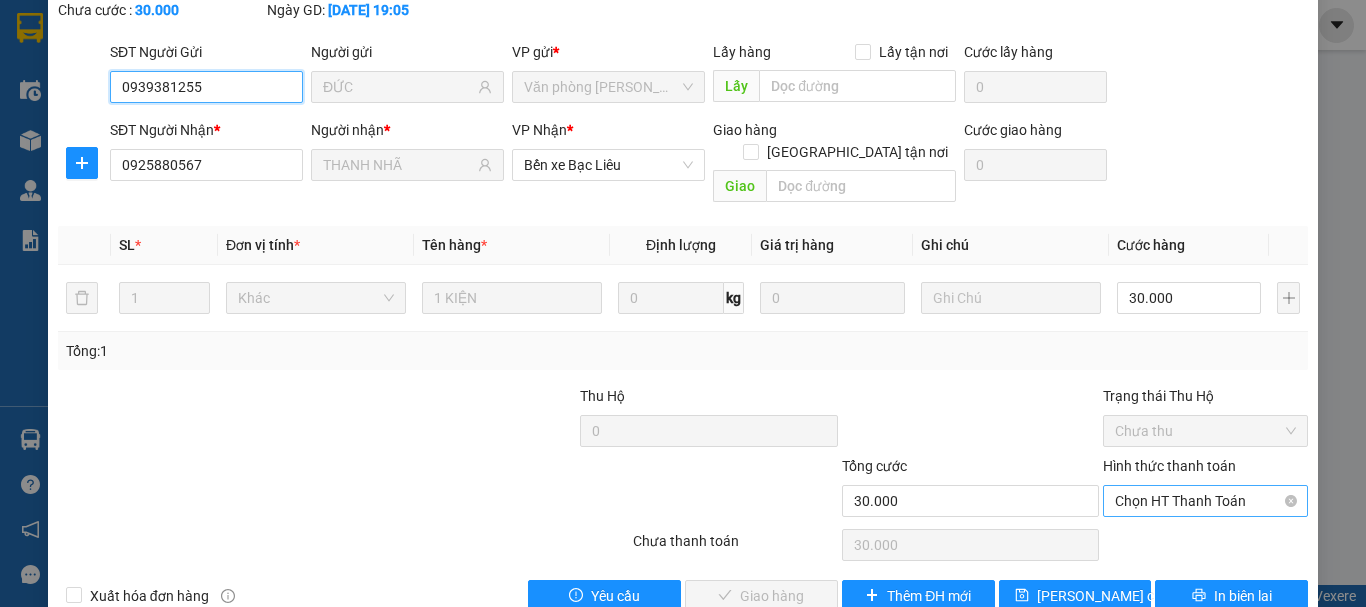 click on "Chọn HT Thanh Toán" at bounding box center (1205, 501) 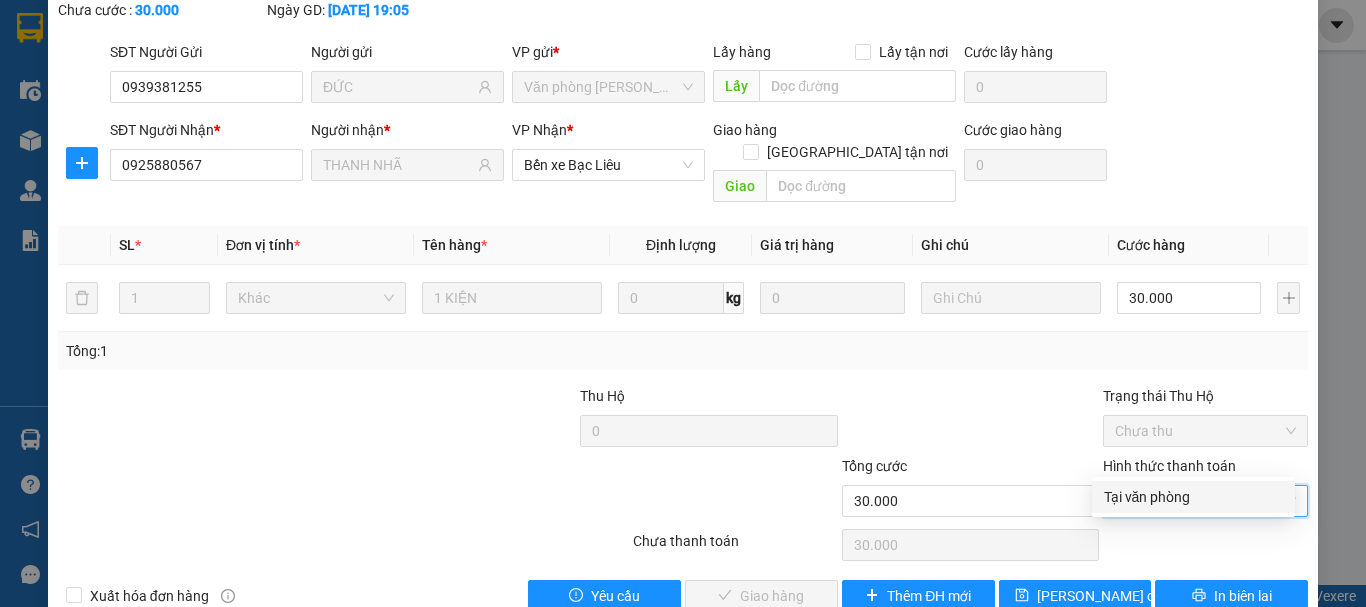 click on "Tại văn phòng" at bounding box center (1193, 497) 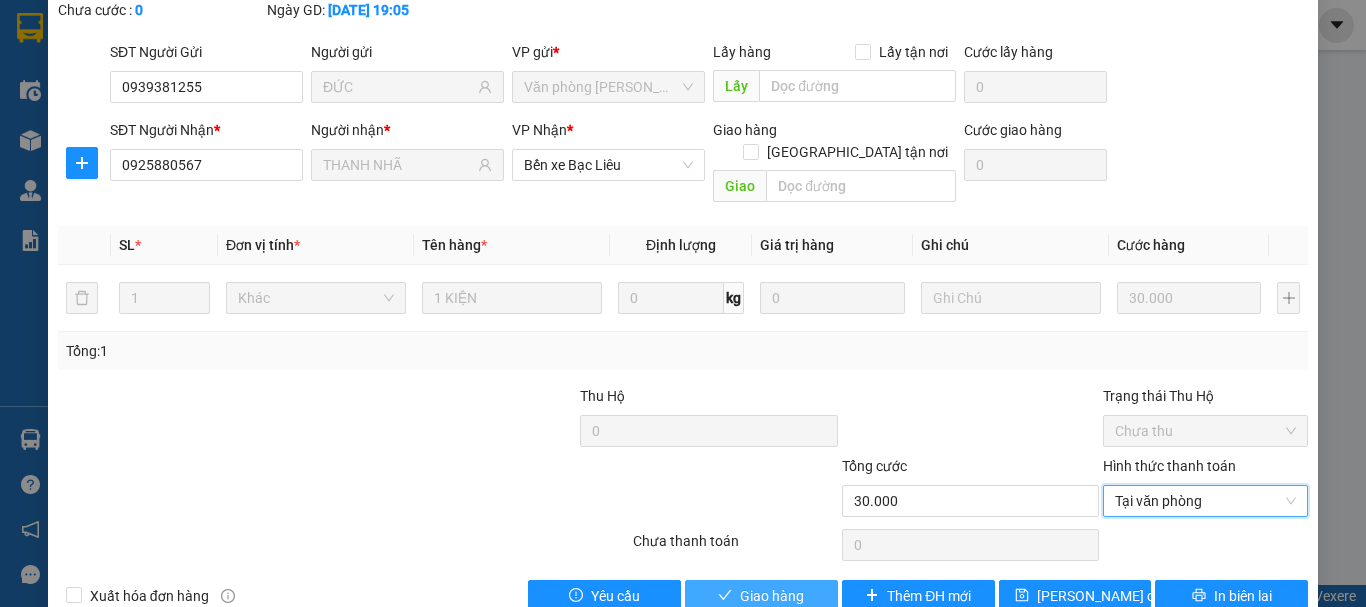 click on "Giao hàng" at bounding box center [761, 596] 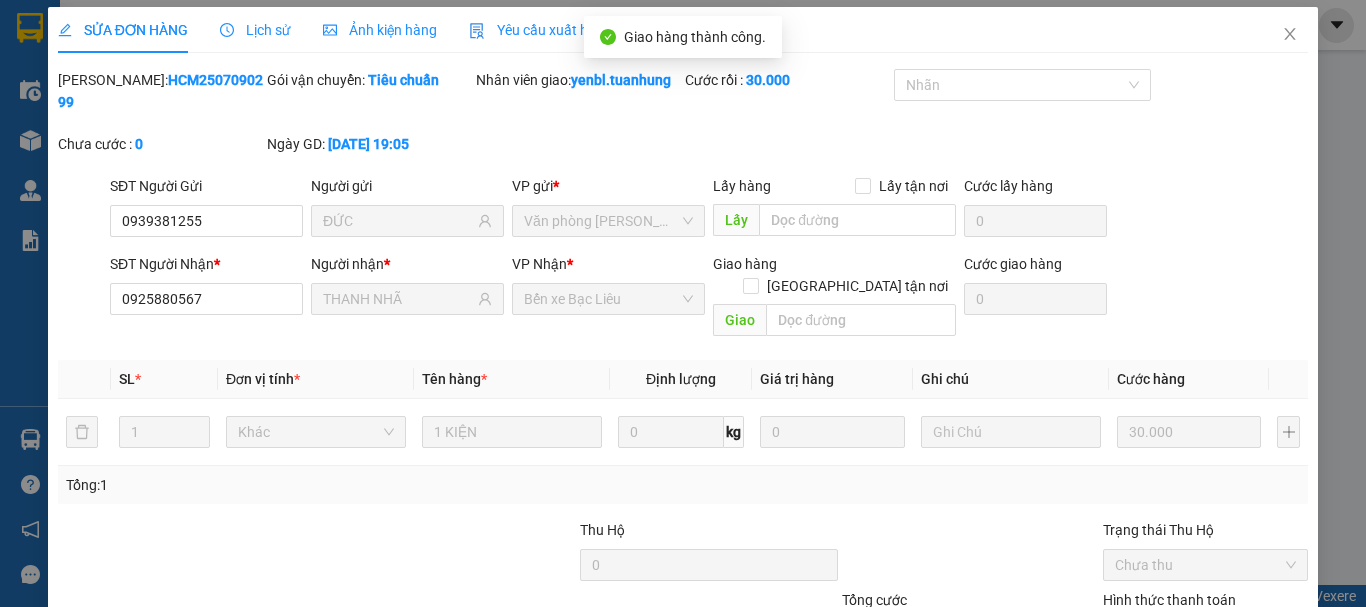 scroll, scrollTop: 0, scrollLeft: 0, axis: both 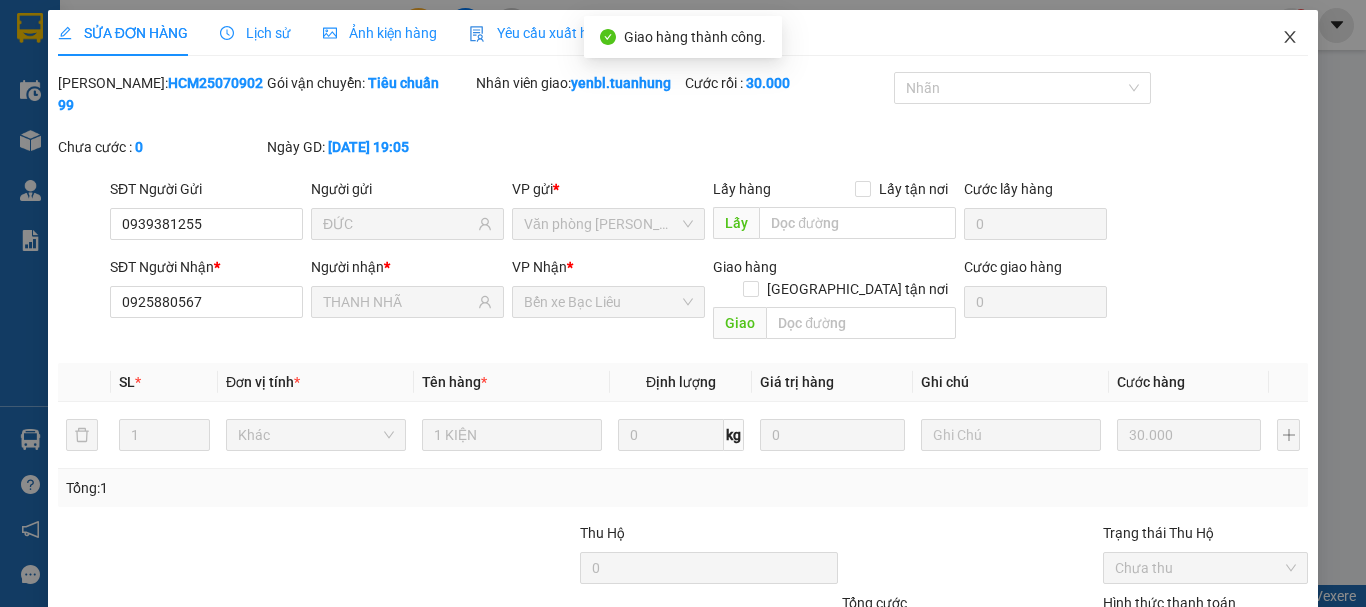 click 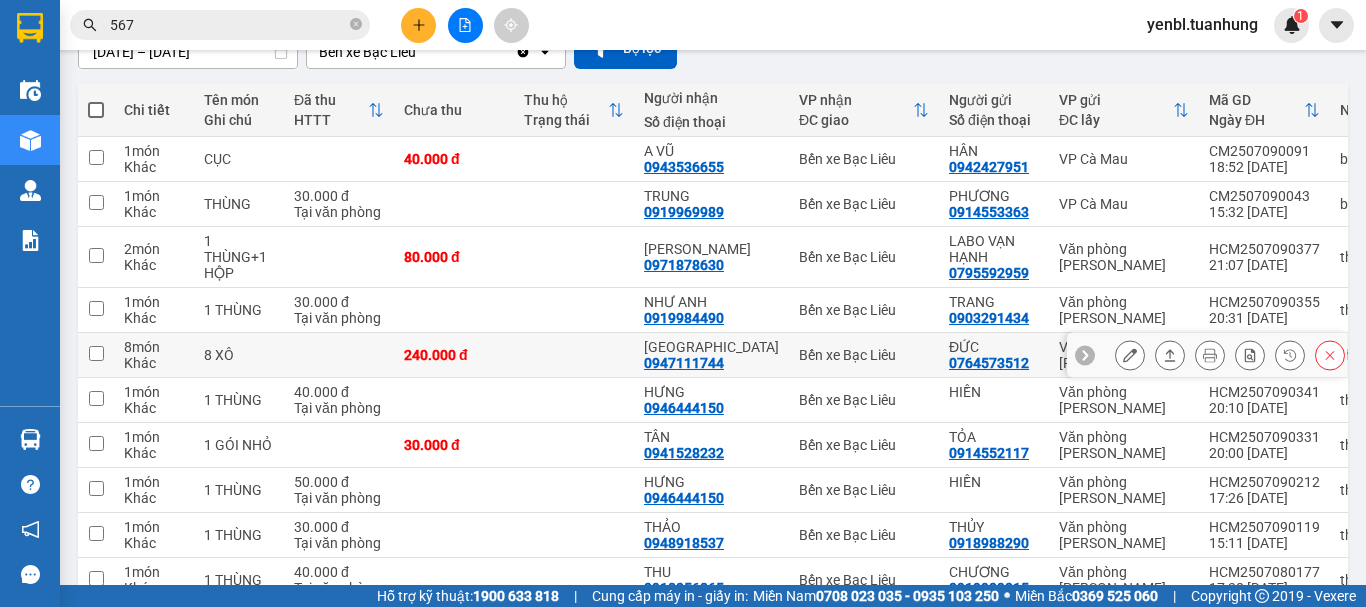 scroll, scrollTop: 200, scrollLeft: 0, axis: vertical 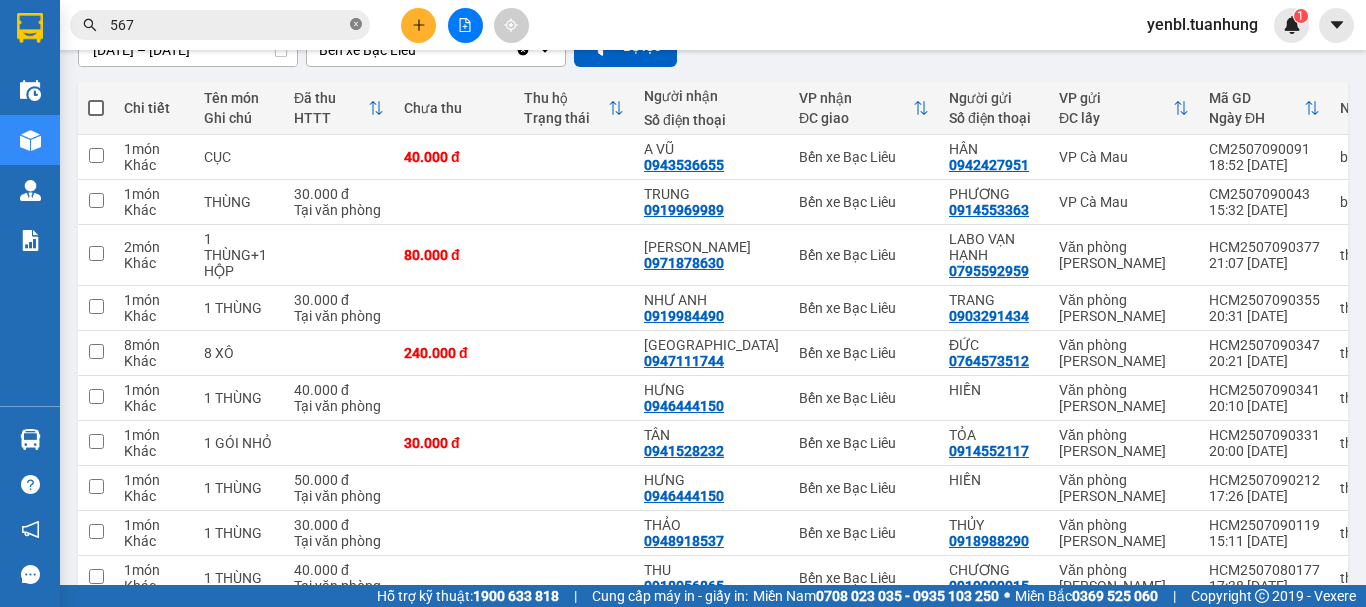 click 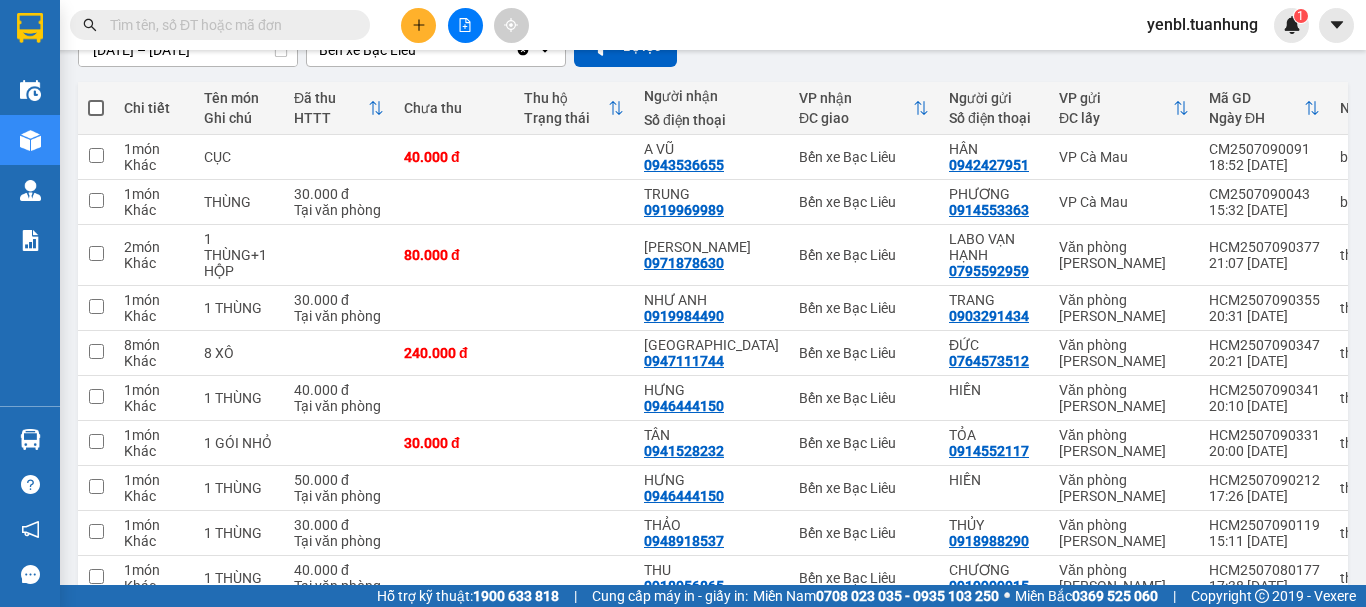 click at bounding box center [228, 25] 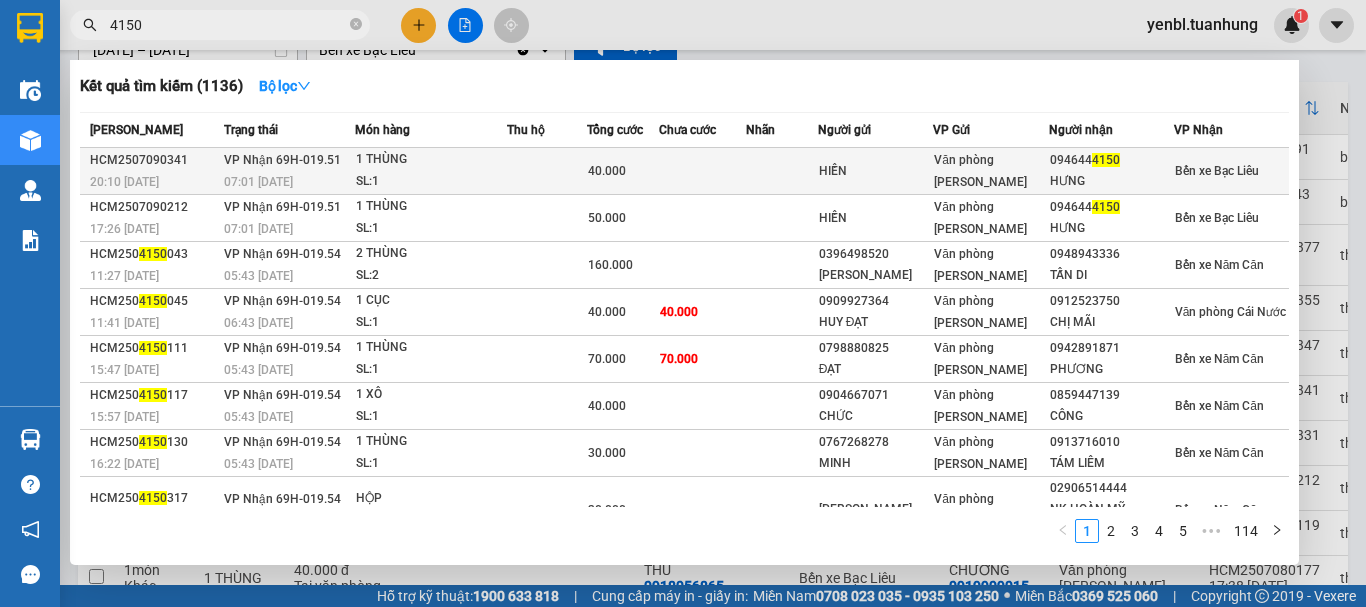 type on "4150" 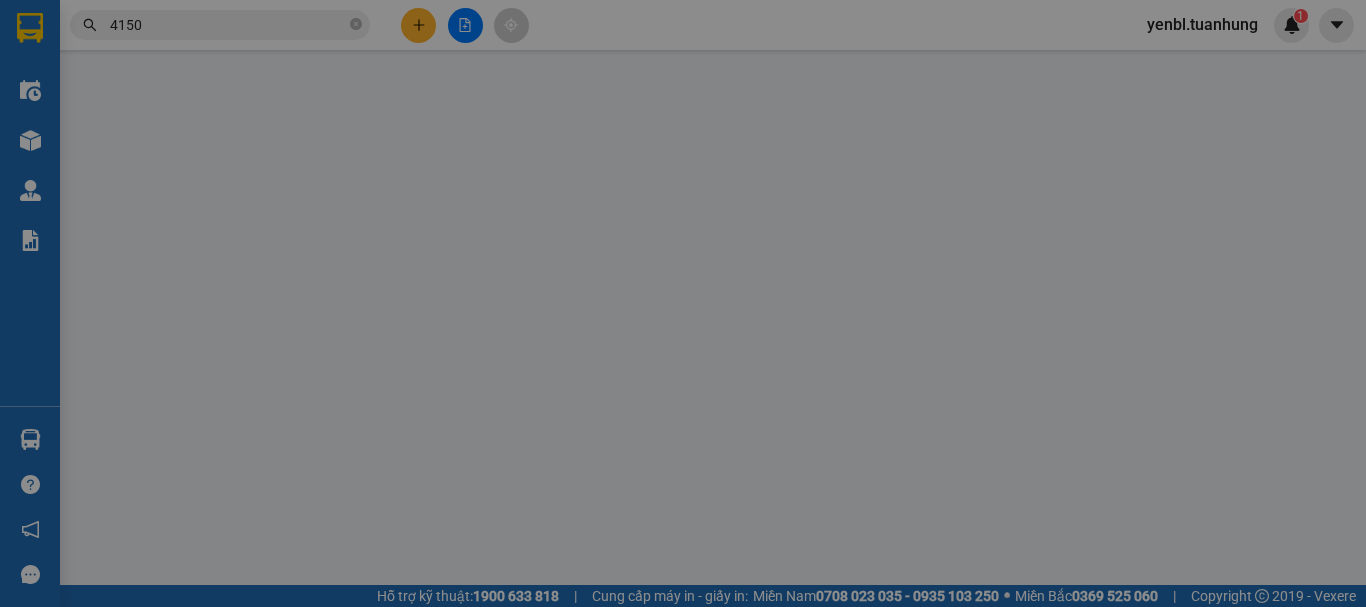 type on "HIỀN" 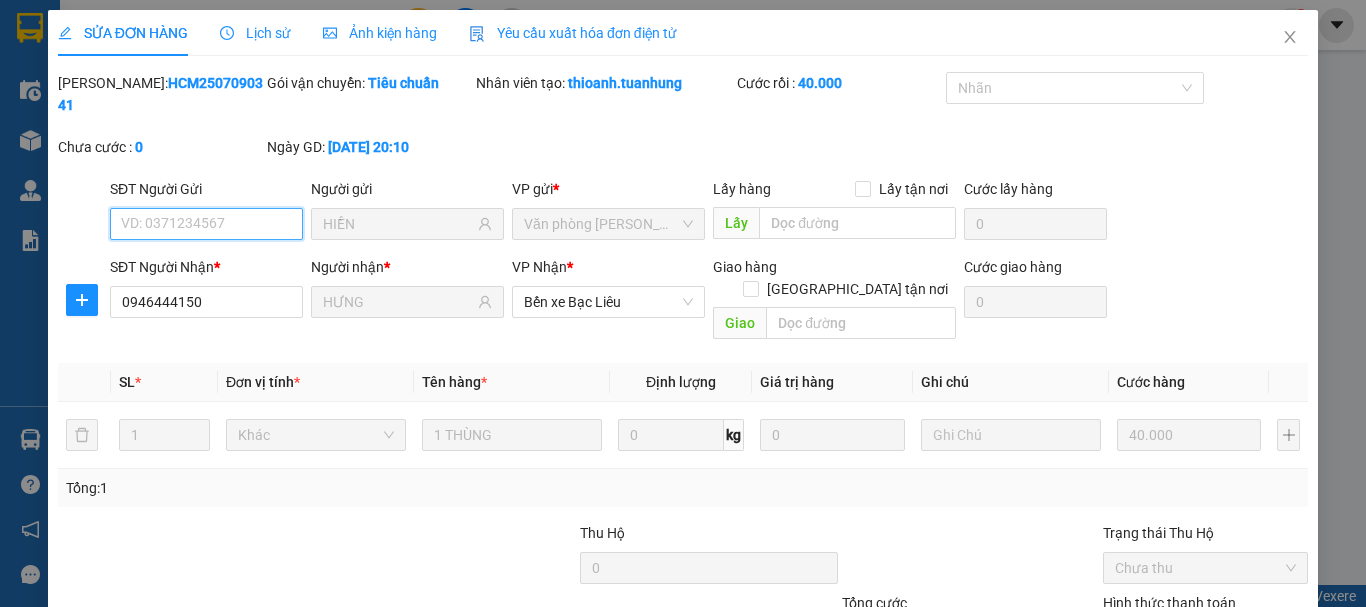 scroll, scrollTop: 137, scrollLeft: 0, axis: vertical 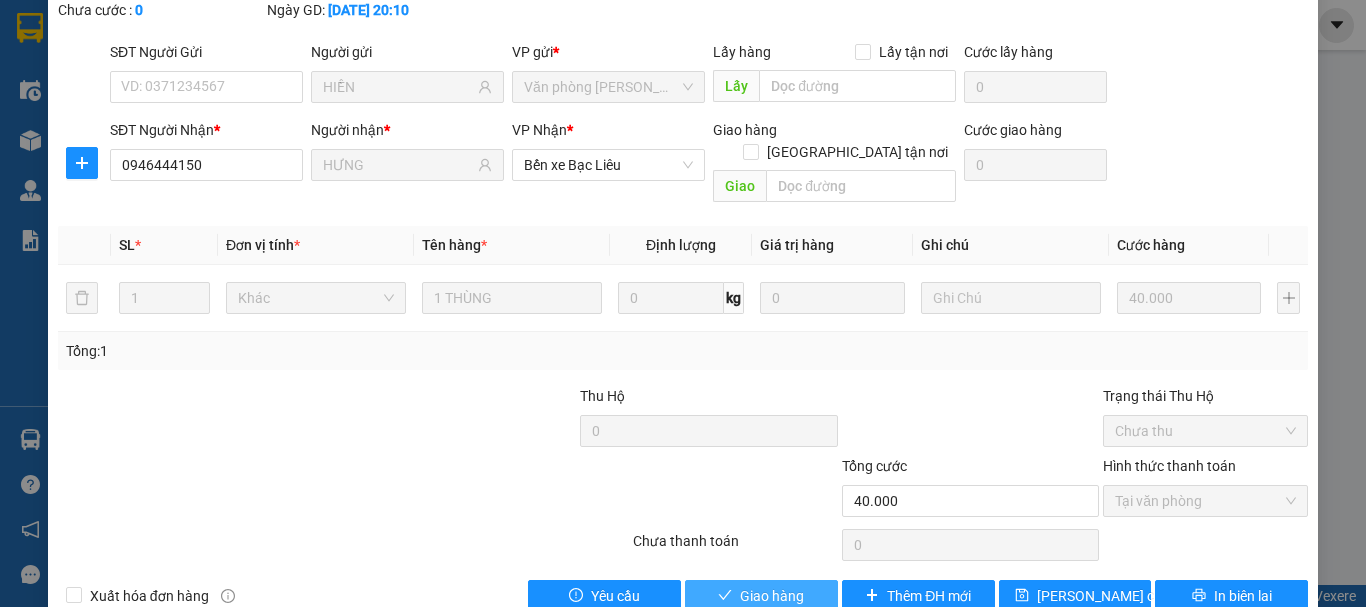 drag, startPoint x: 775, startPoint y: 543, endPoint x: 775, endPoint y: 527, distance: 16 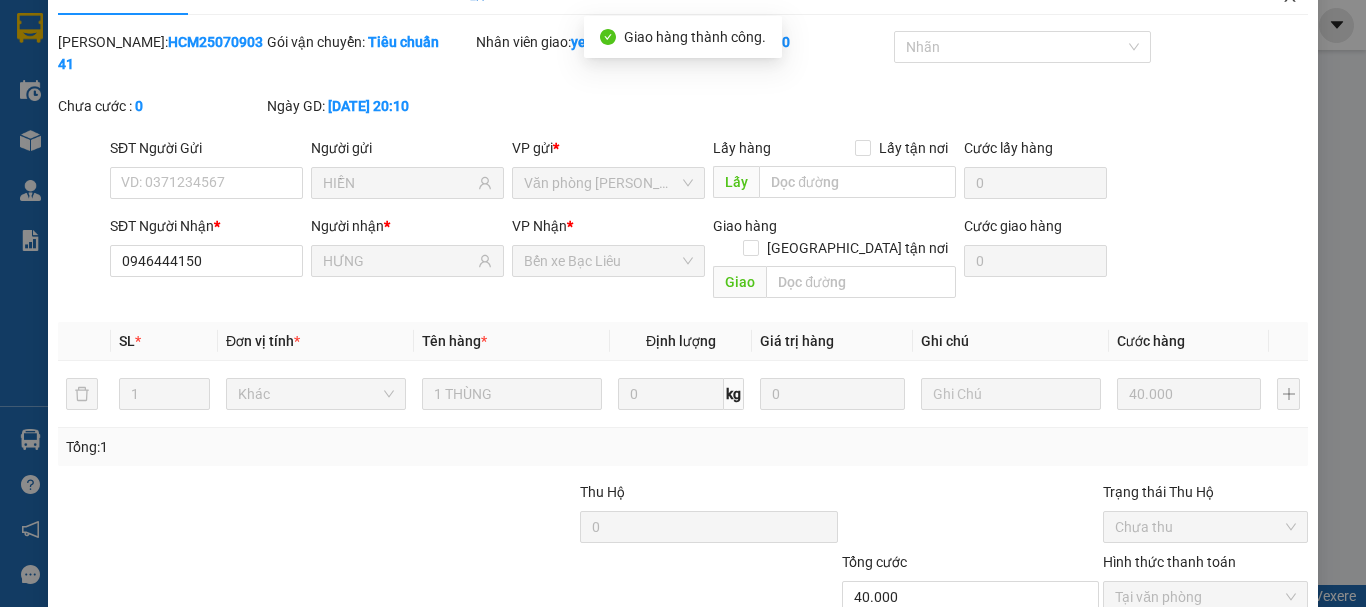 scroll, scrollTop: 0, scrollLeft: 0, axis: both 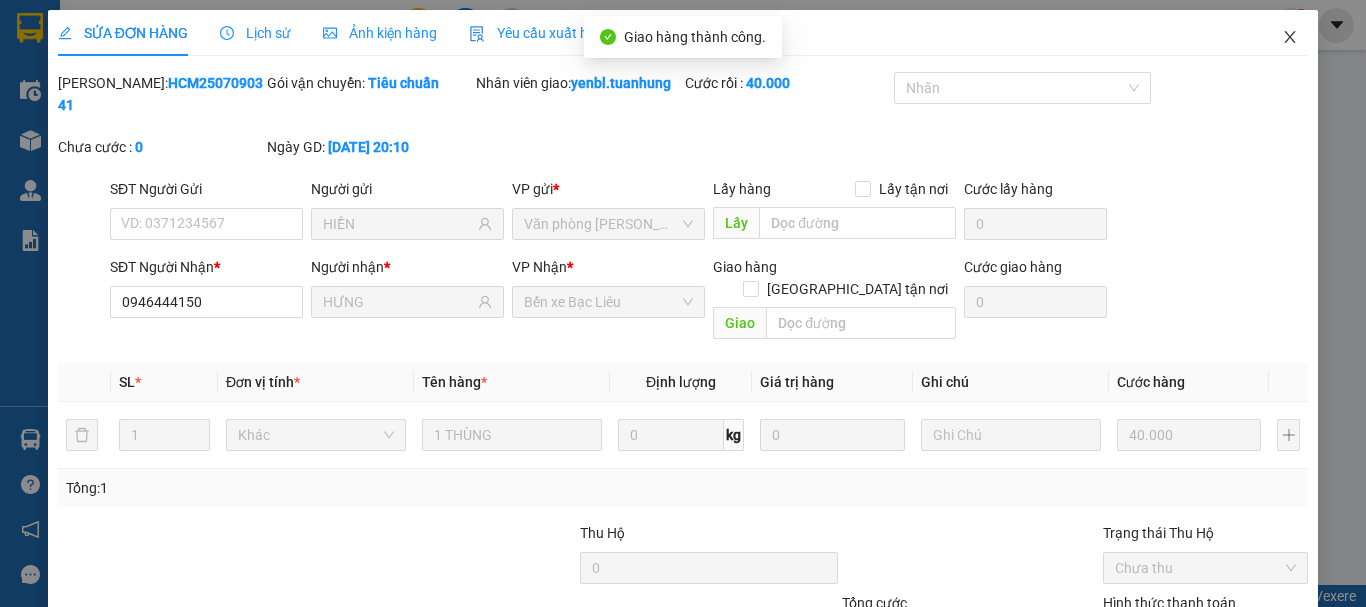click 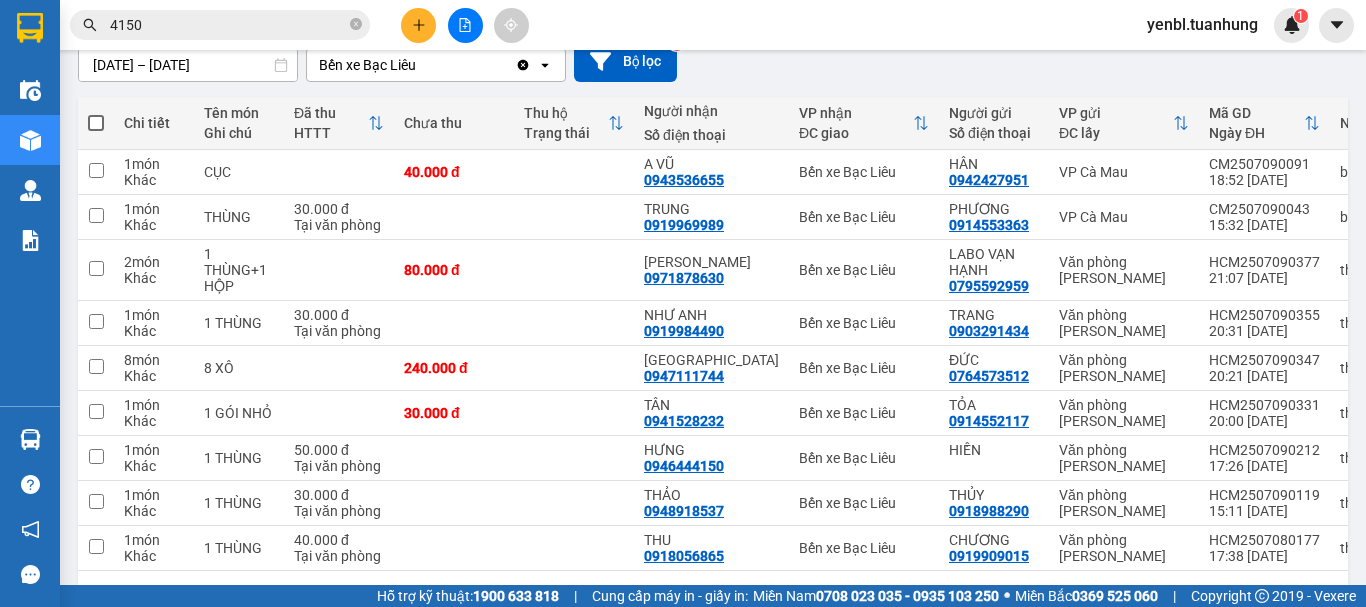 scroll, scrollTop: 200, scrollLeft: 0, axis: vertical 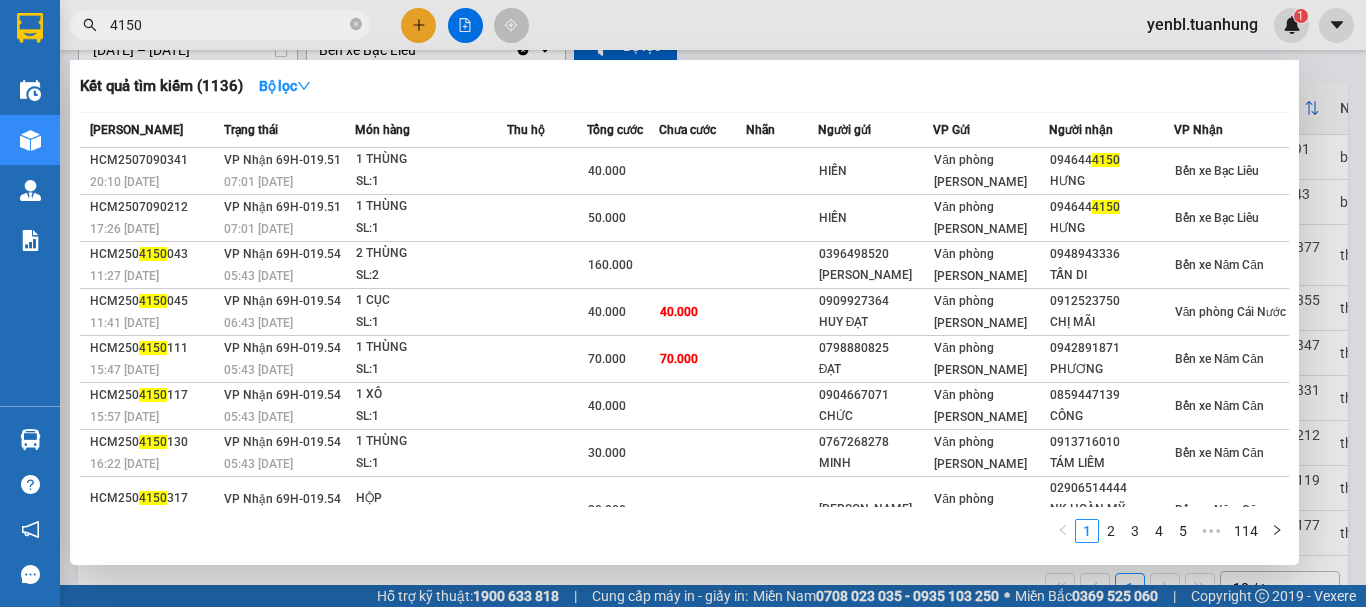 click on "4150" at bounding box center (228, 25) 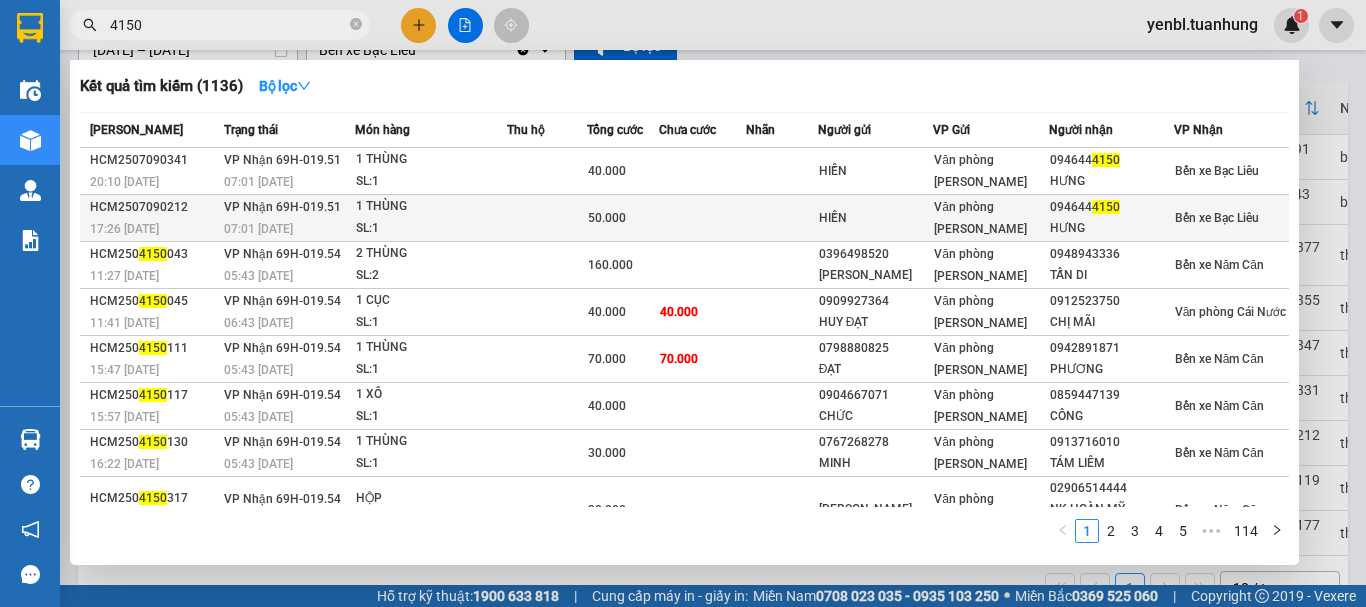 click on "094644 4150" at bounding box center [1111, 207] 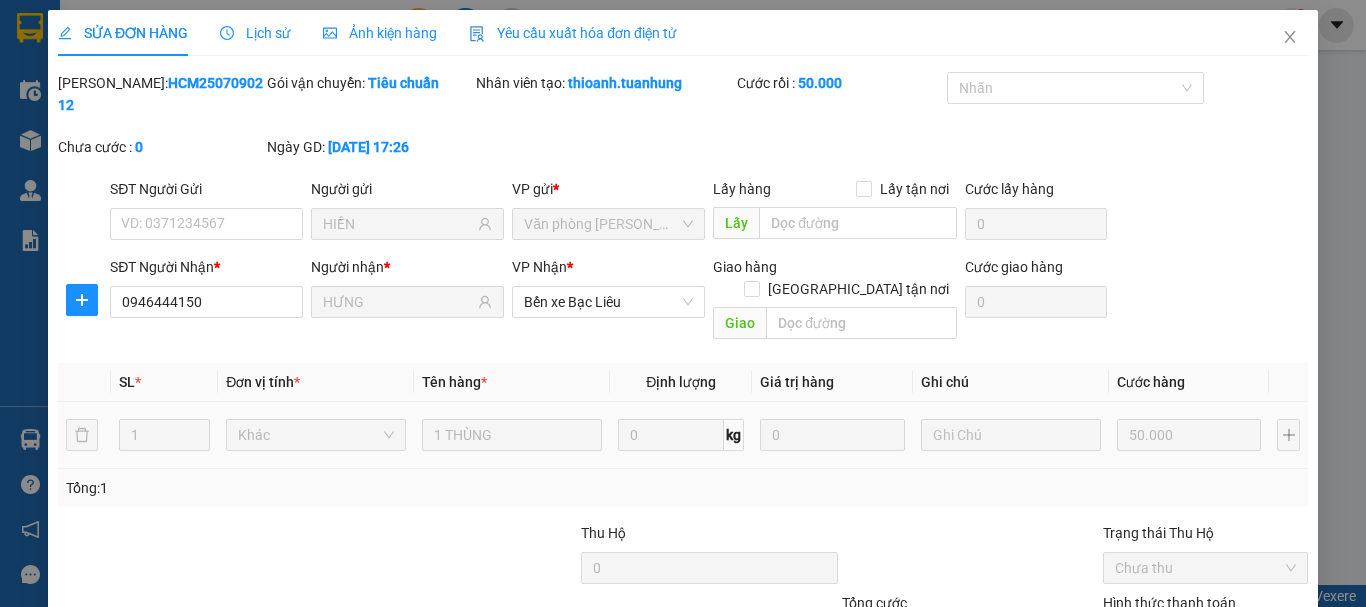 scroll, scrollTop: 0, scrollLeft: 0, axis: both 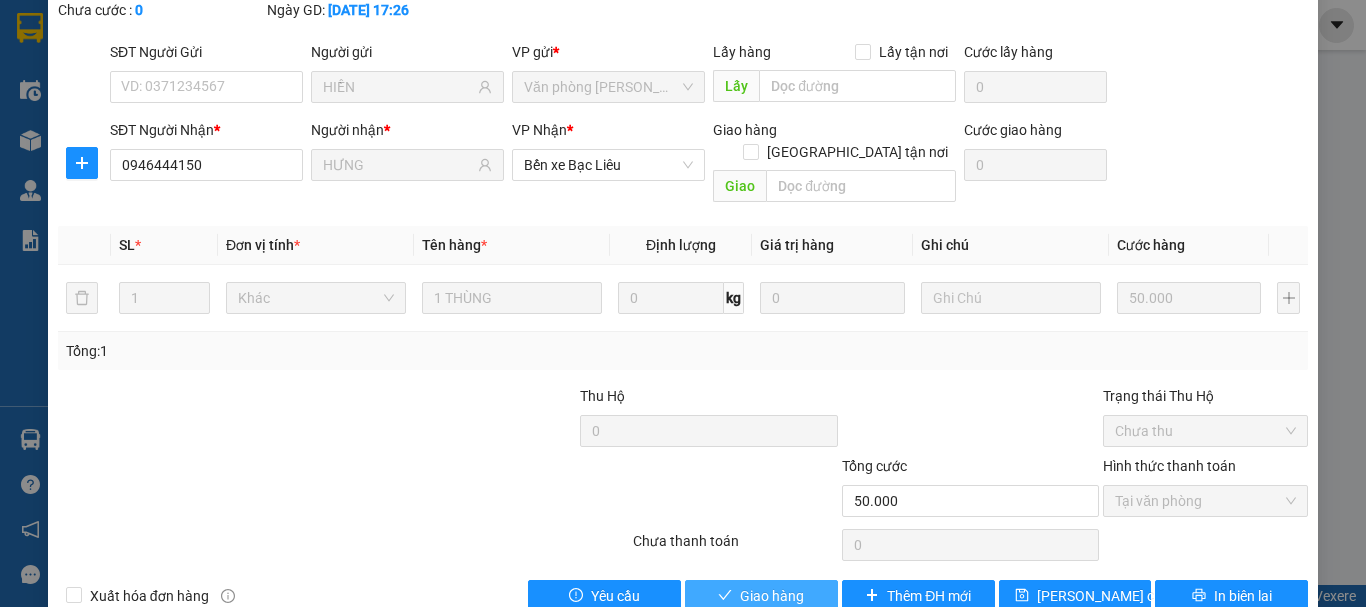 click on "Giao hàng" at bounding box center (772, 596) 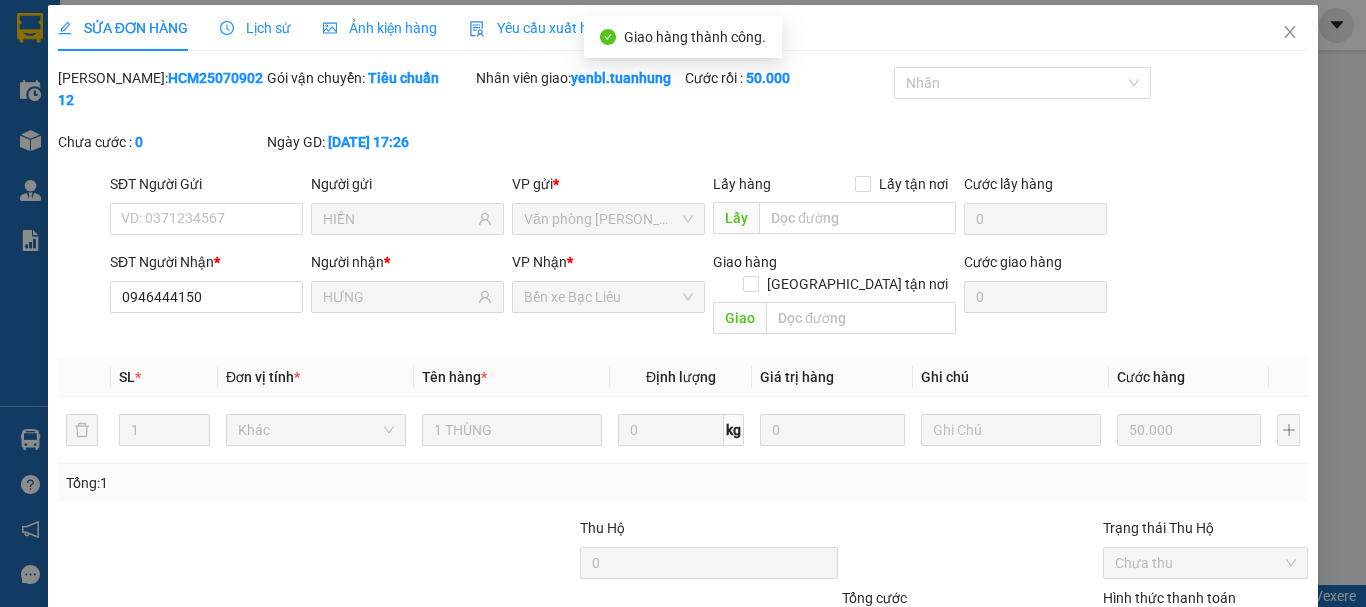 scroll, scrollTop: 0, scrollLeft: 0, axis: both 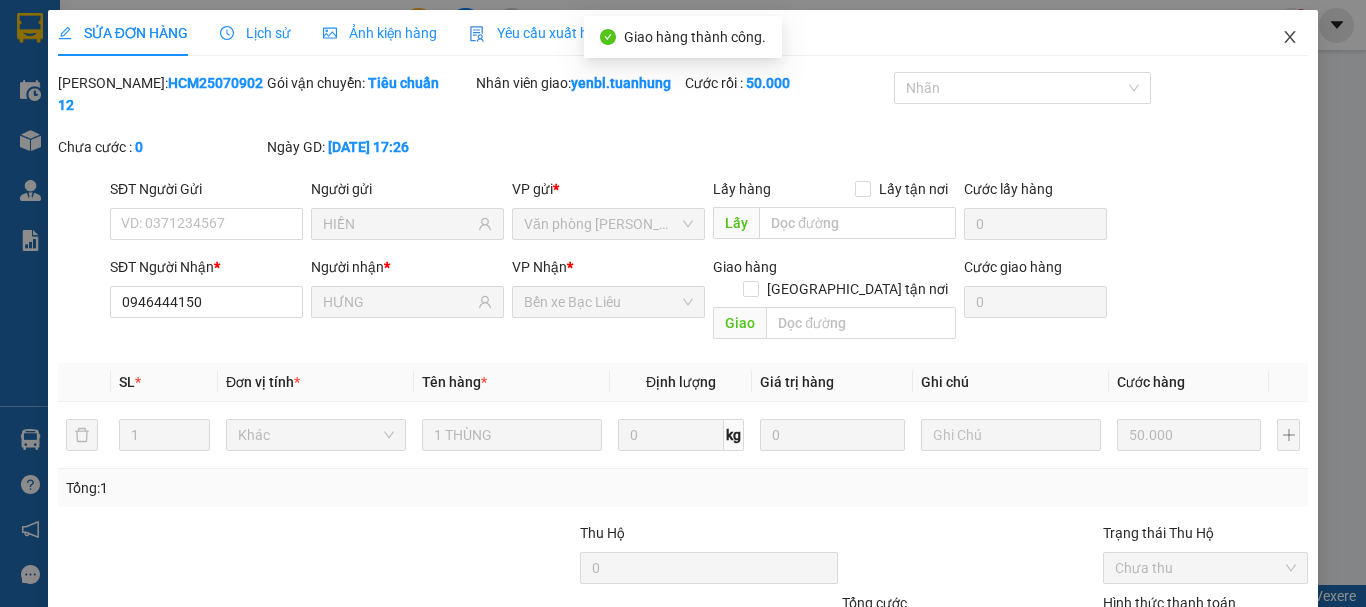 click 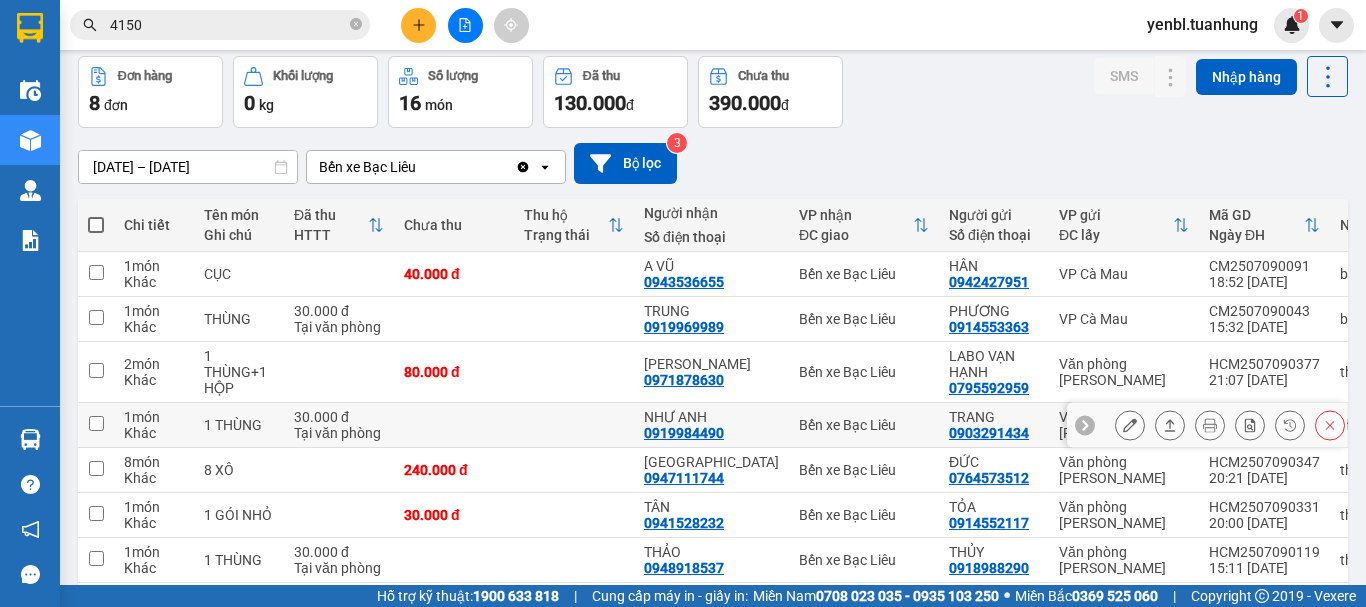 scroll, scrollTop: 216, scrollLeft: 0, axis: vertical 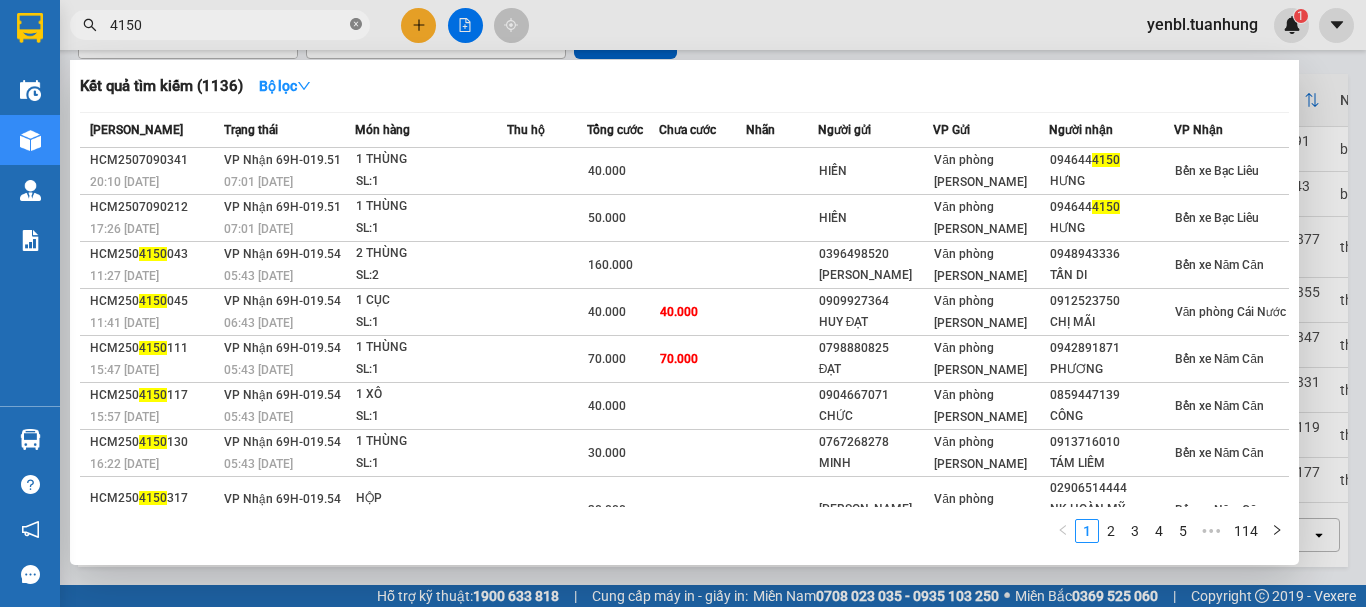 click 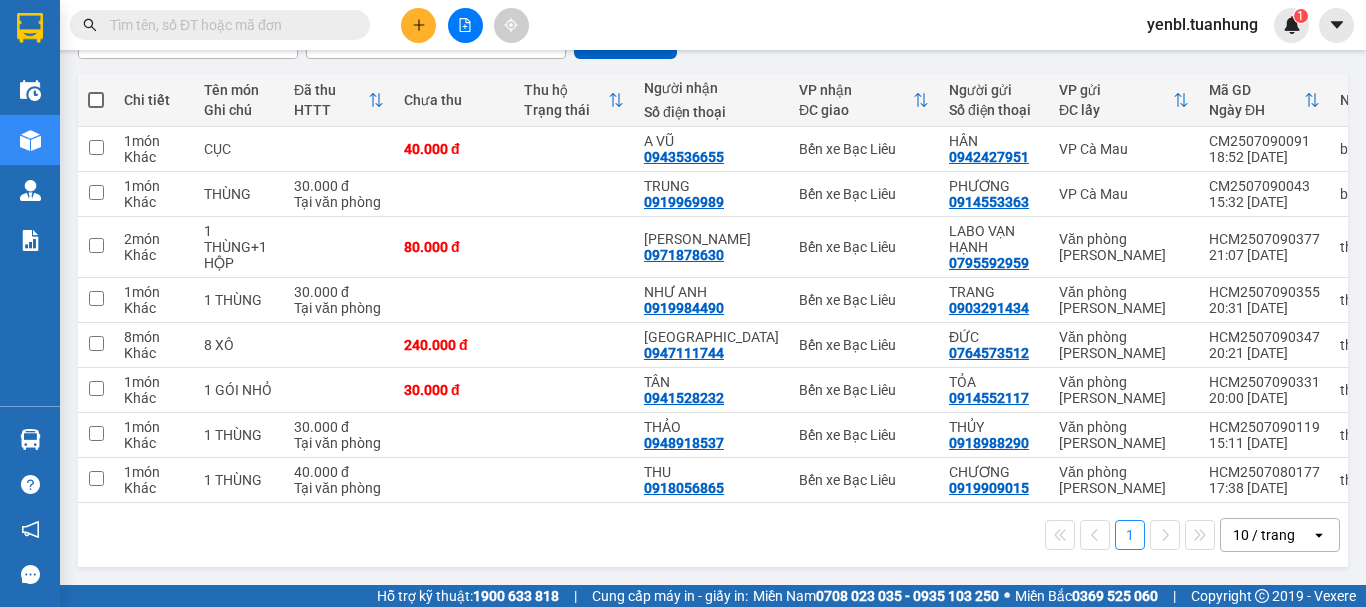 click at bounding box center [228, 25] 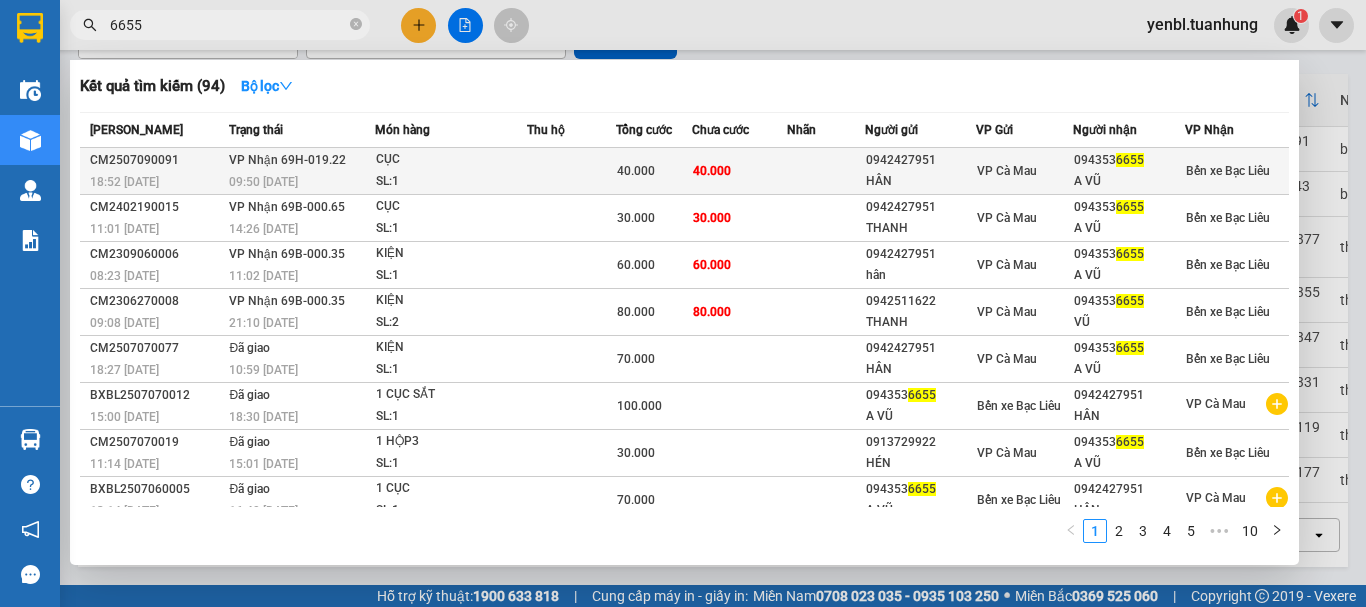 type on "6655" 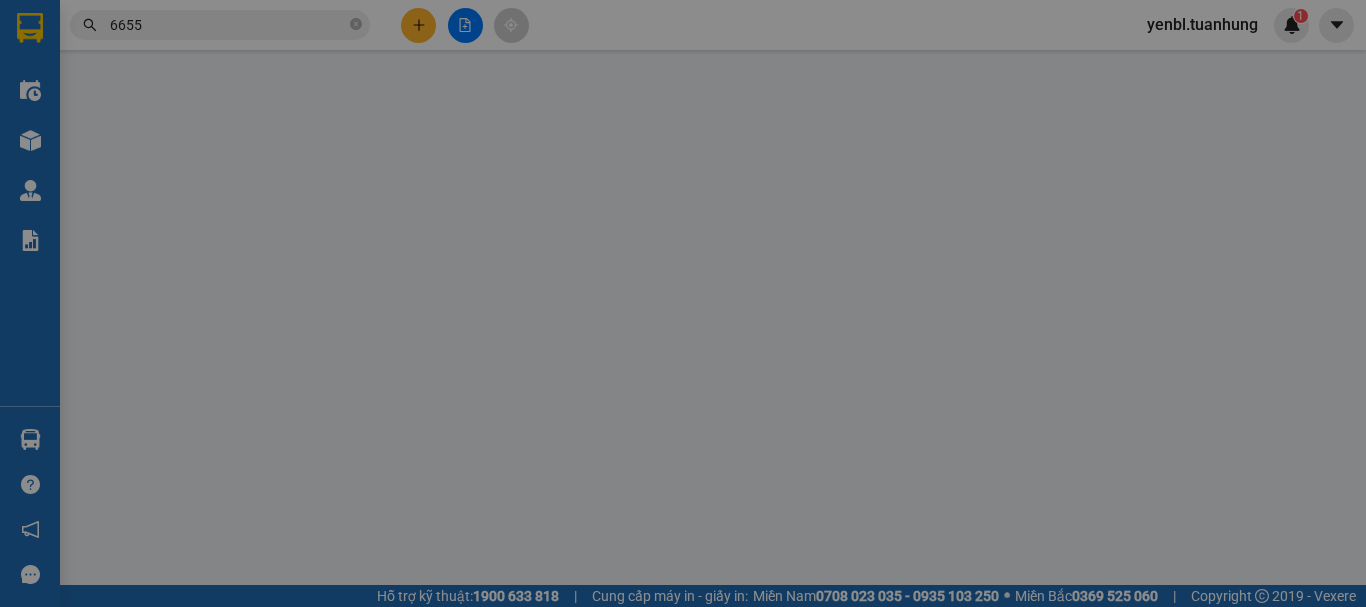 scroll, scrollTop: 0, scrollLeft: 0, axis: both 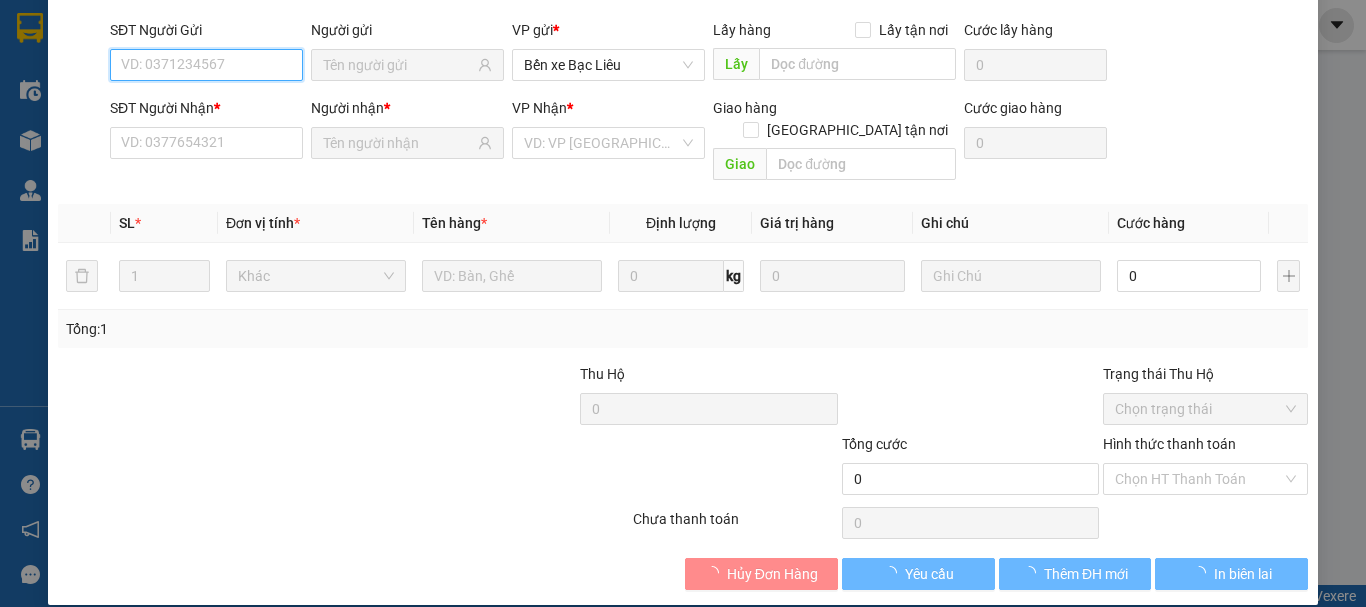 type on "0942427951" 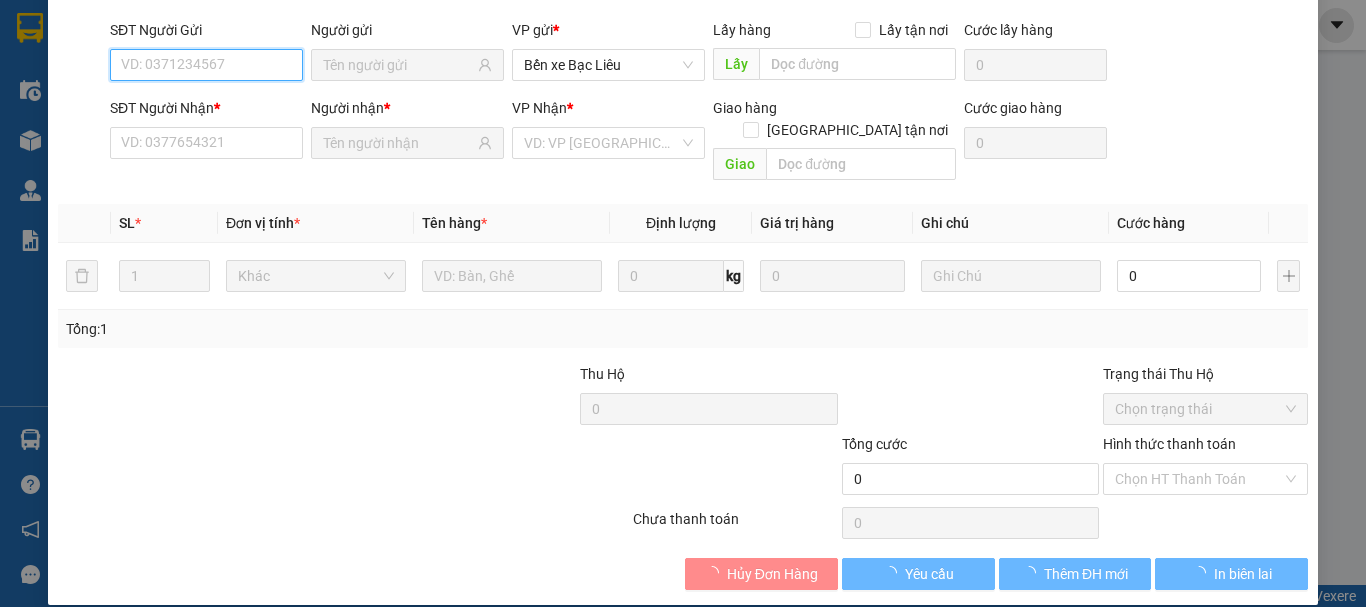type on "HÂN" 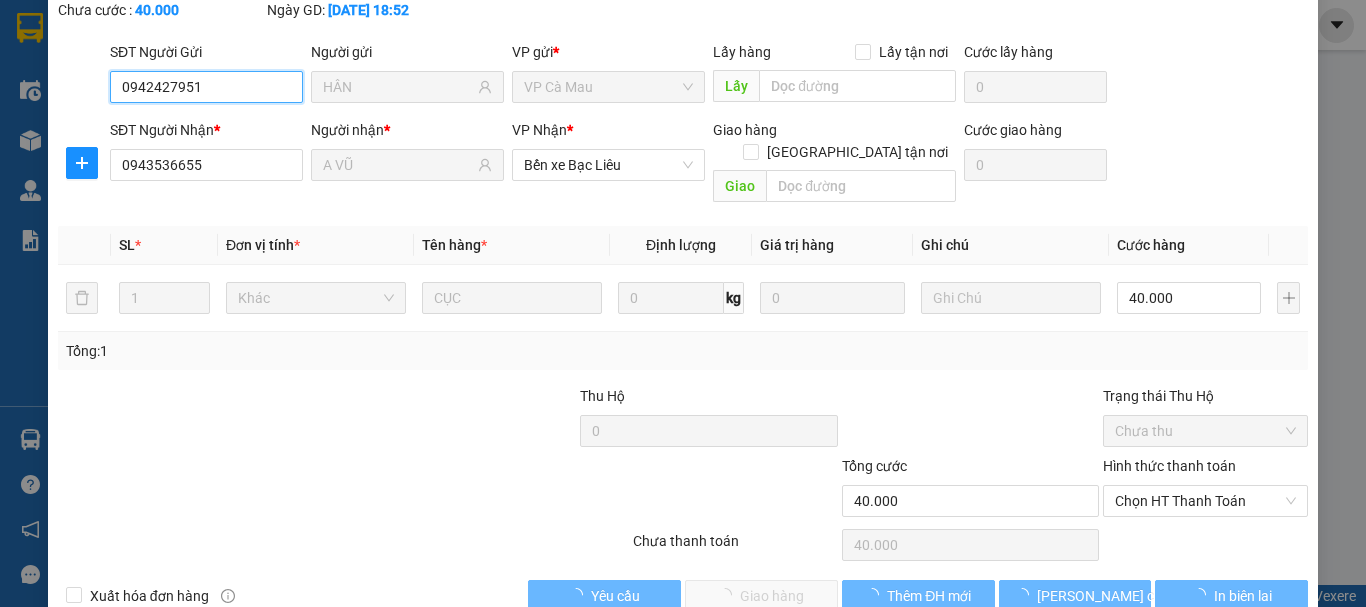 scroll, scrollTop: 159, scrollLeft: 0, axis: vertical 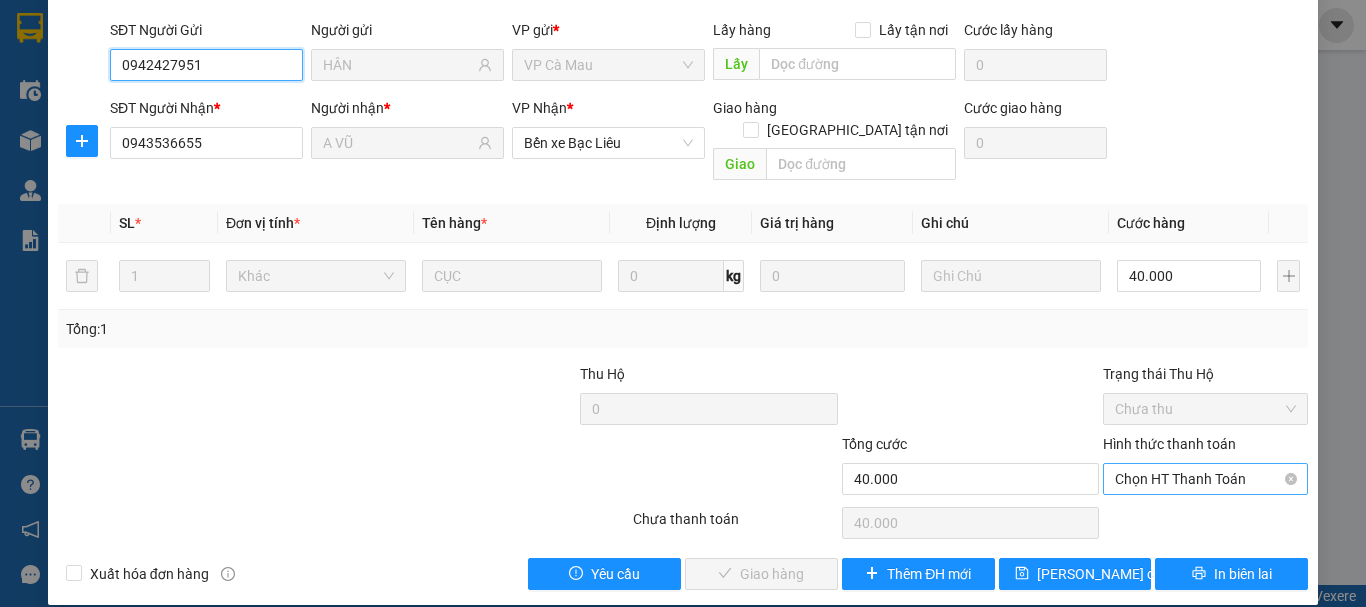 click on "Chọn HT Thanh Toán" at bounding box center [1205, 479] 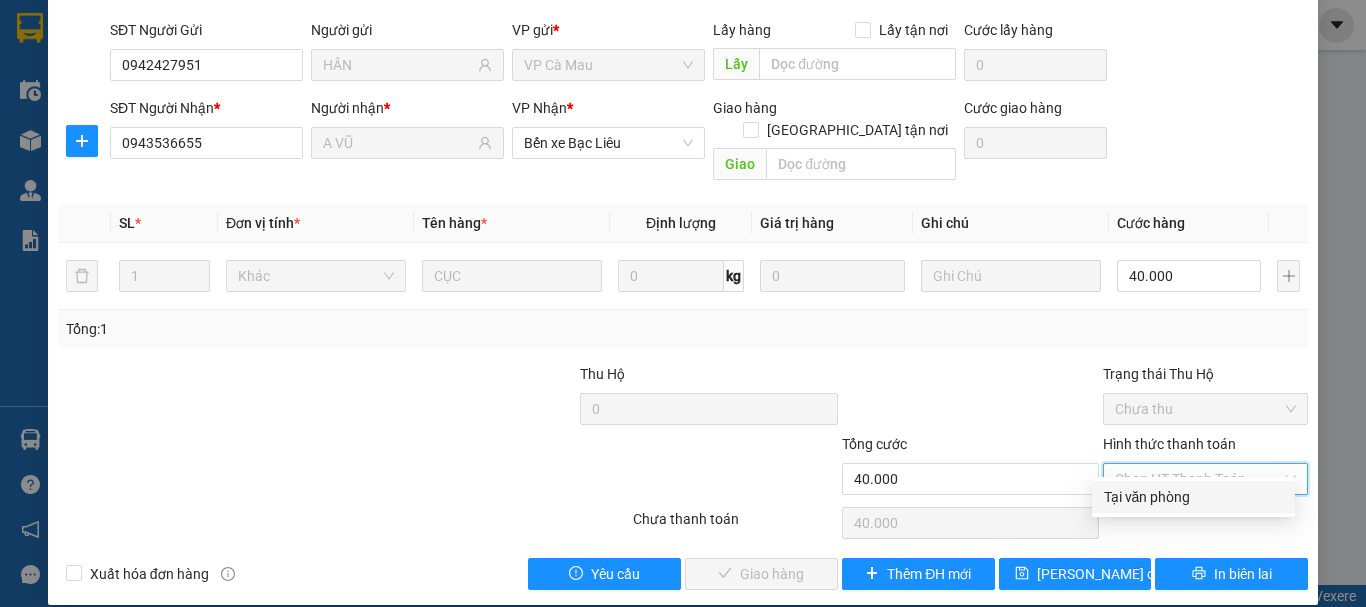 click on "Tại văn phòng" at bounding box center [1193, 497] 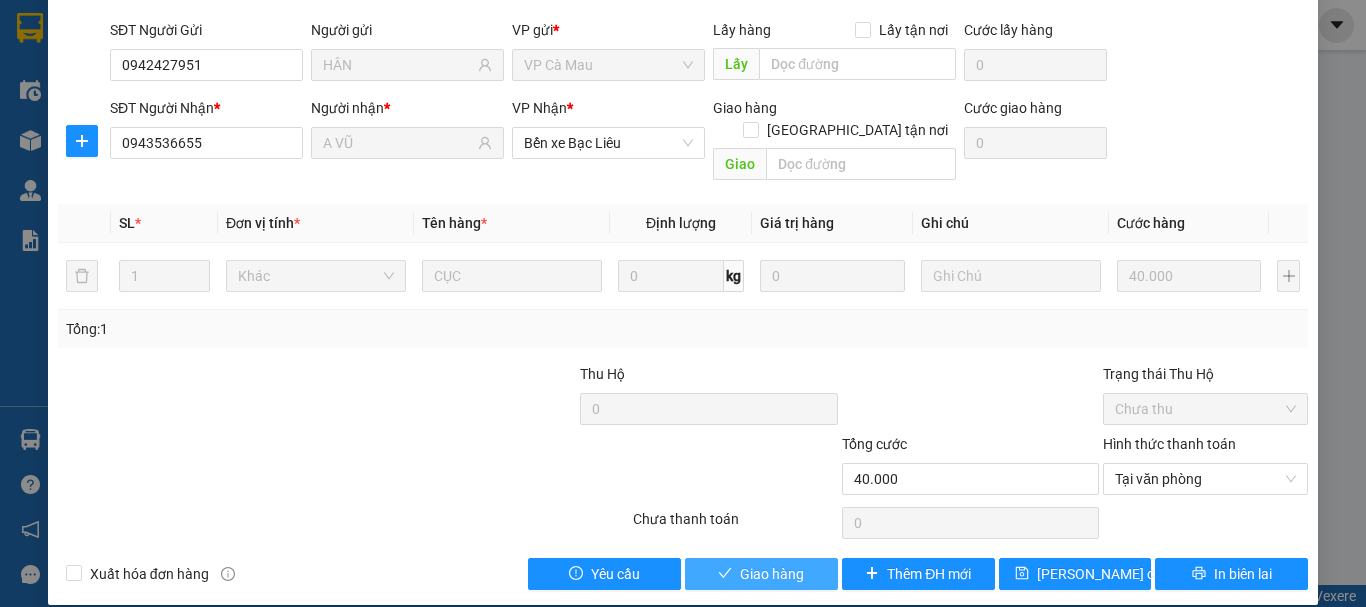 click on "Giao hàng" at bounding box center [761, 574] 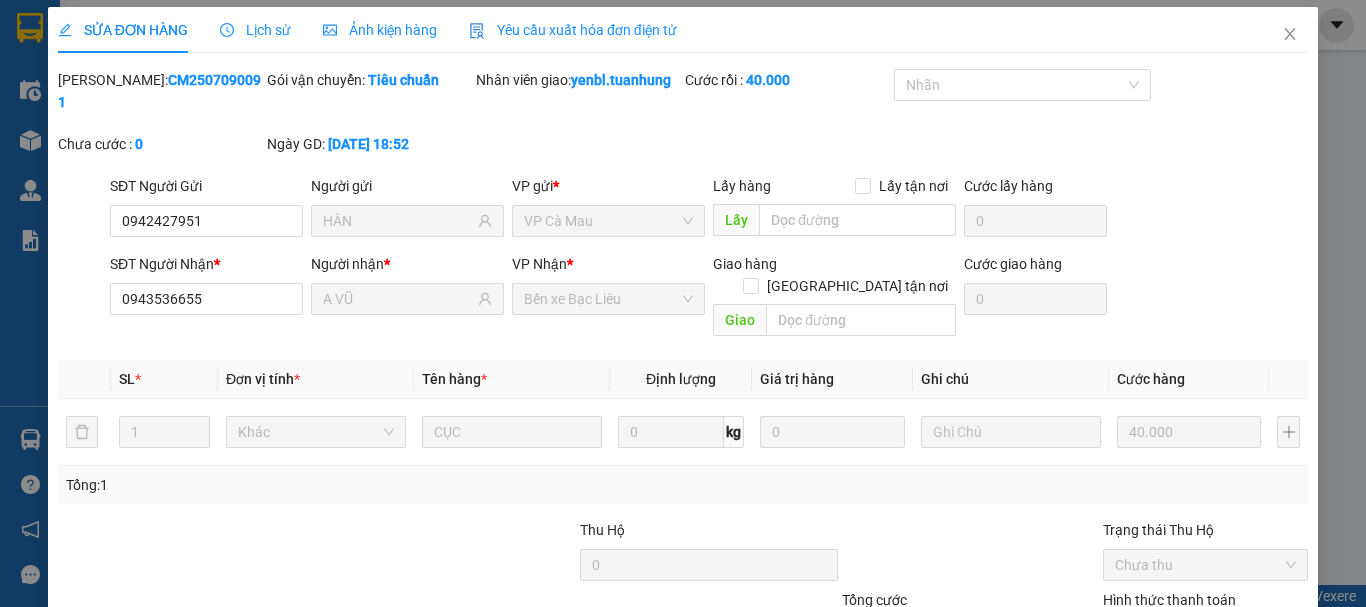 scroll, scrollTop: 0, scrollLeft: 0, axis: both 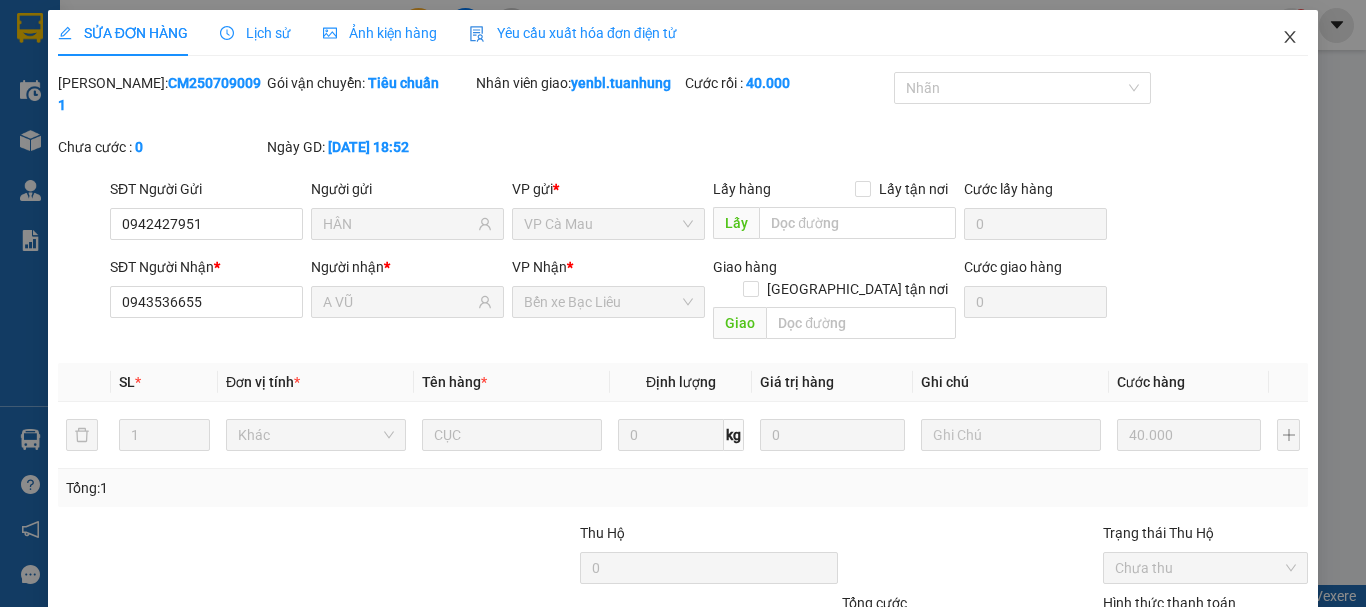 click 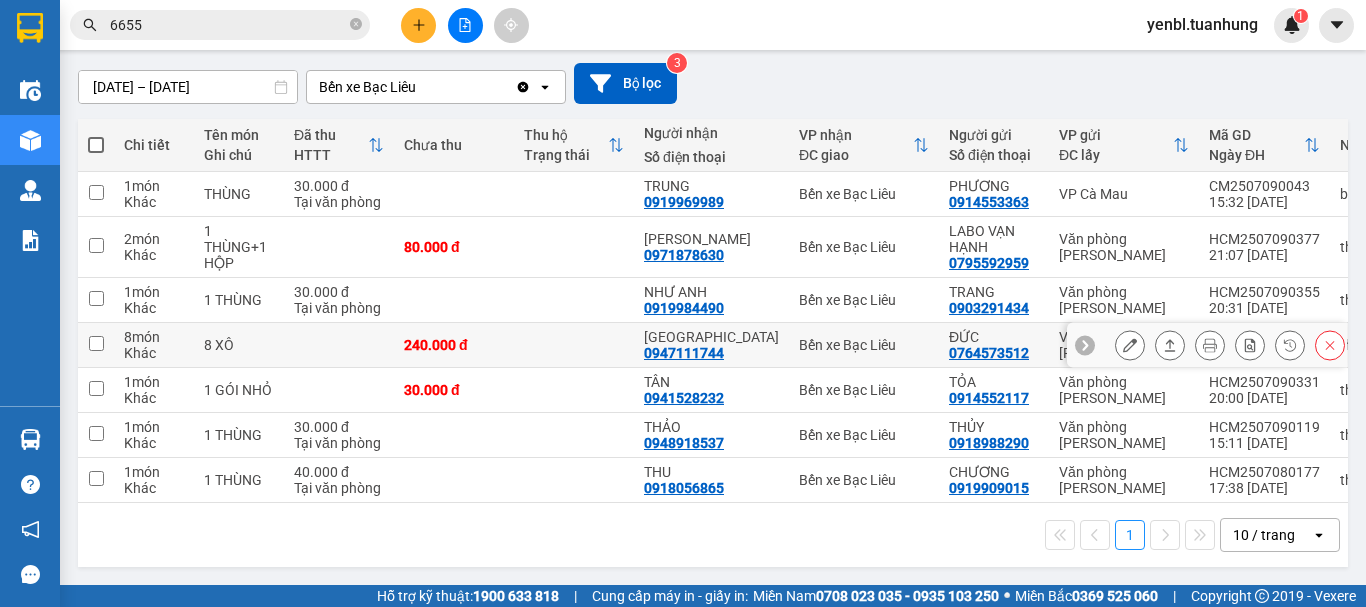 scroll, scrollTop: 171, scrollLeft: 0, axis: vertical 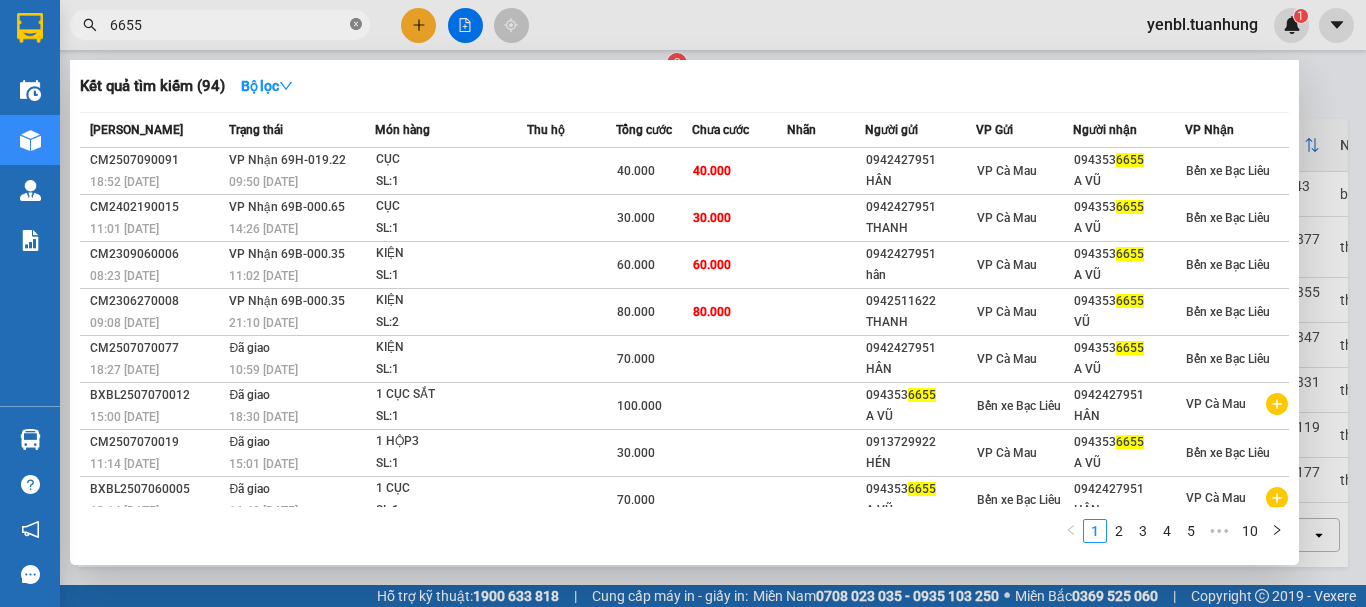 click 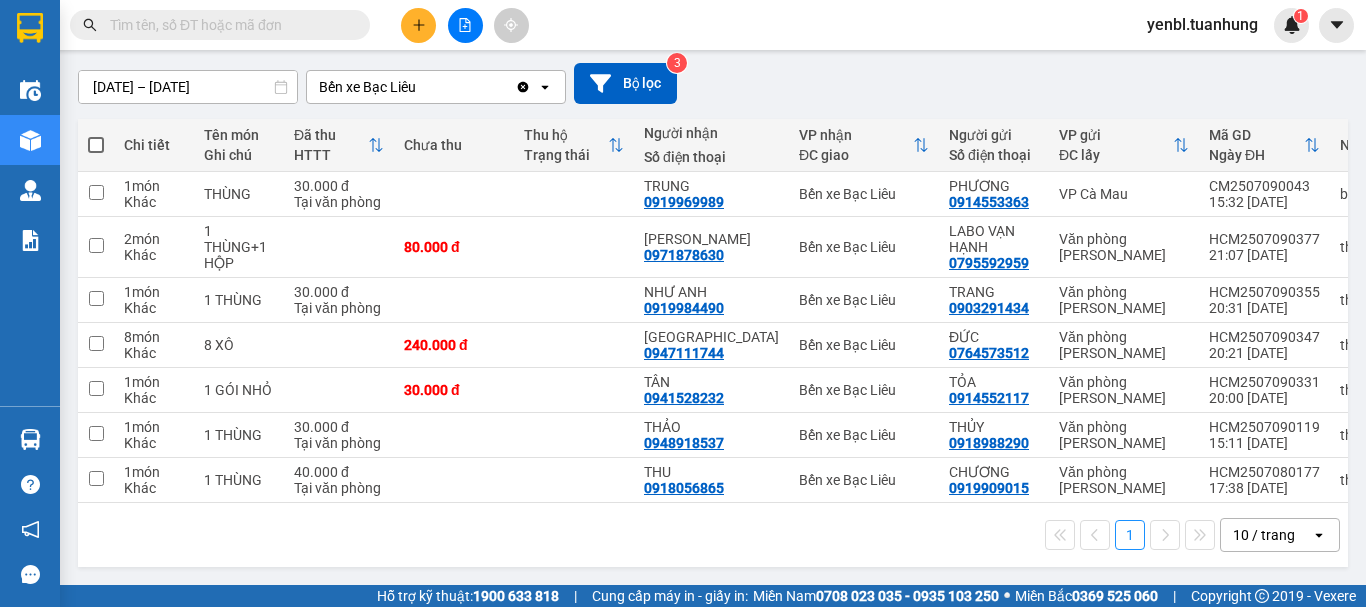 click at bounding box center (228, 25) 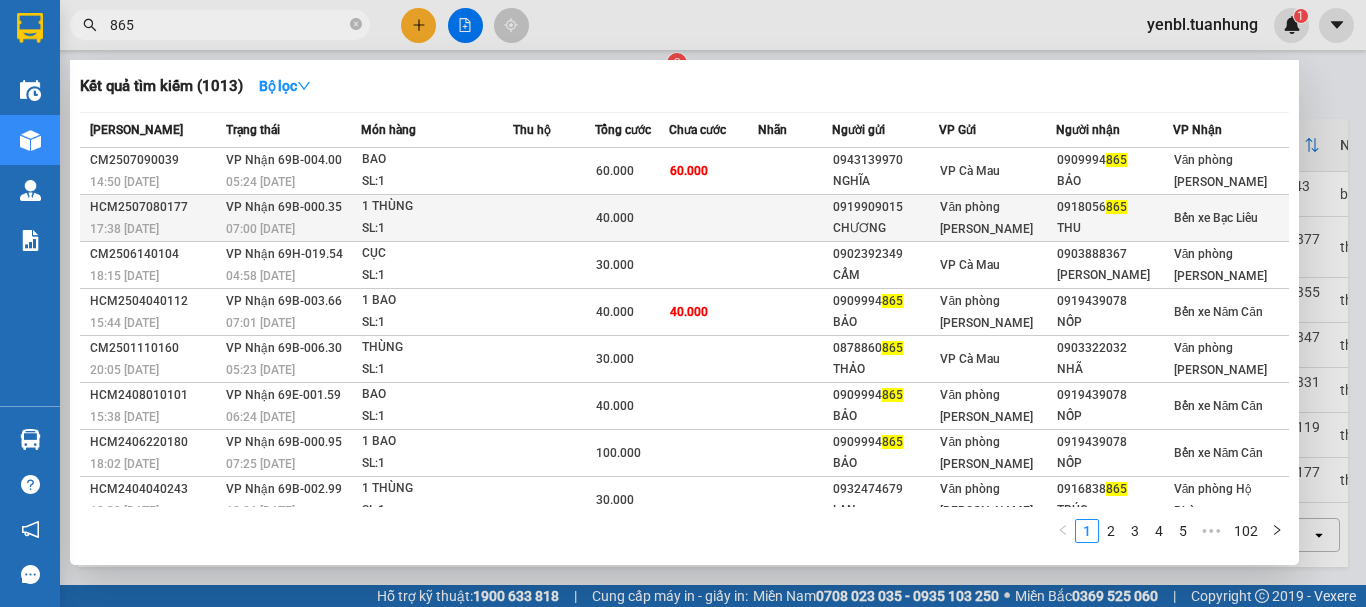 type on "865" 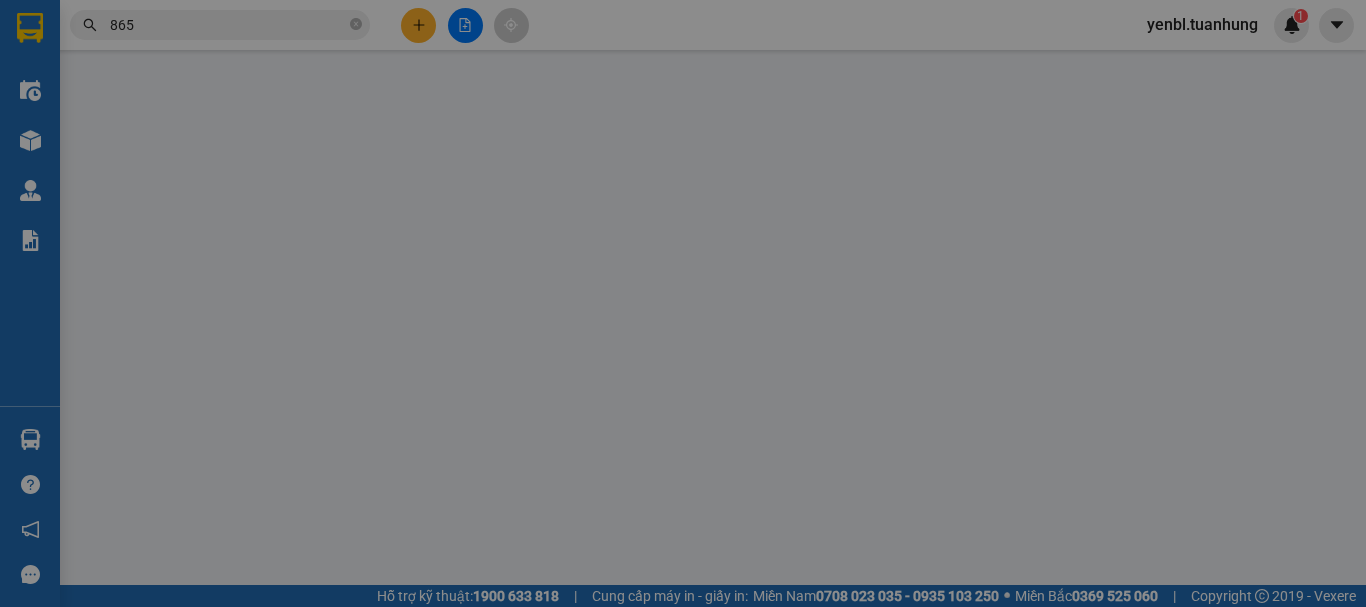 scroll, scrollTop: 0, scrollLeft: 0, axis: both 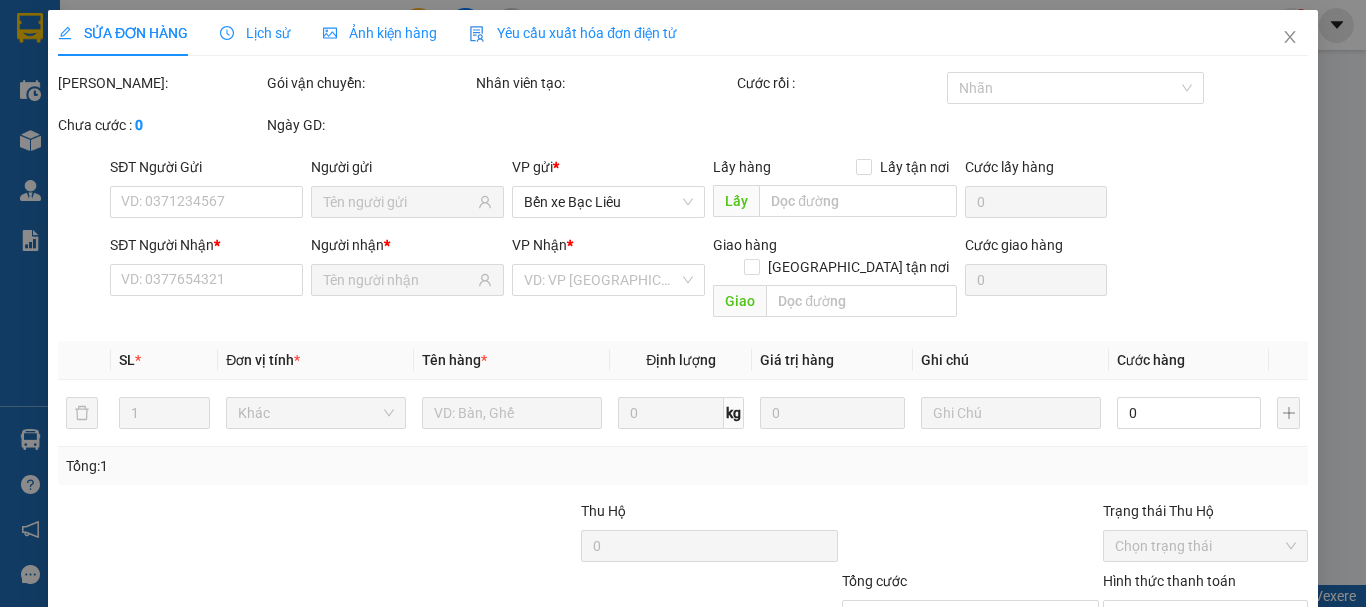 type on "0919909015" 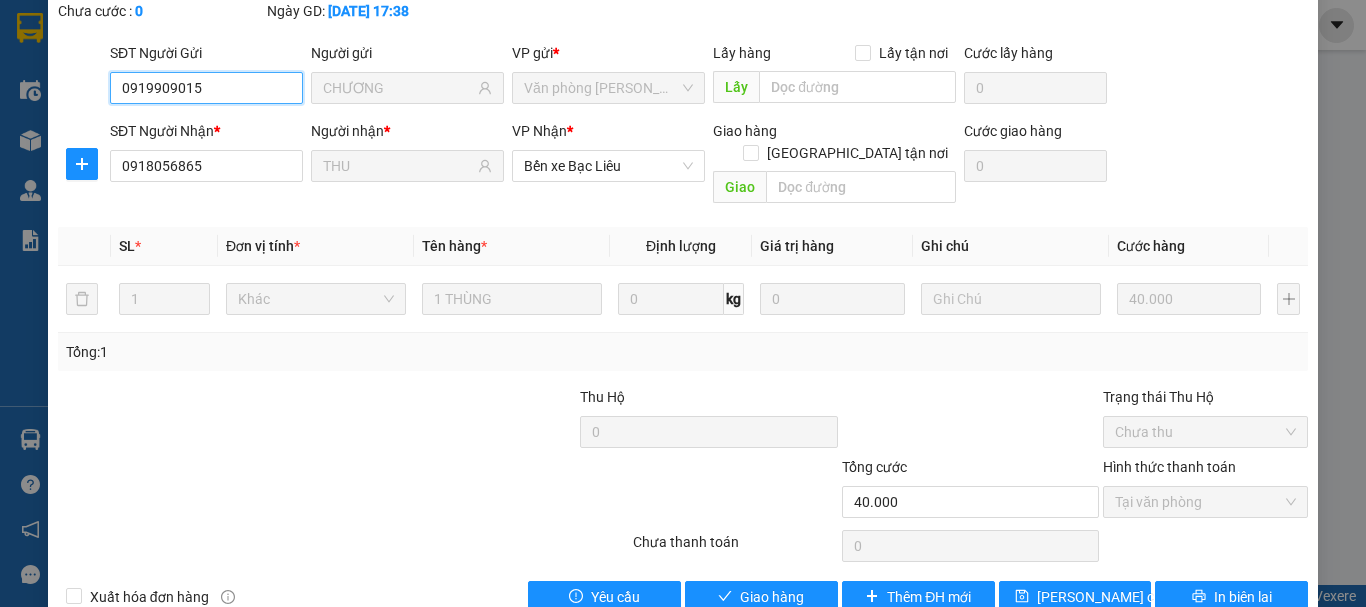 scroll, scrollTop: 137, scrollLeft: 0, axis: vertical 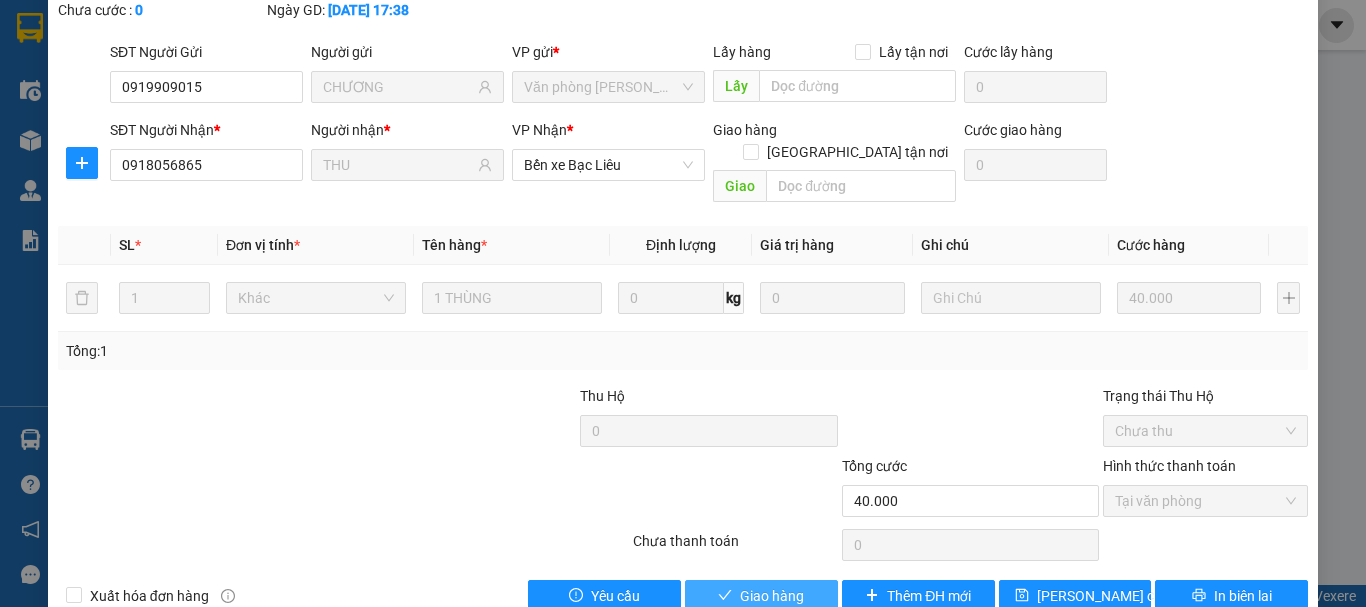 click on "Giao hàng" at bounding box center (772, 596) 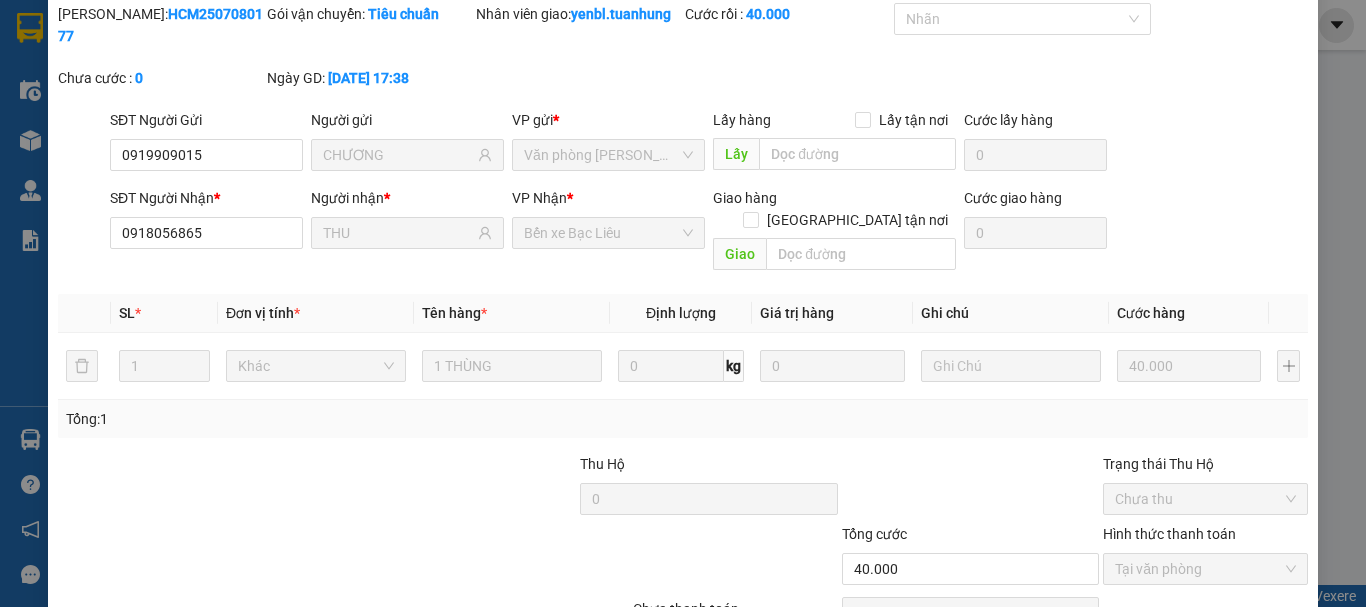 scroll, scrollTop: 0, scrollLeft: 0, axis: both 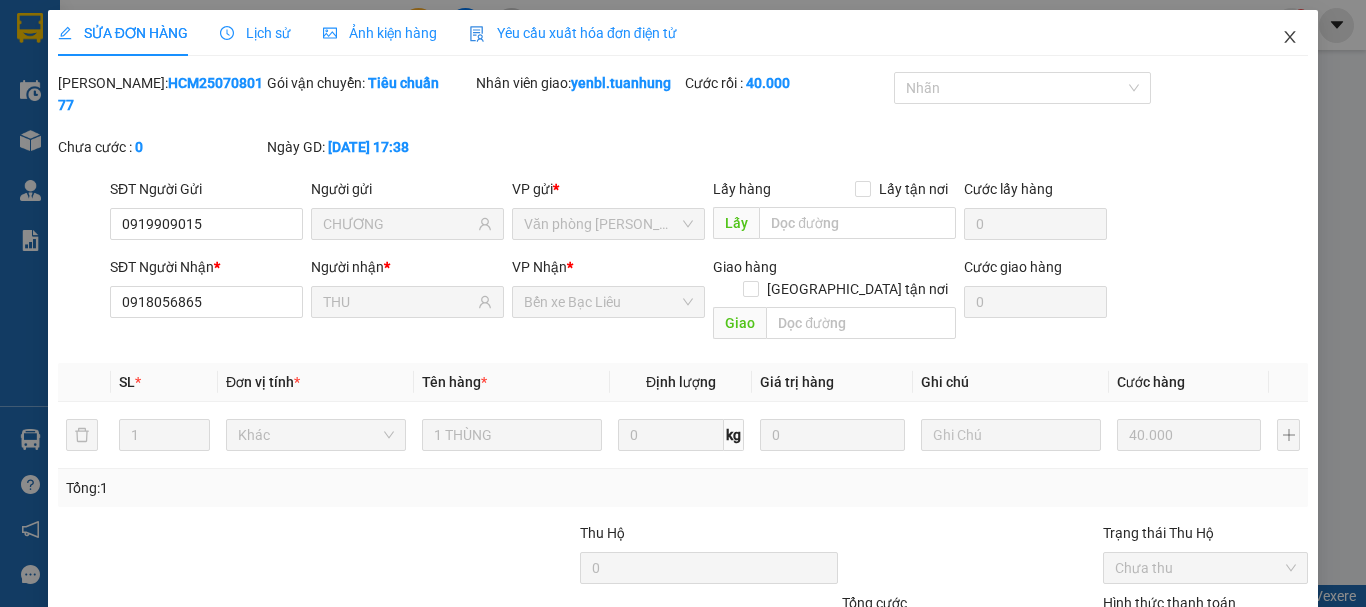 click 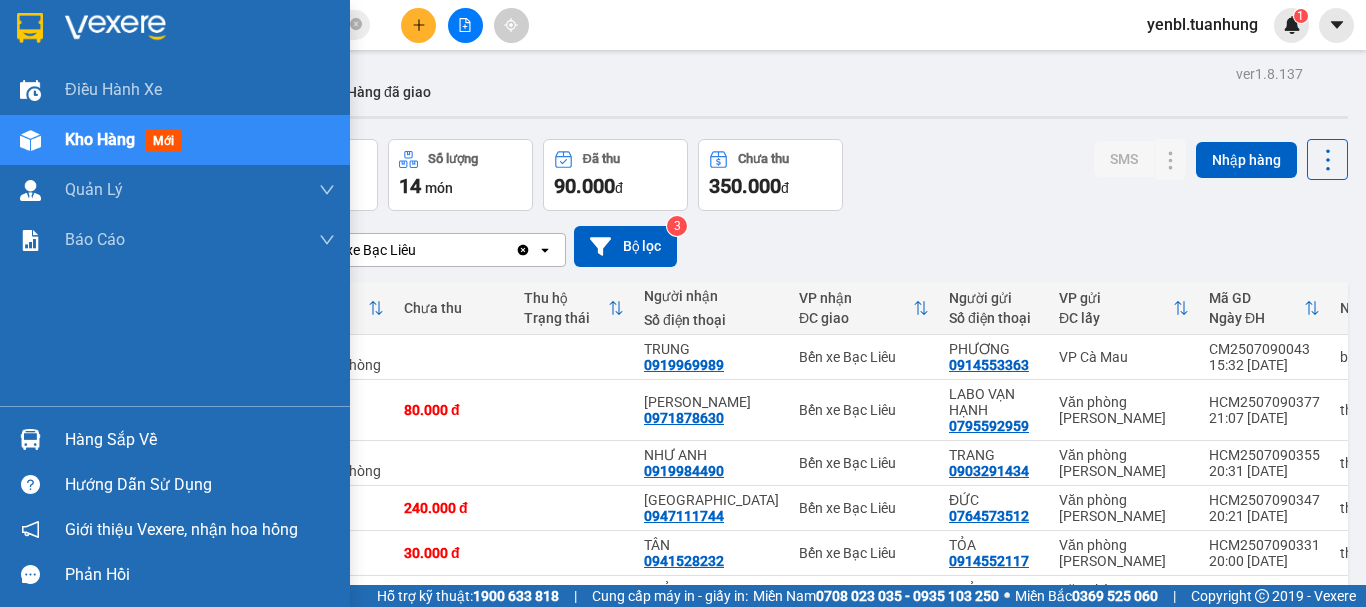 click on "Hàng sắp về" at bounding box center [200, 440] 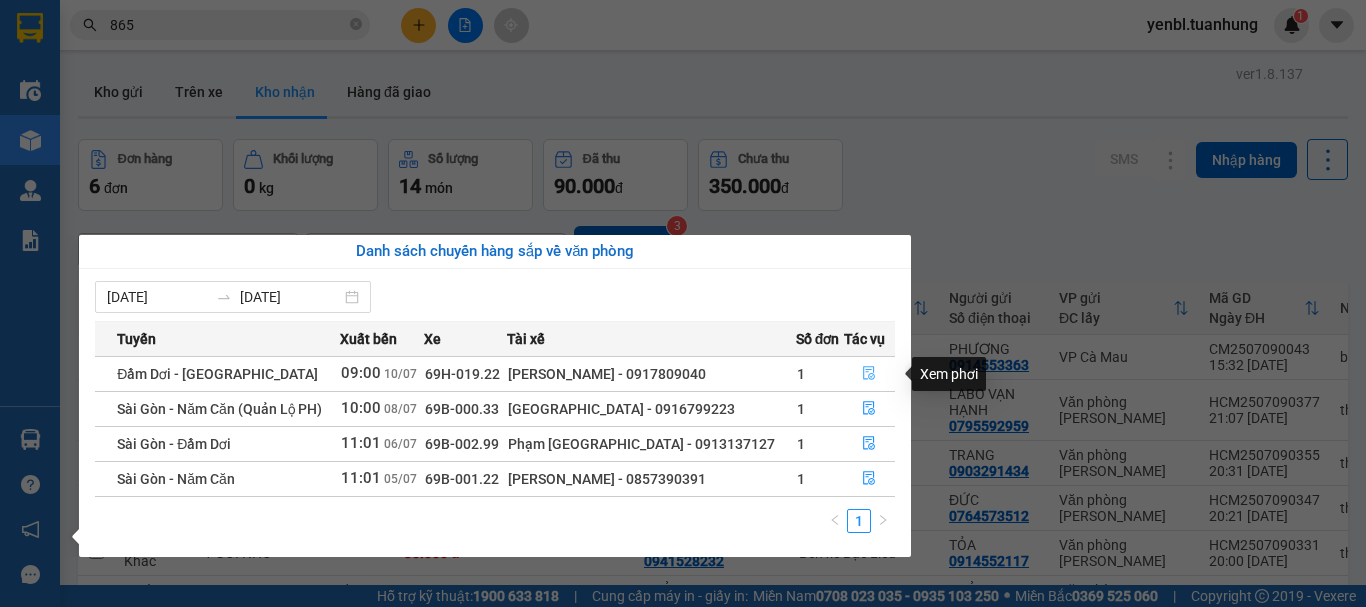 click 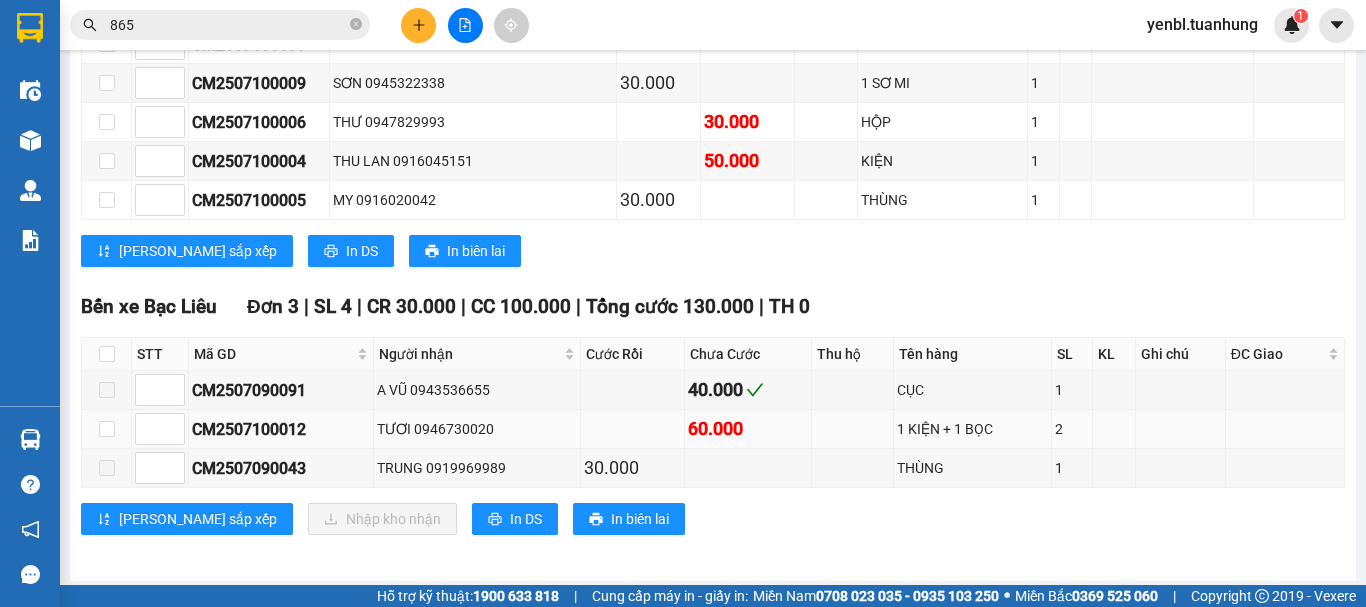 scroll, scrollTop: 728, scrollLeft: 0, axis: vertical 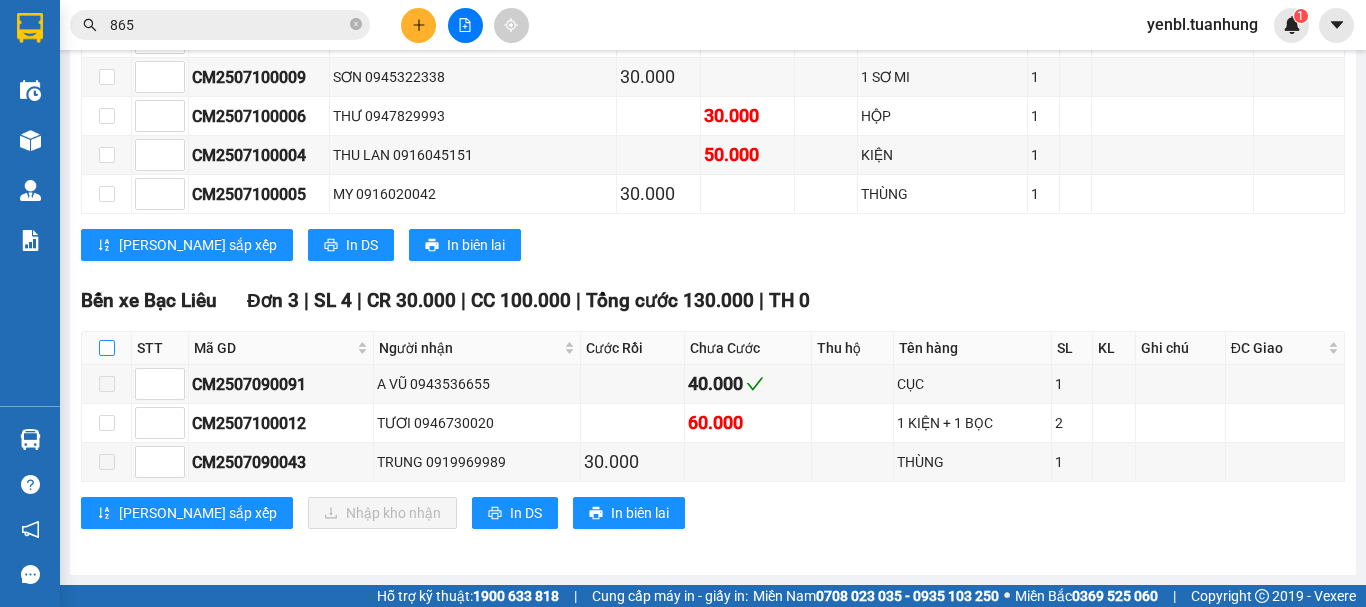 click at bounding box center [107, 348] 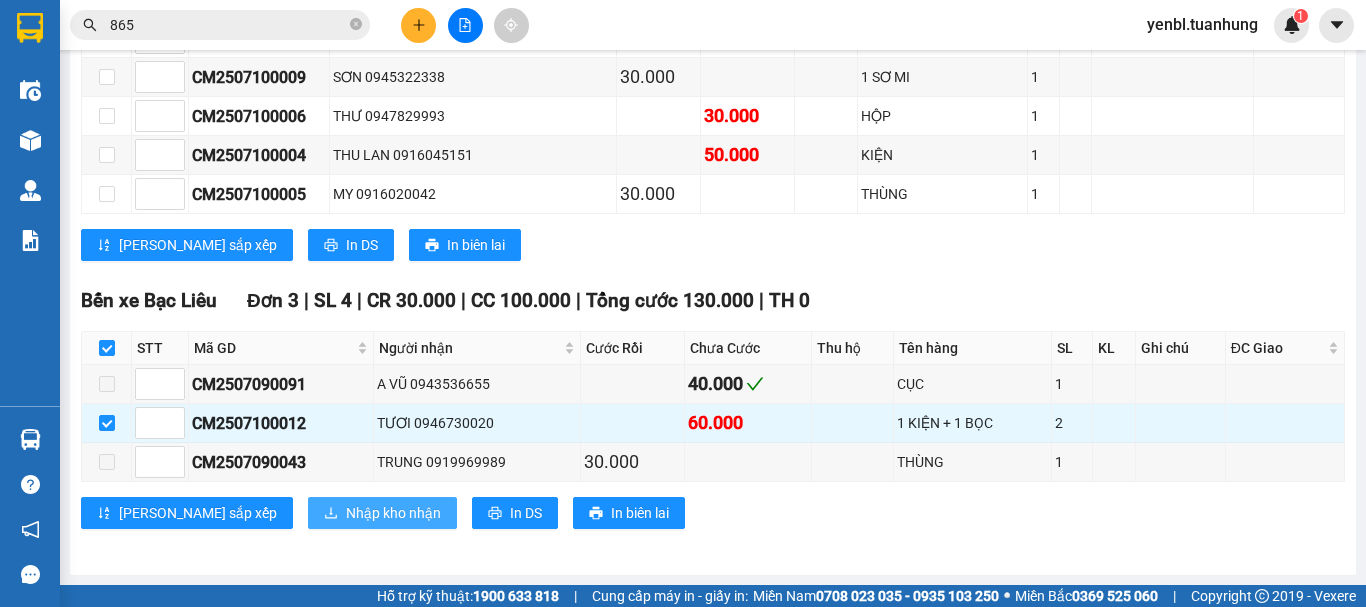 click on "Nhập kho nhận" at bounding box center [393, 513] 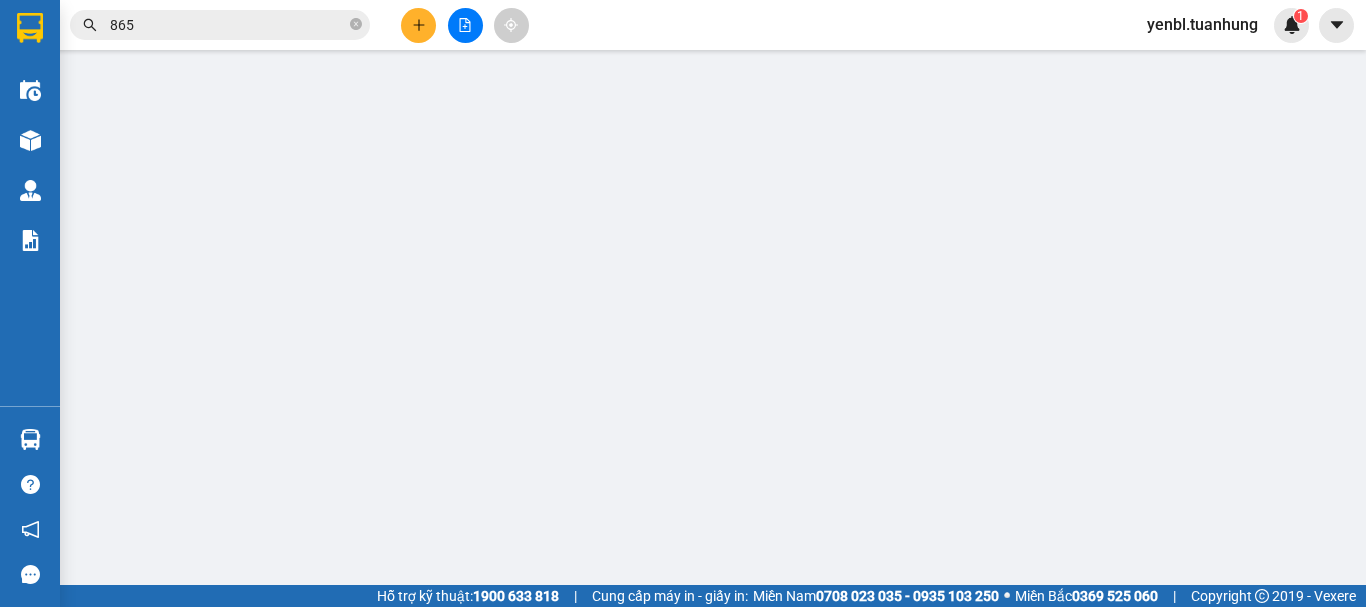 scroll, scrollTop: 0, scrollLeft: 0, axis: both 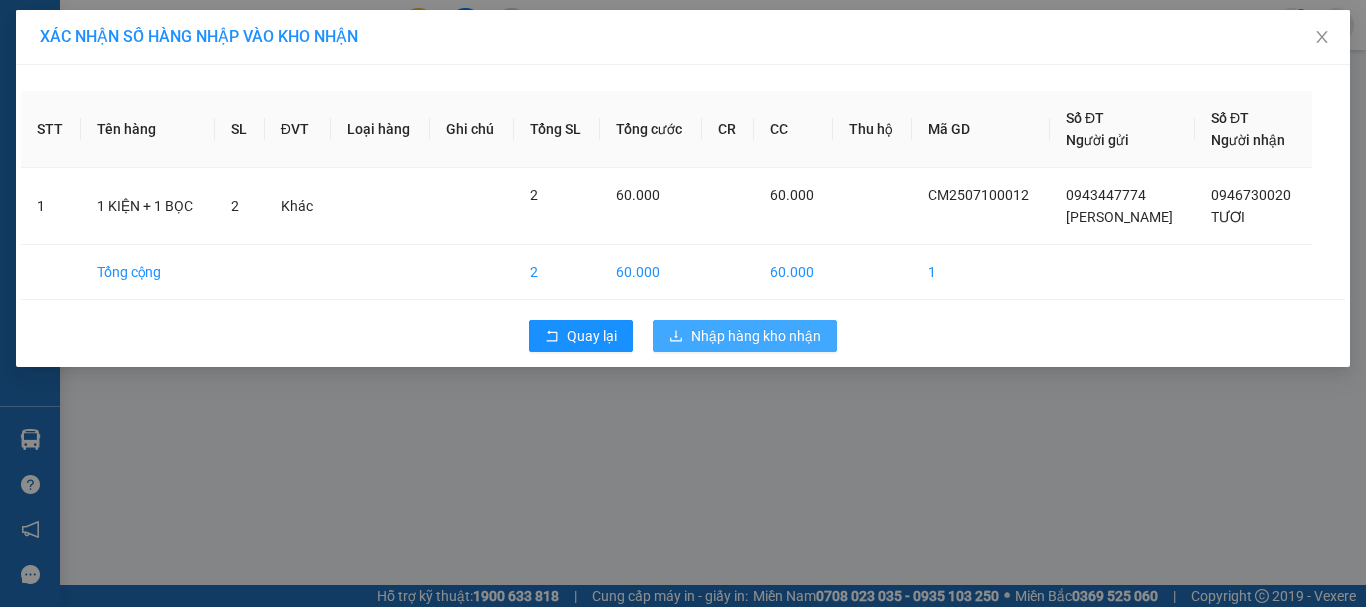 click on "Nhập hàng kho nhận" at bounding box center [756, 336] 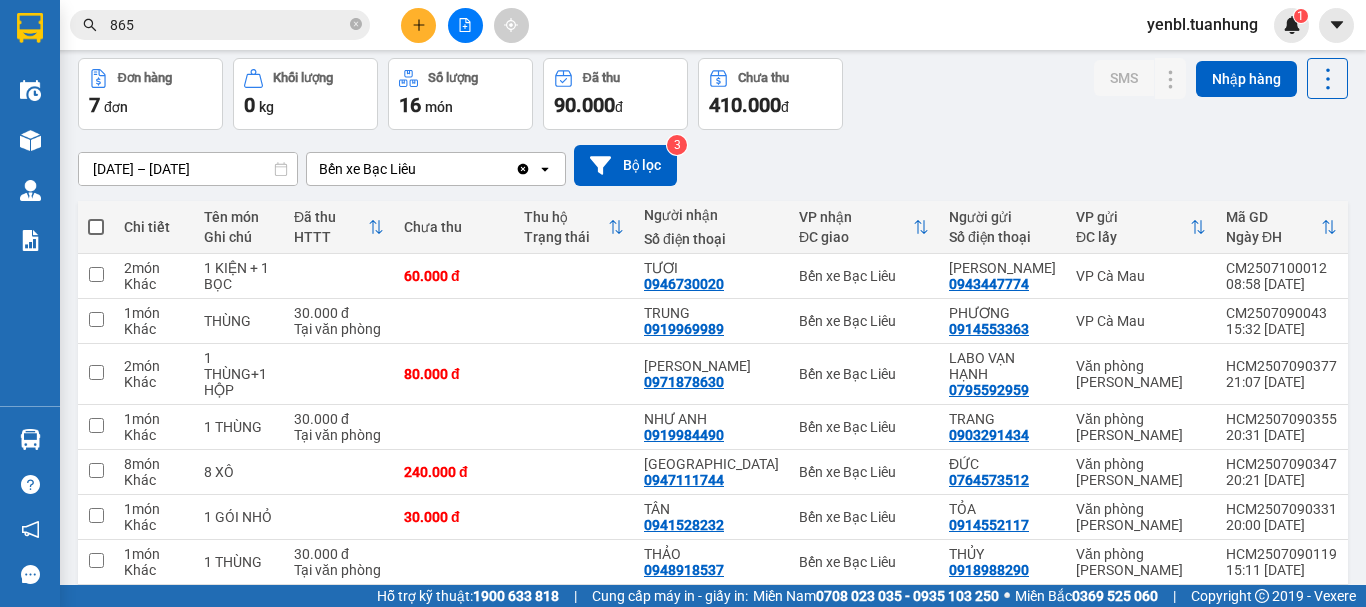 scroll, scrollTop: 0, scrollLeft: 0, axis: both 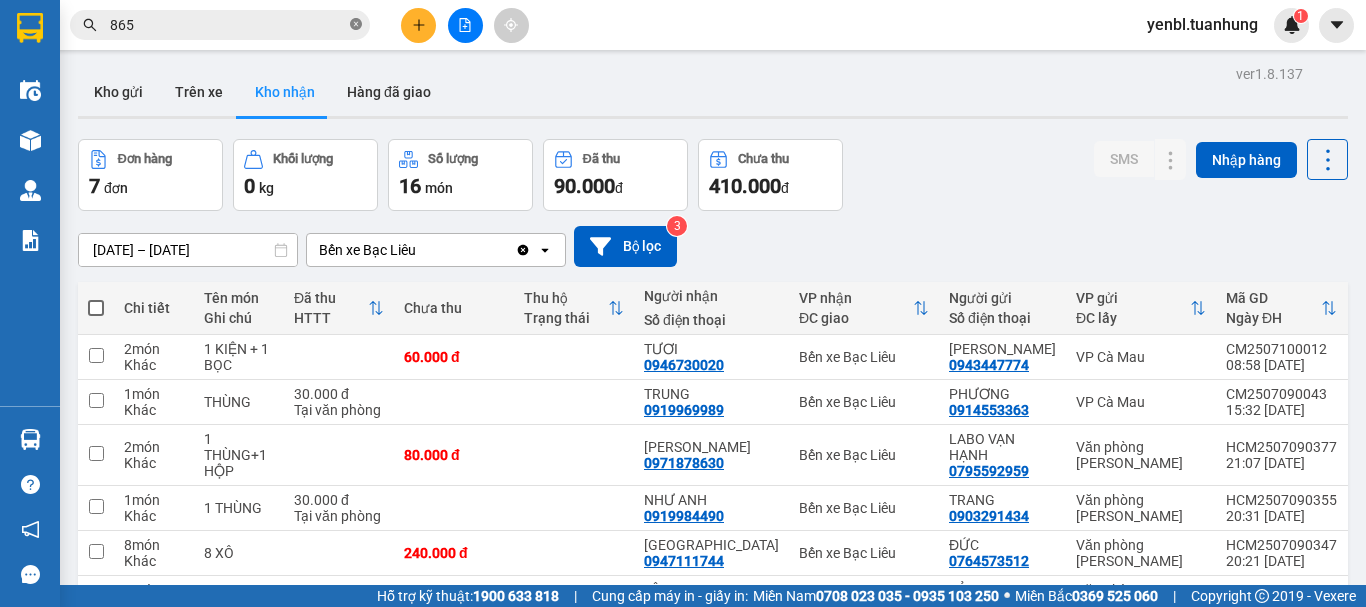 click 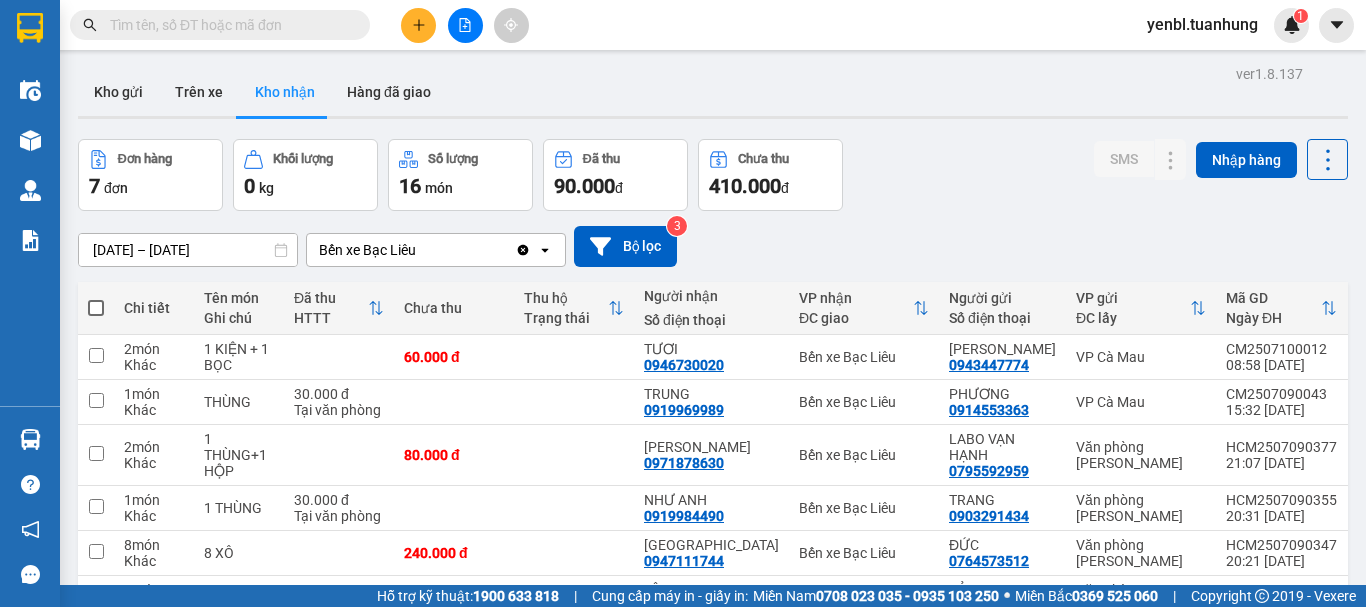 click at bounding box center (228, 25) 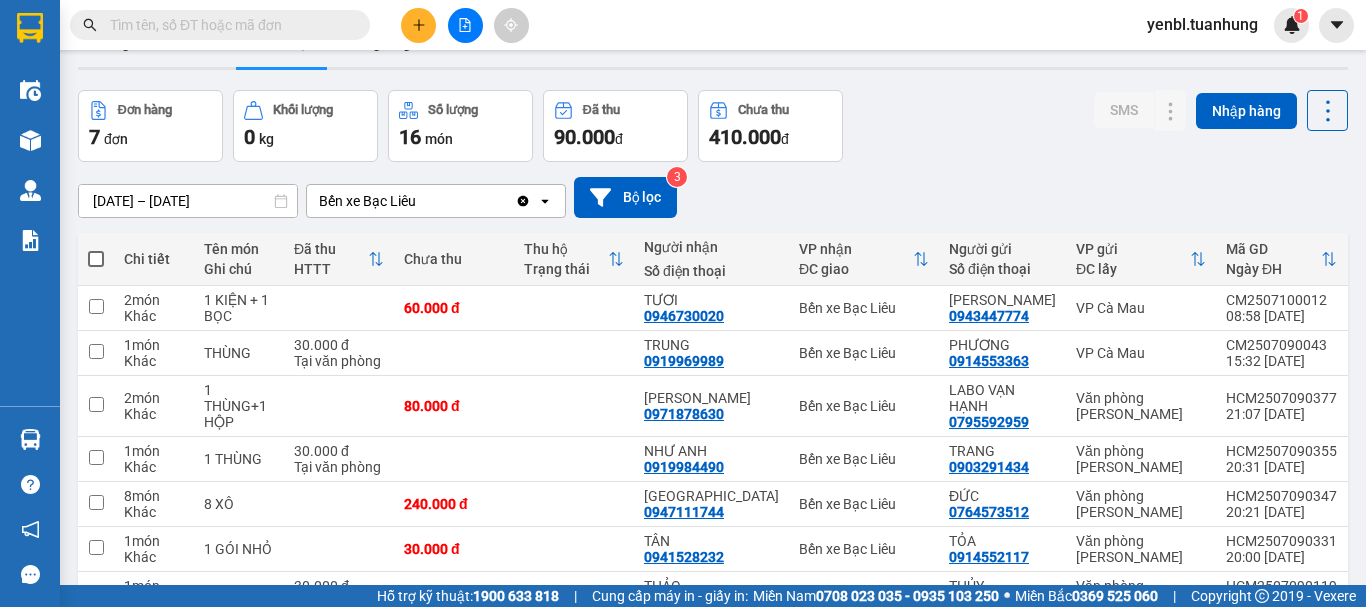 scroll, scrollTop: 0, scrollLeft: 0, axis: both 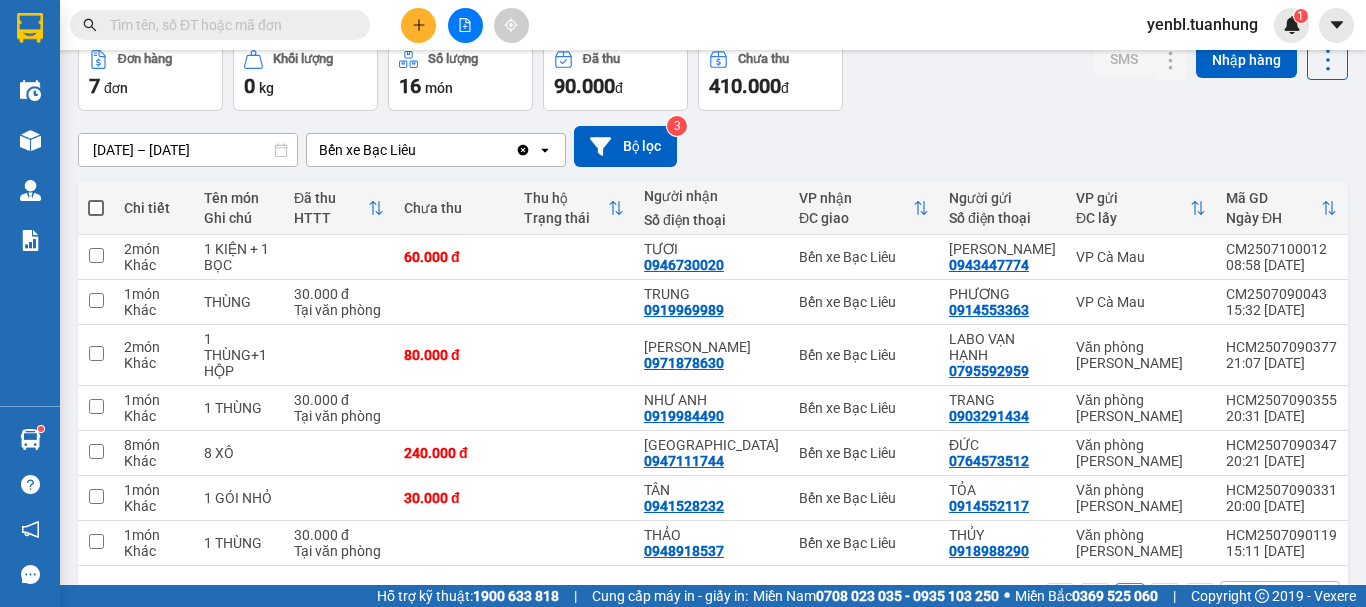 click at bounding box center (228, 25) 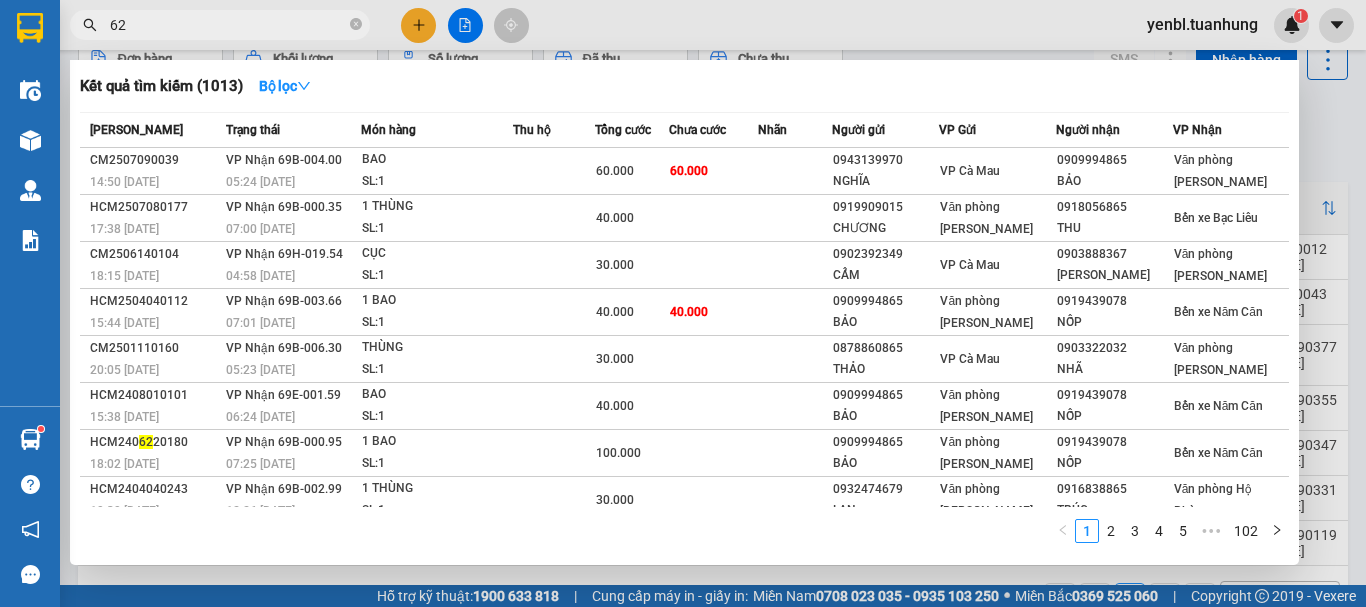 type on "620" 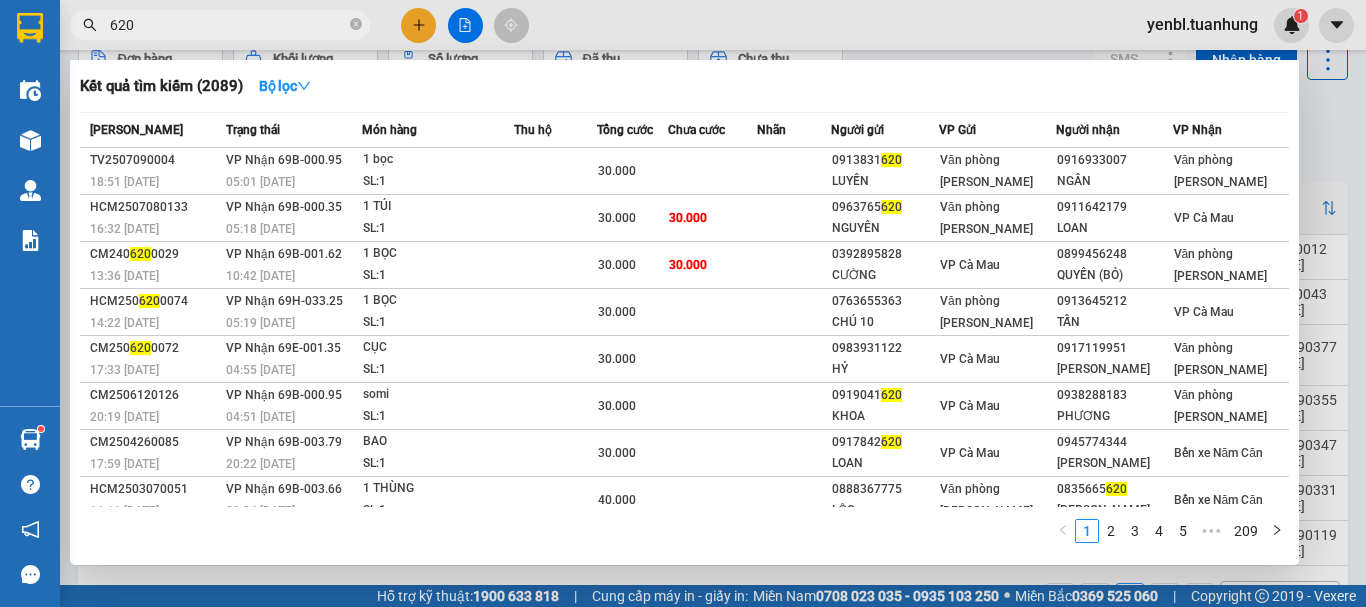 click on "620" at bounding box center (228, 25) 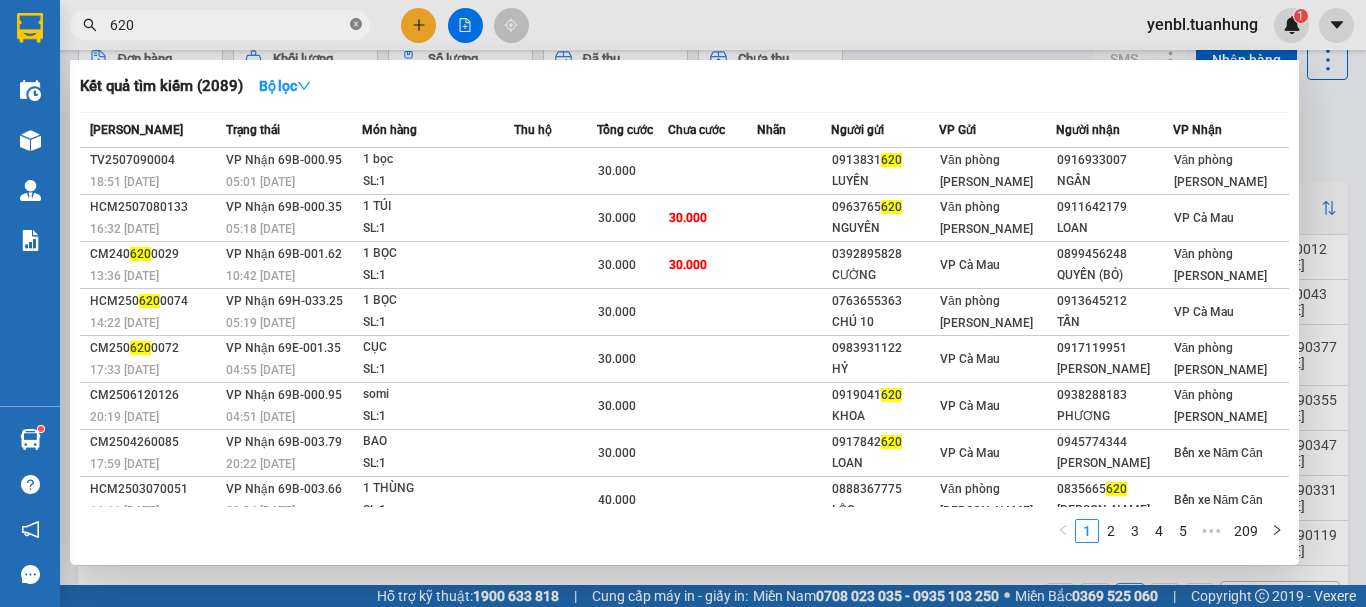 click at bounding box center (356, 25) 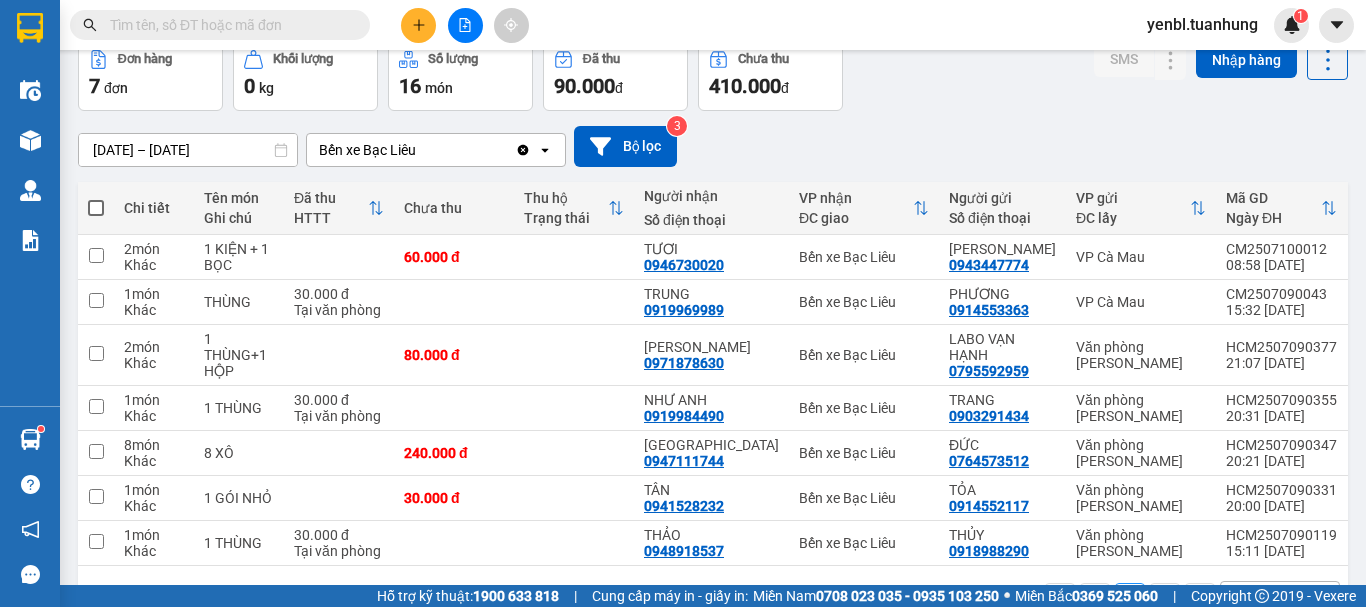 click at bounding box center [228, 25] 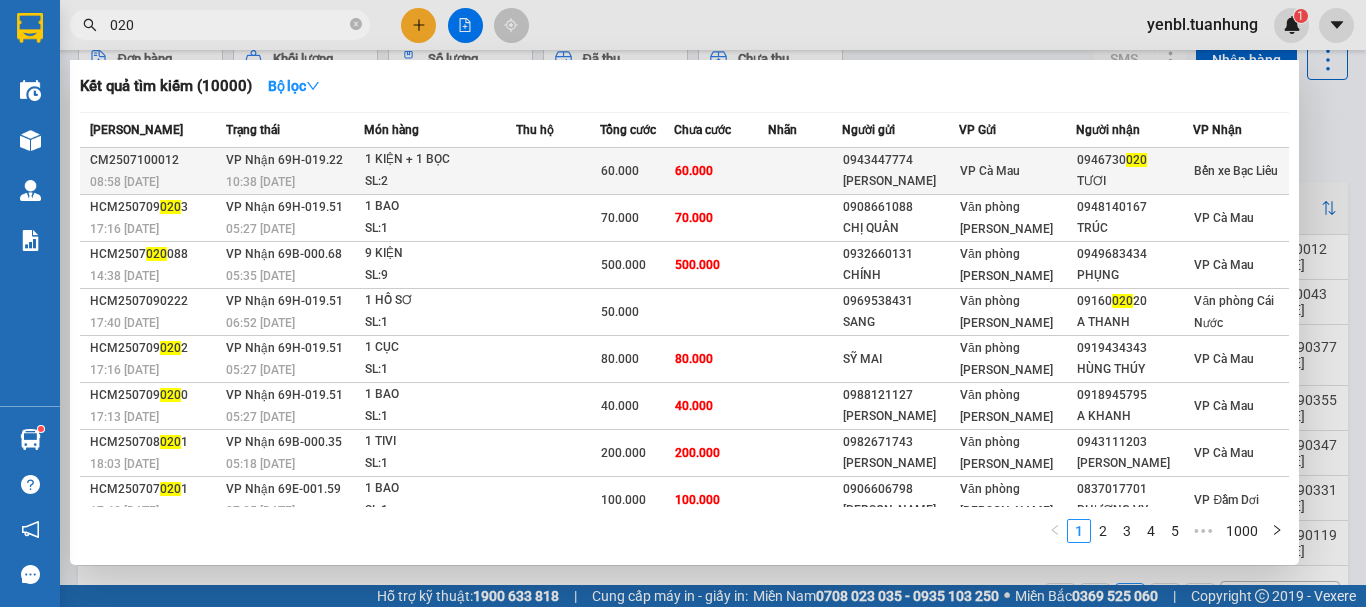 type on "020" 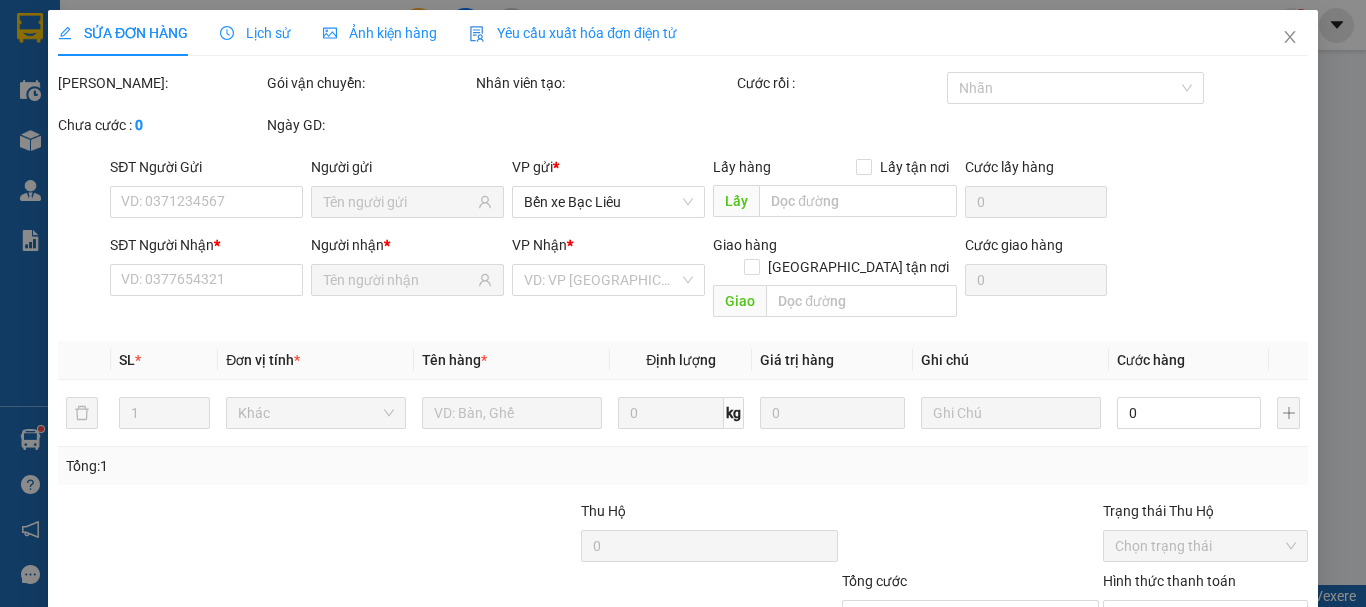scroll, scrollTop: 0, scrollLeft: 0, axis: both 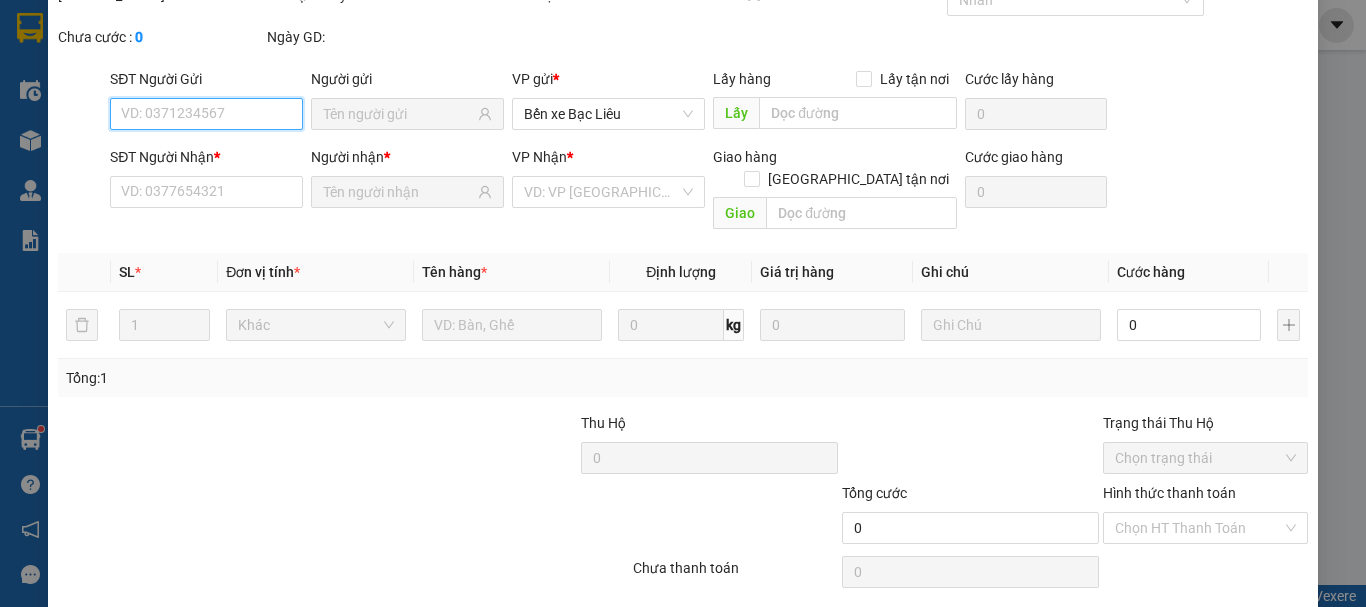 type on "0943447774" 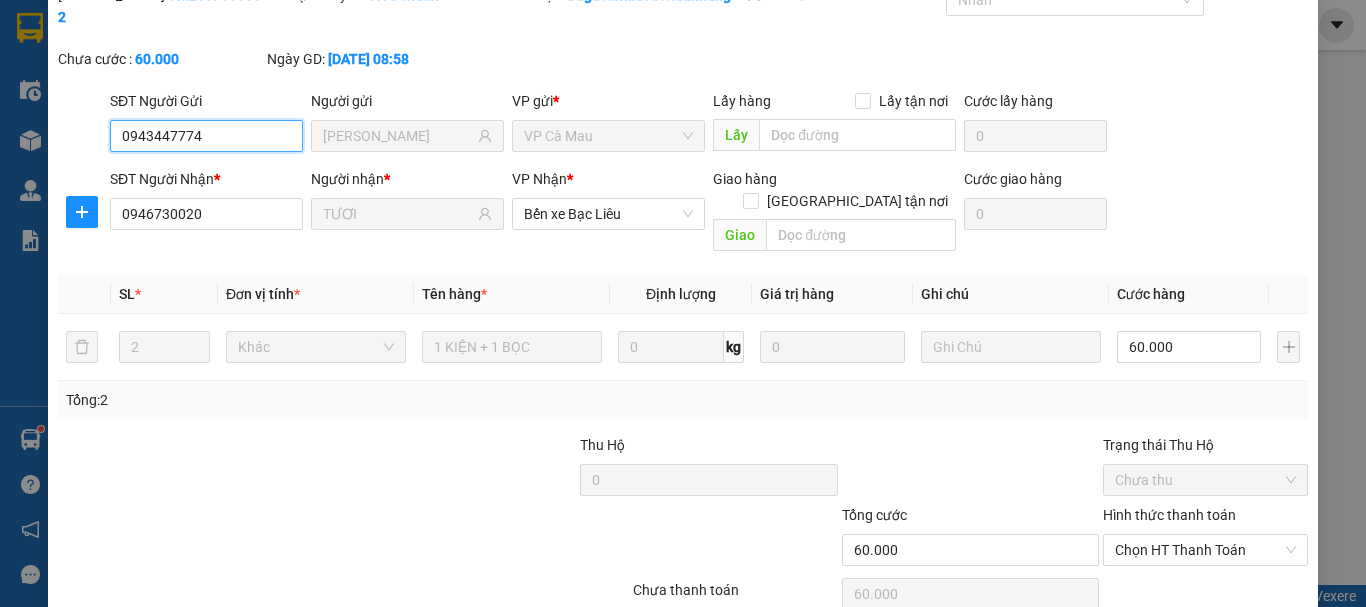 scroll, scrollTop: 159, scrollLeft: 0, axis: vertical 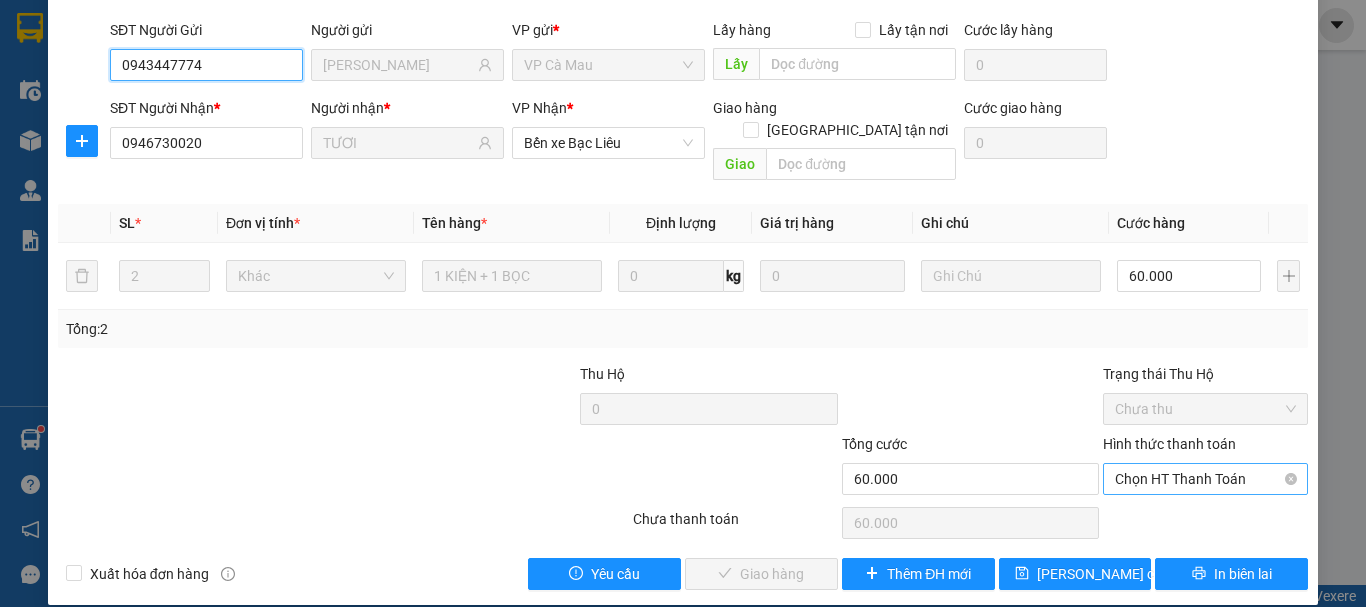 click on "Chọn HT Thanh Toán" at bounding box center [1205, 479] 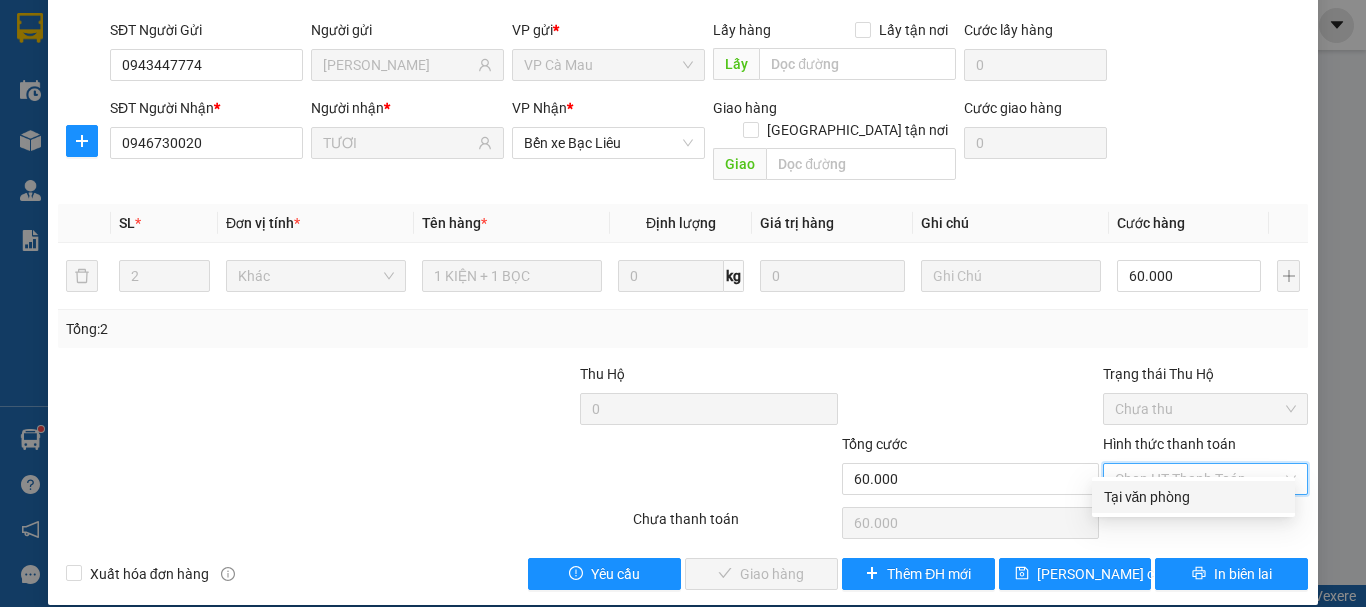 click on "Tại văn phòng" at bounding box center [1193, 497] 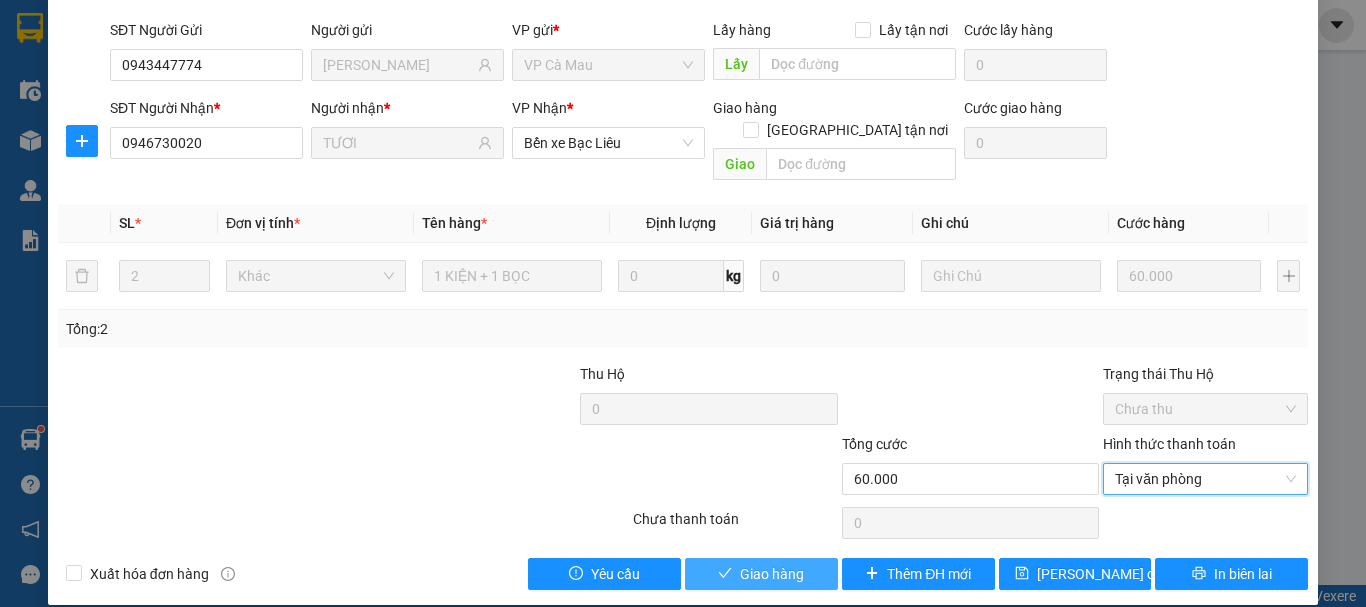 click on "Giao hàng" at bounding box center (772, 574) 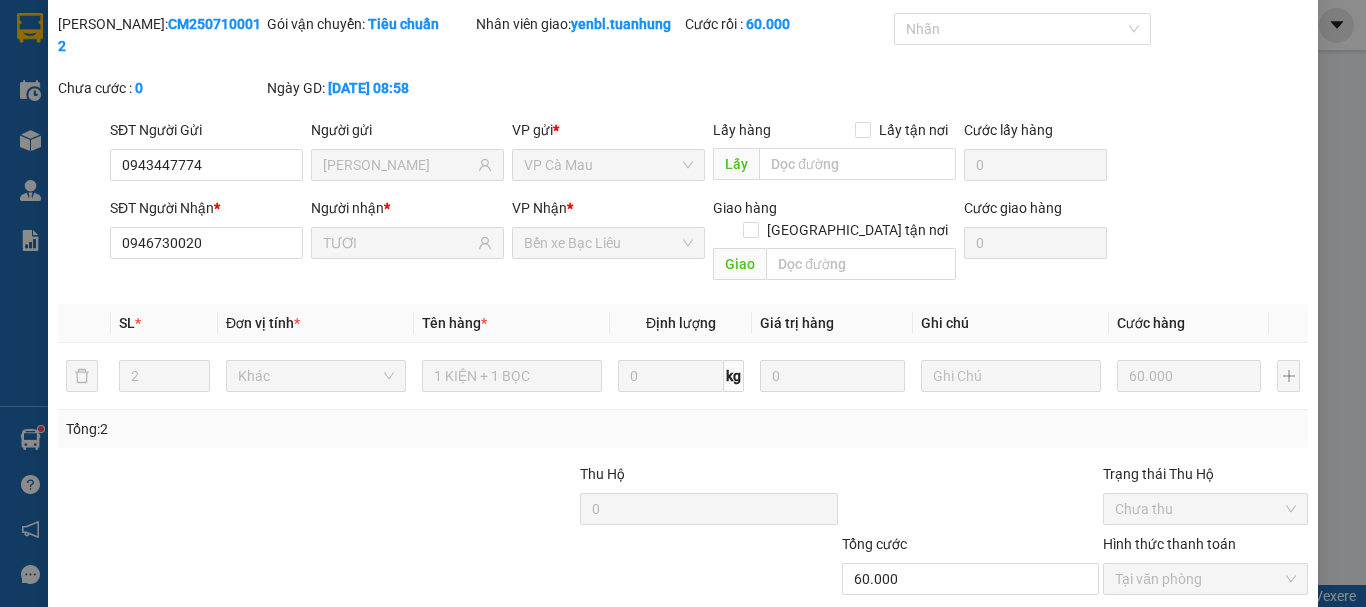 scroll, scrollTop: 0, scrollLeft: 0, axis: both 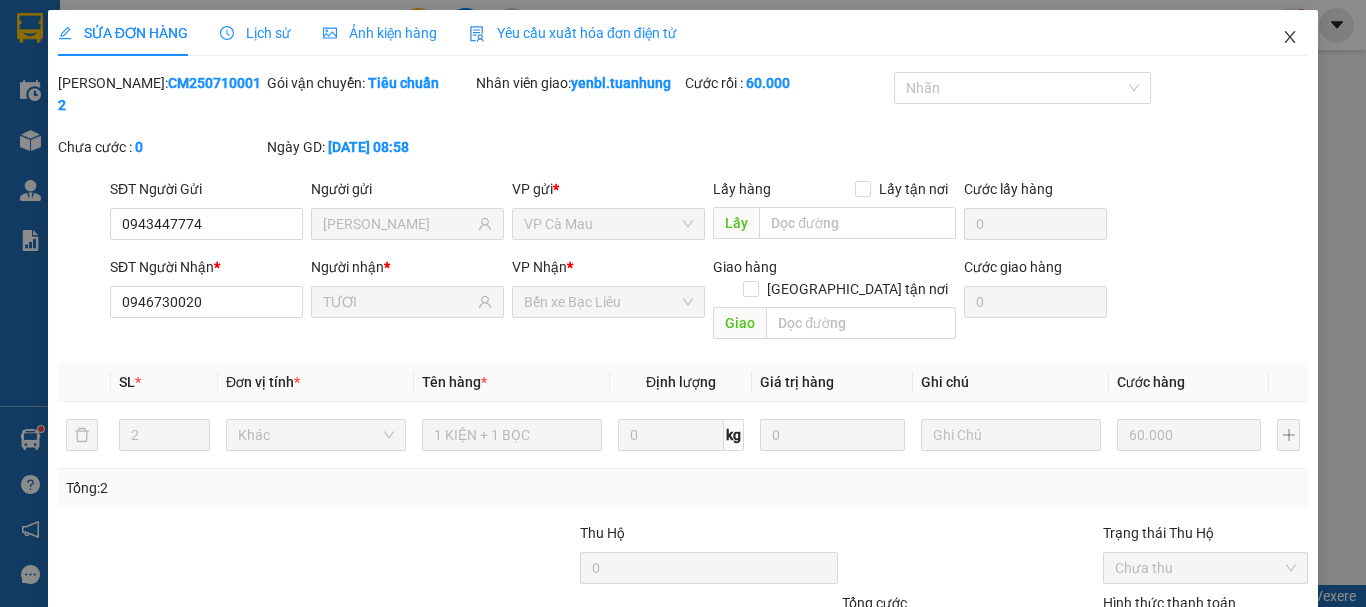 click 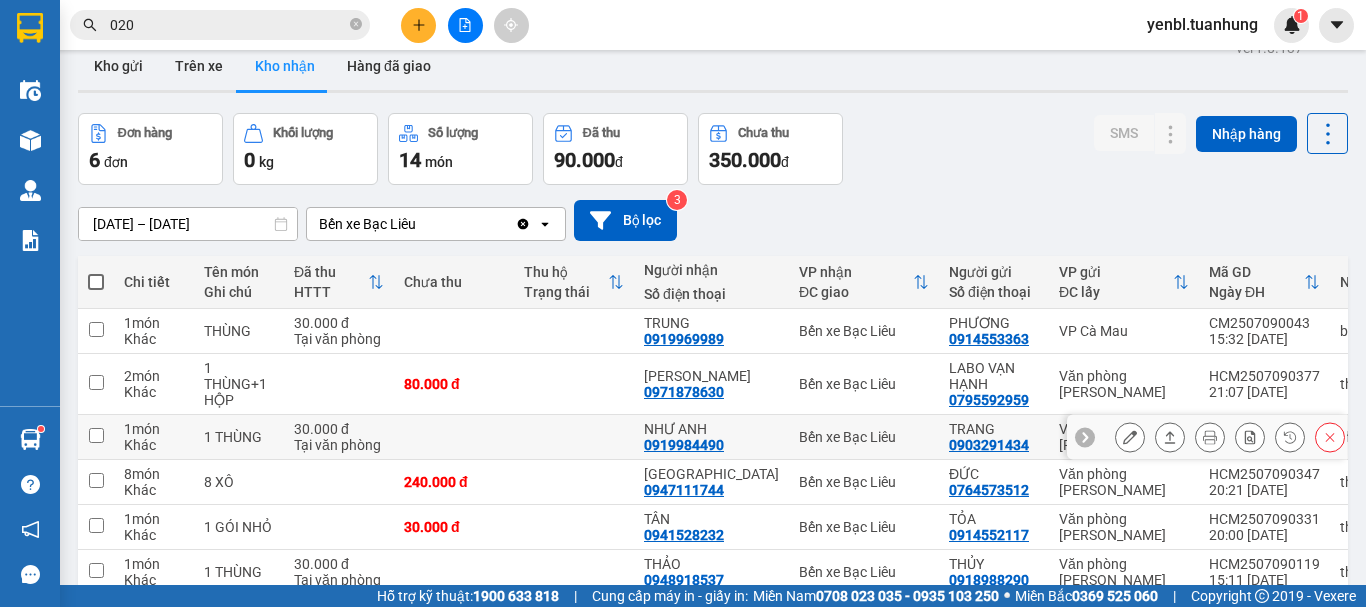 scroll, scrollTop: 126, scrollLeft: 0, axis: vertical 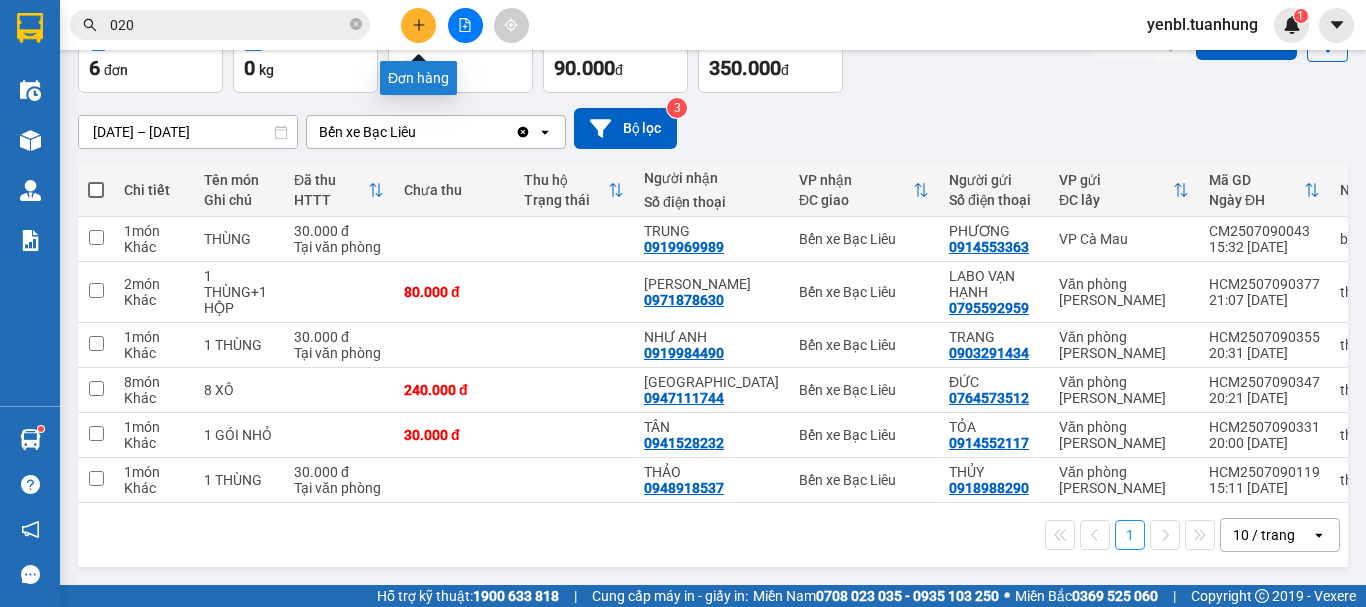click 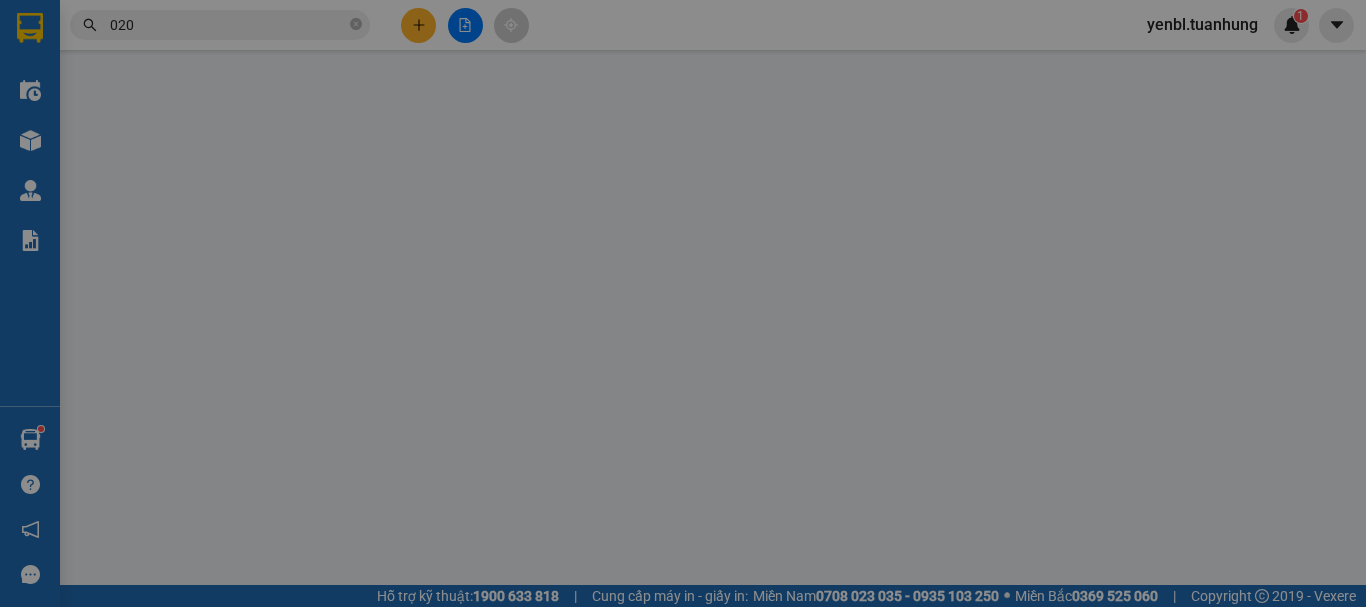 scroll, scrollTop: 0, scrollLeft: 0, axis: both 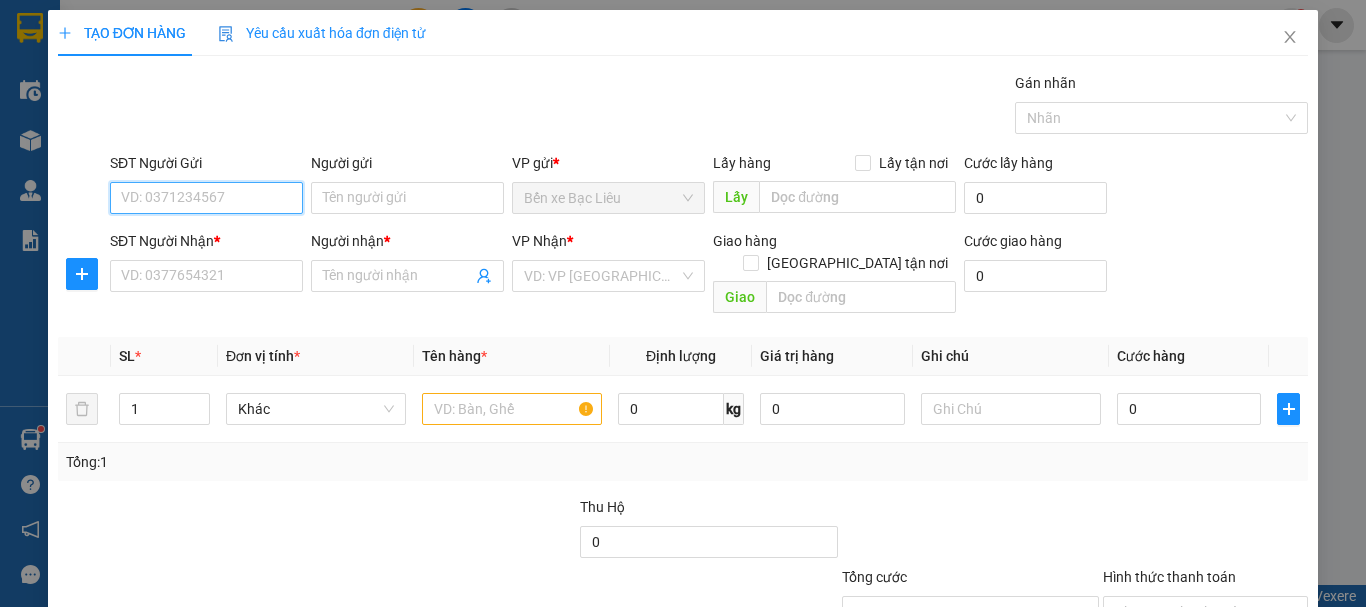 click on "SĐT Người Gửi" at bounding box center [206, 198] 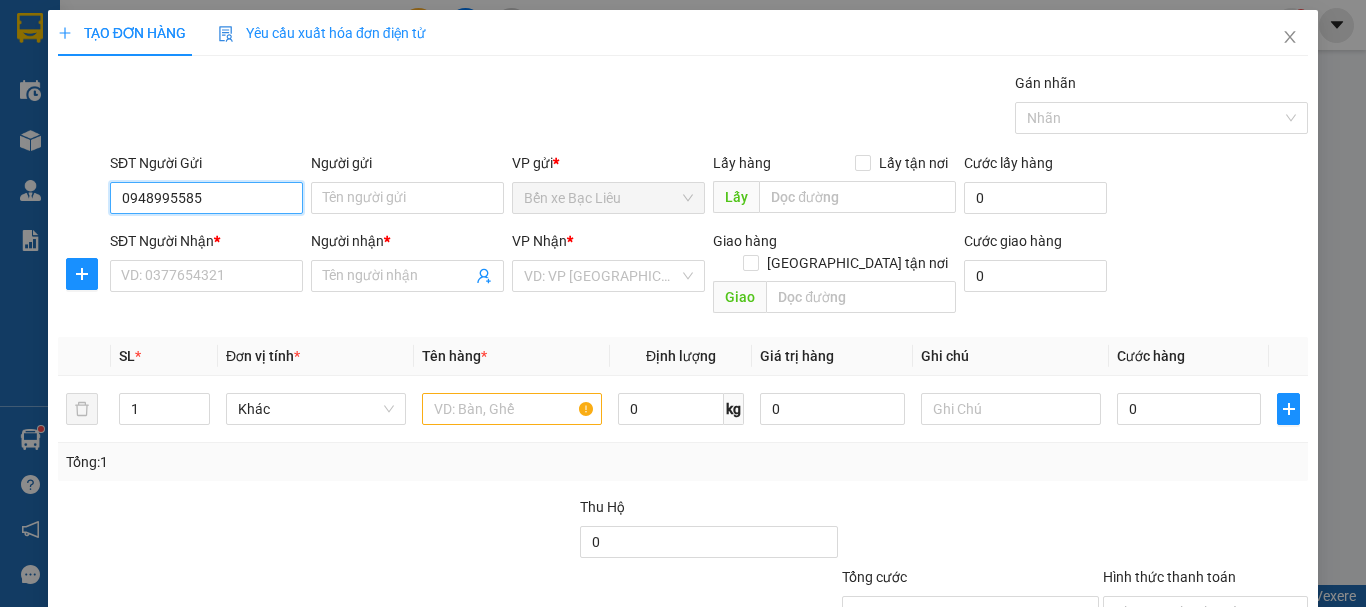type on "0948995585" 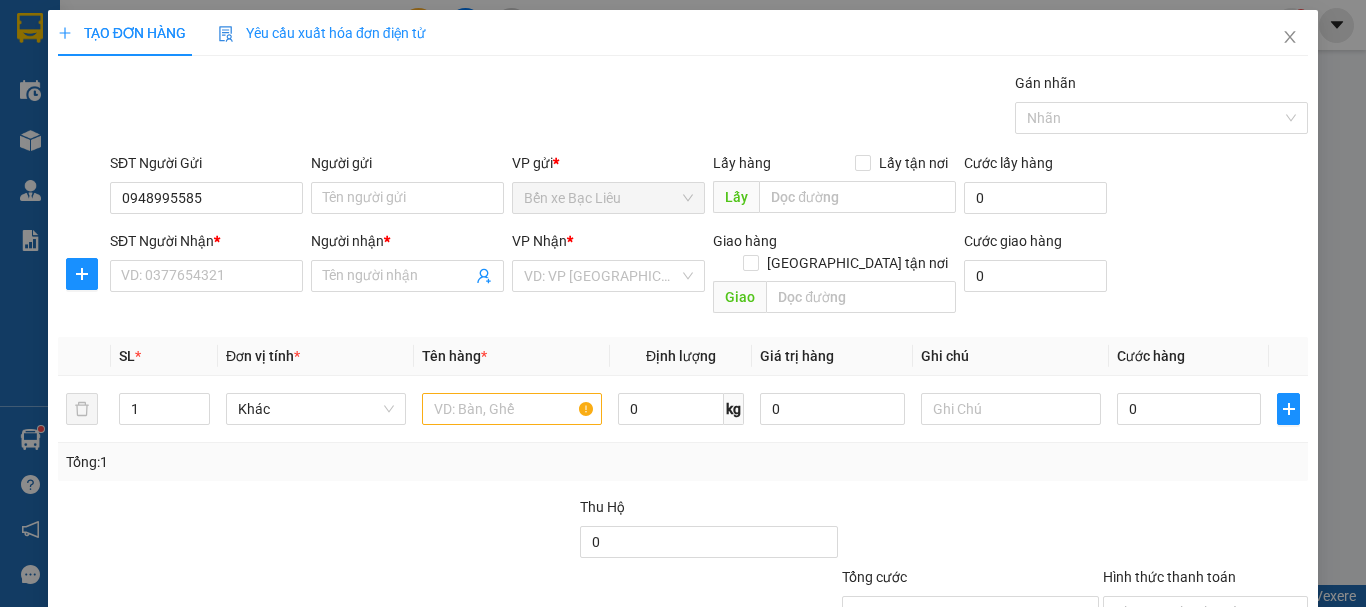 click on "Người gửi" at bounding box center (407, 167) 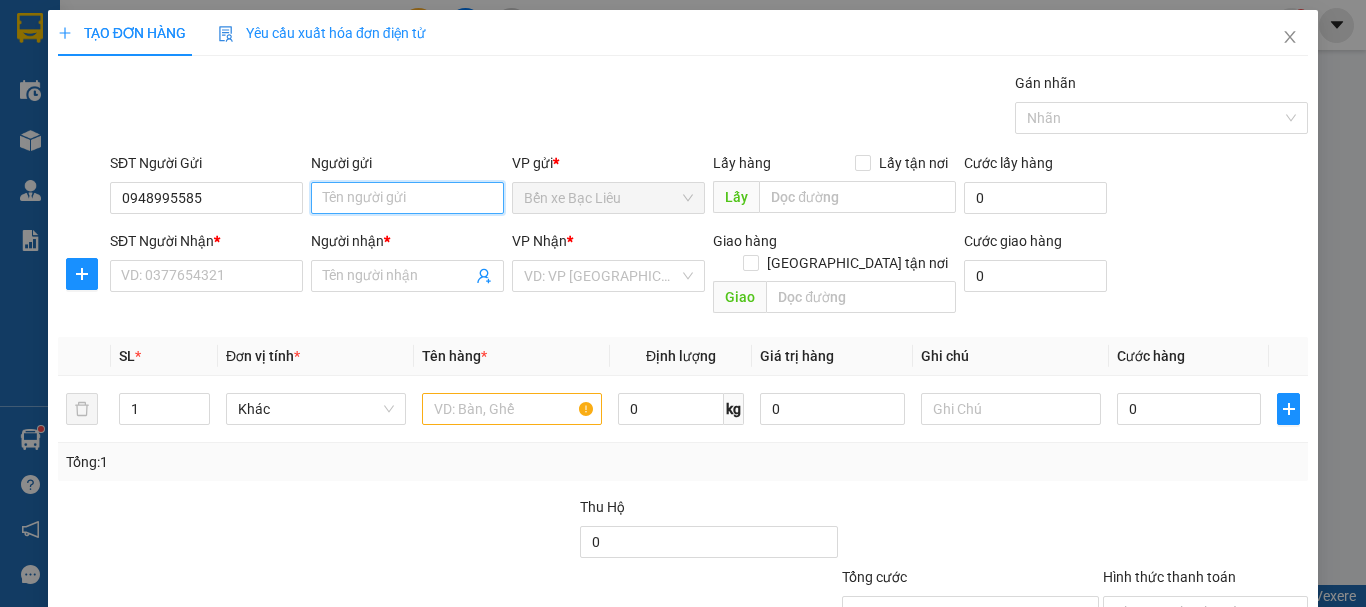 click on "Người gửi" at bounding box center (407, 198) 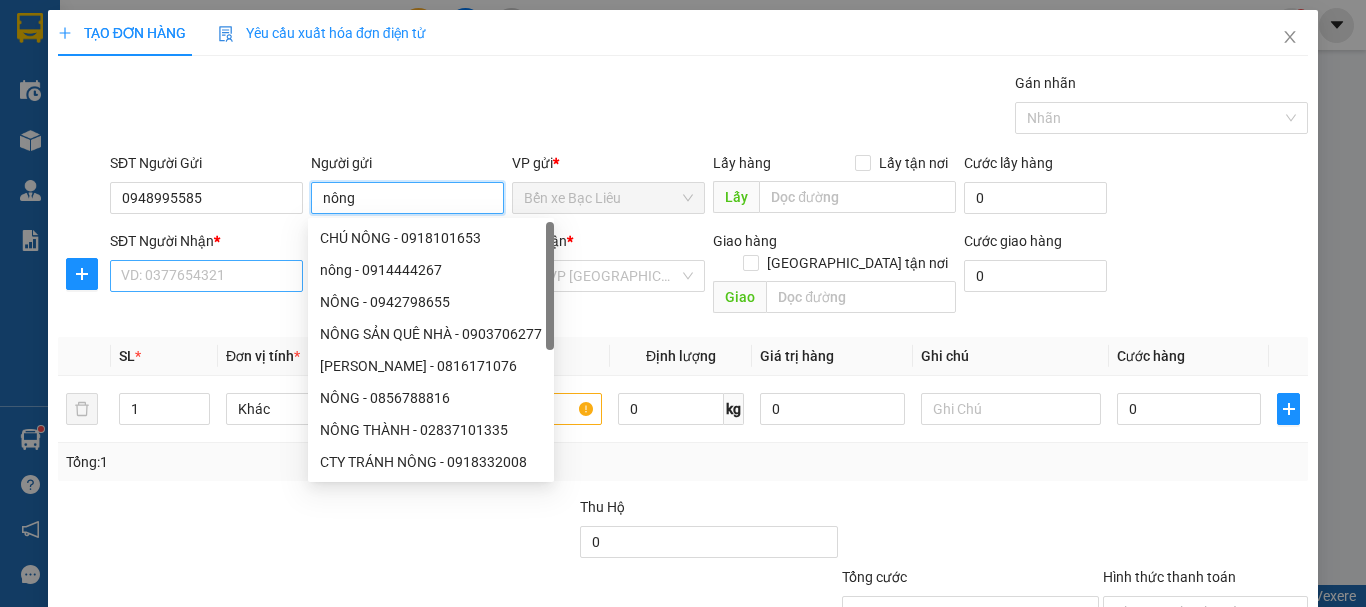 type on "nông" 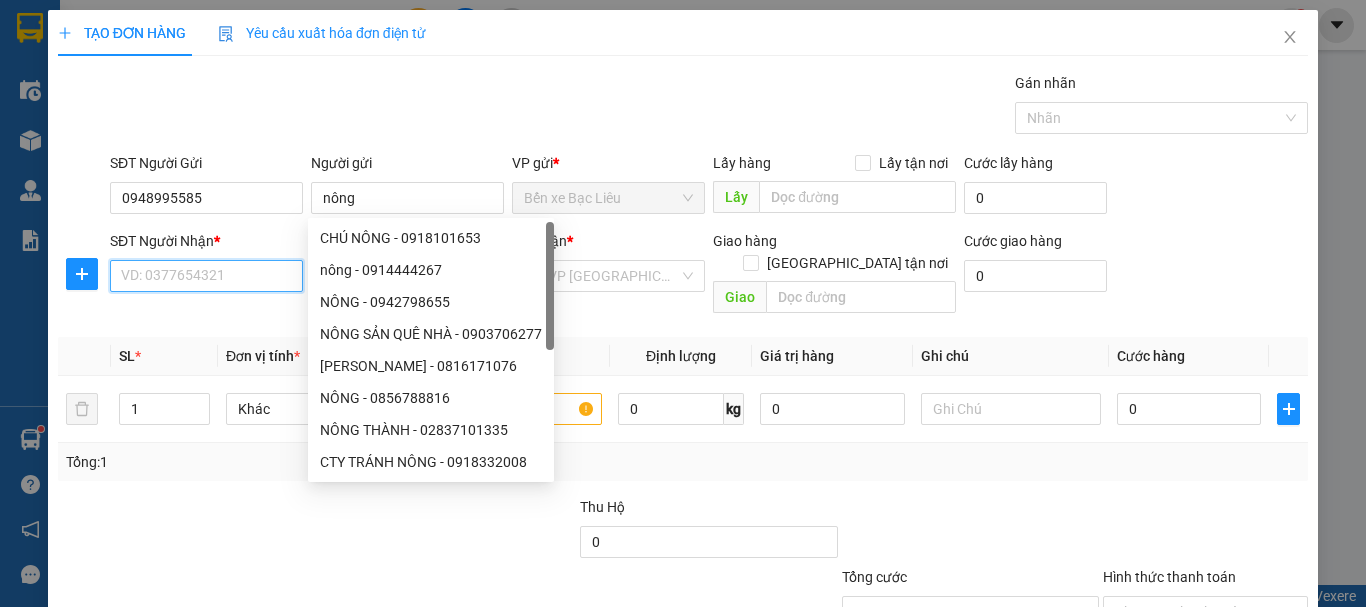 click on "SĐT Người Nhận  *" at bounding box center [206, 276] 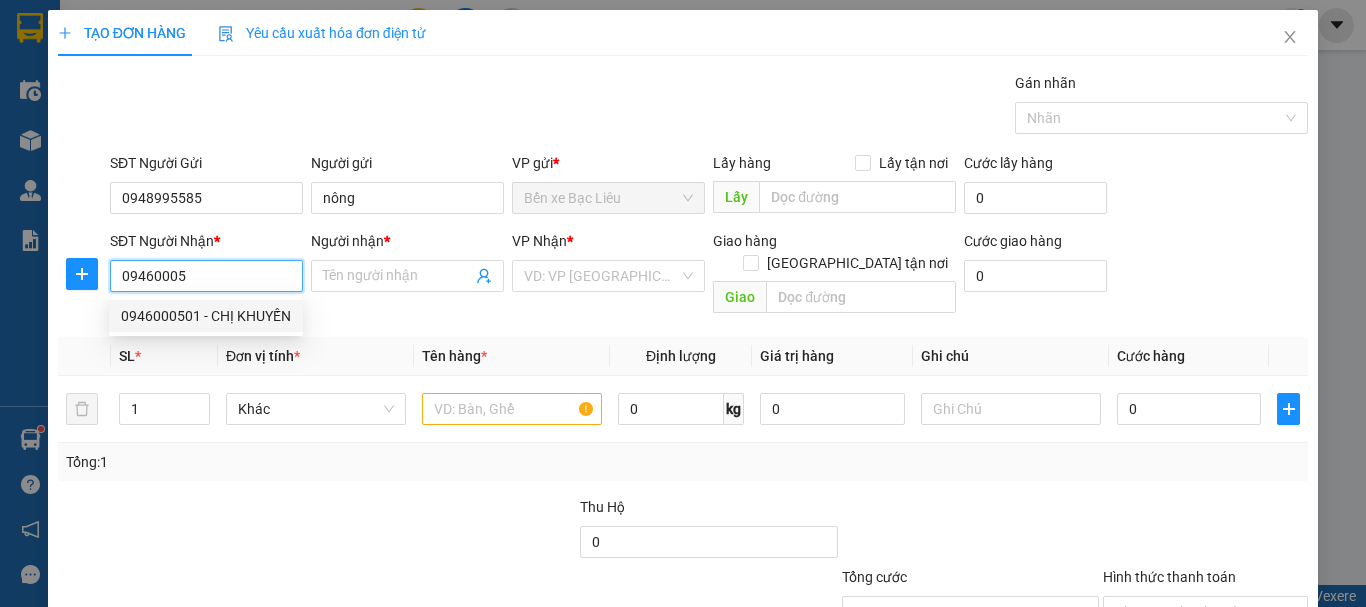 click on "0946000501 - CHỊ KHUYẾN" at bounding box center (206, 316) 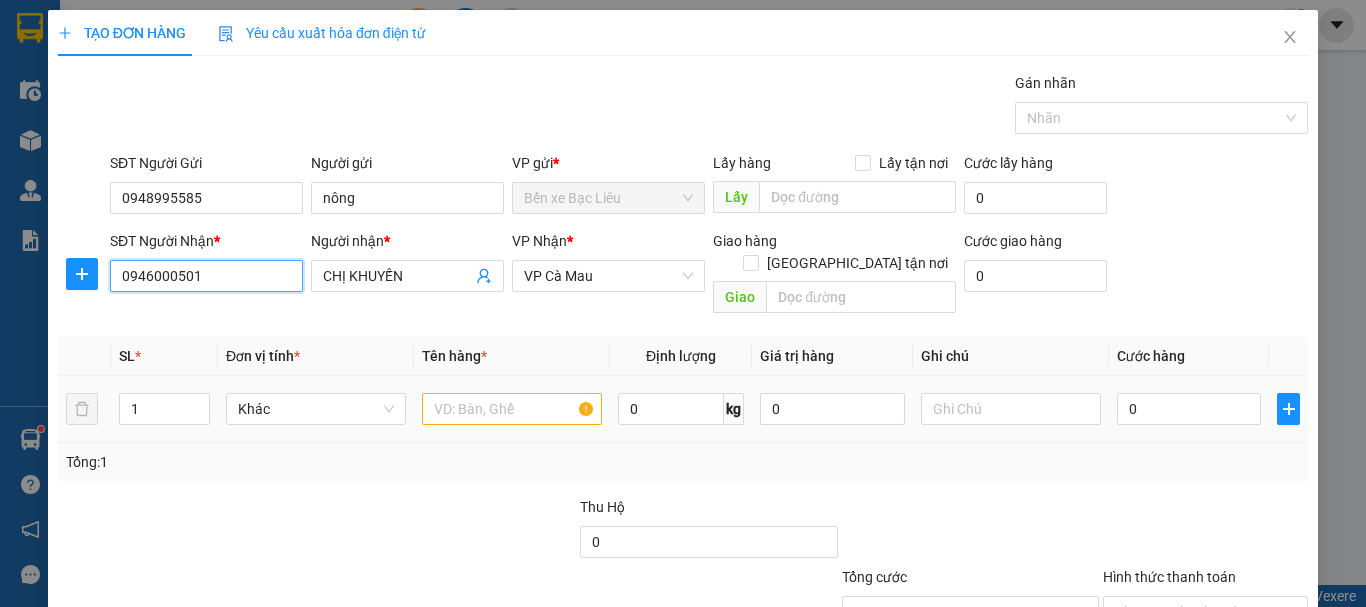 type on "0946000501" 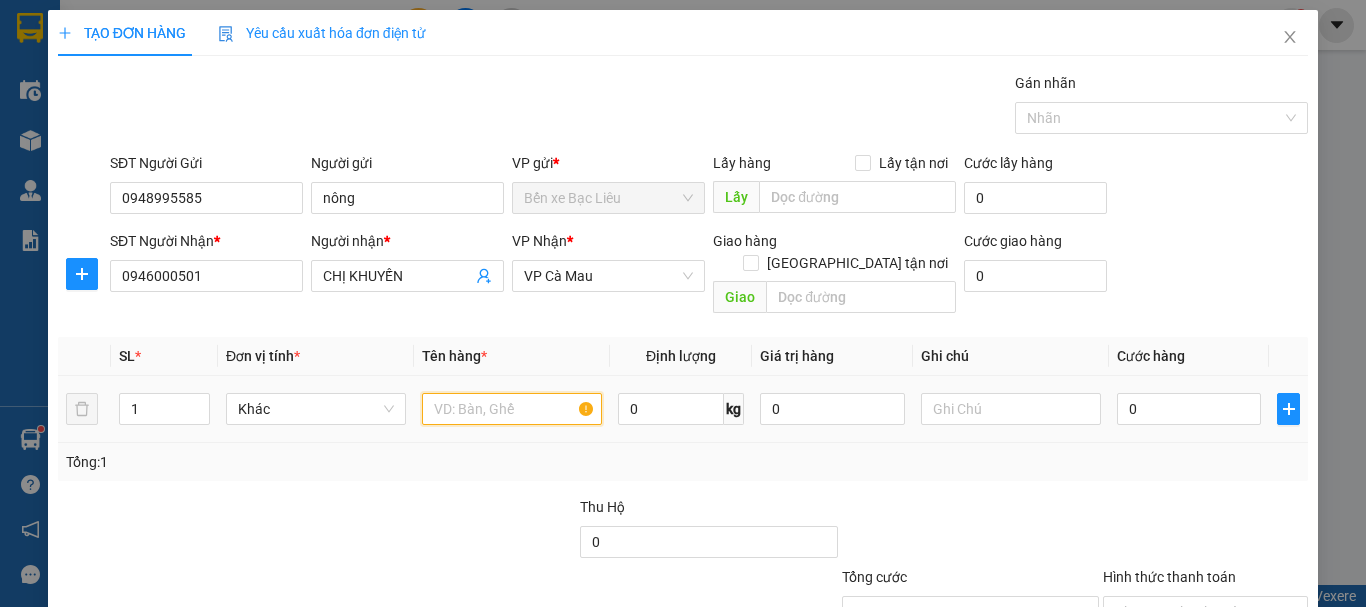click at bounding box center (512, 409) 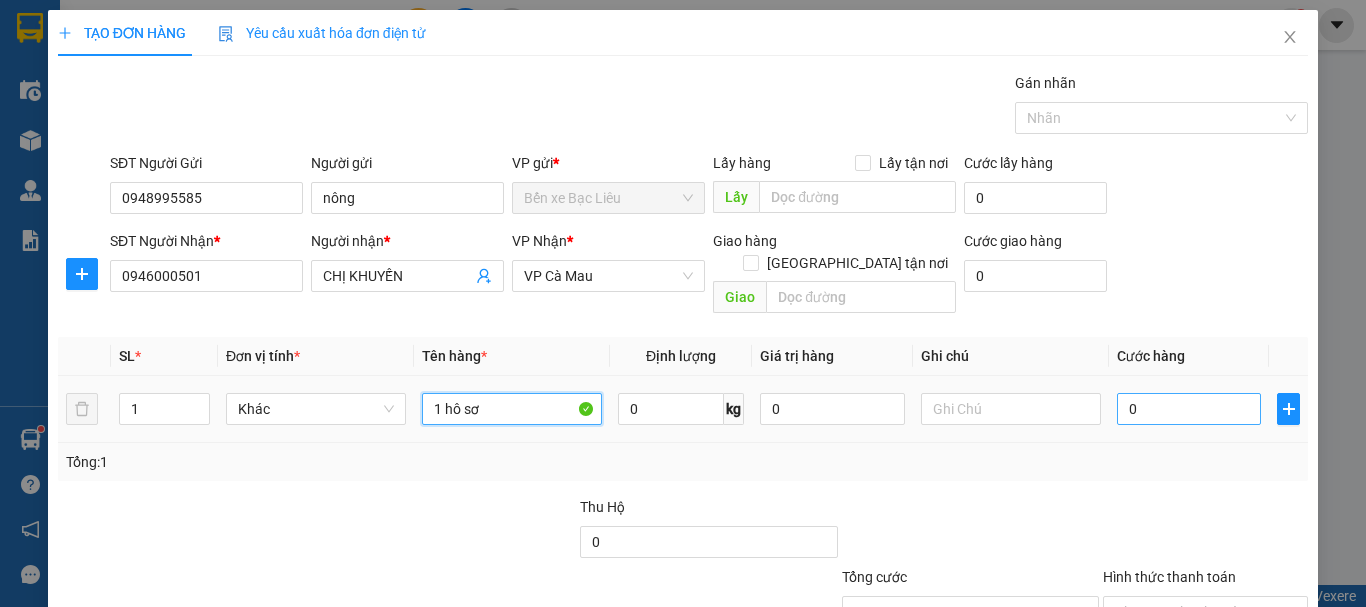 type on "1 hô sơ" 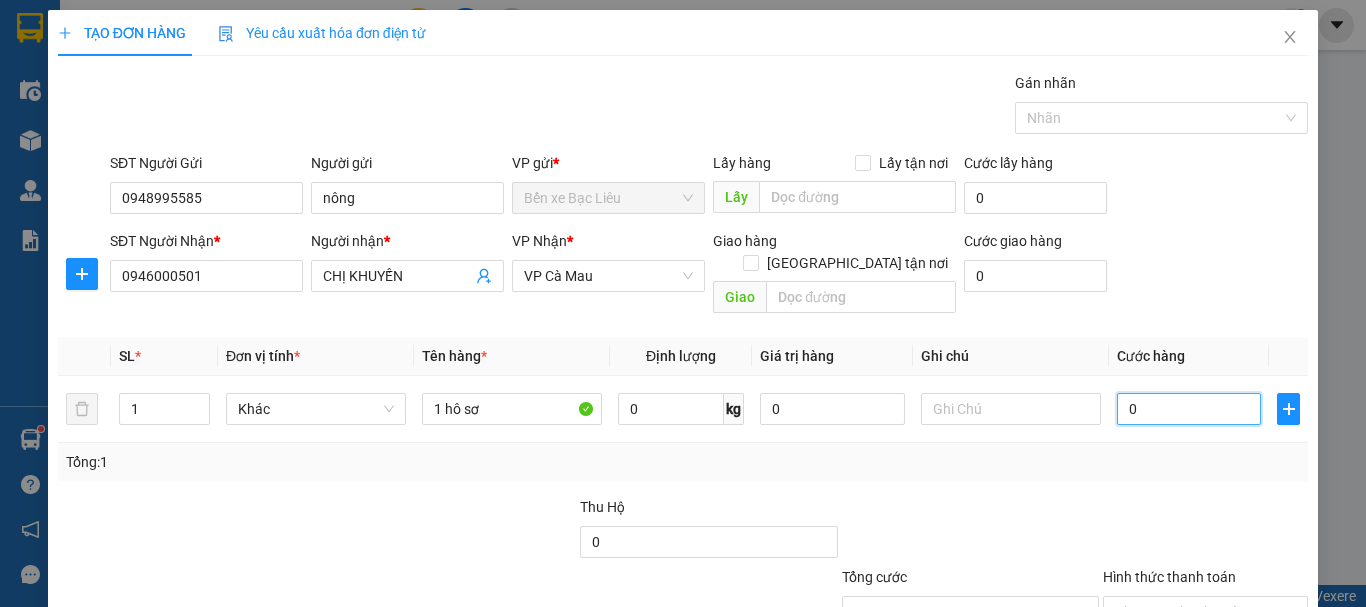 type on "3" 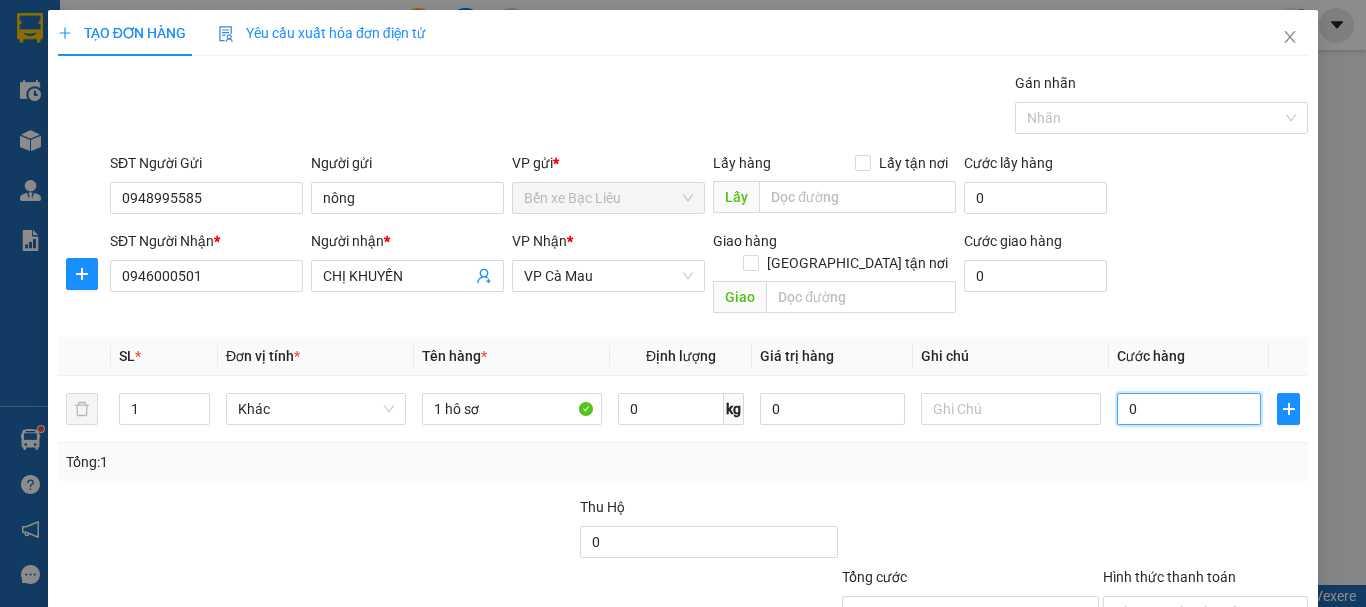 type on "3" 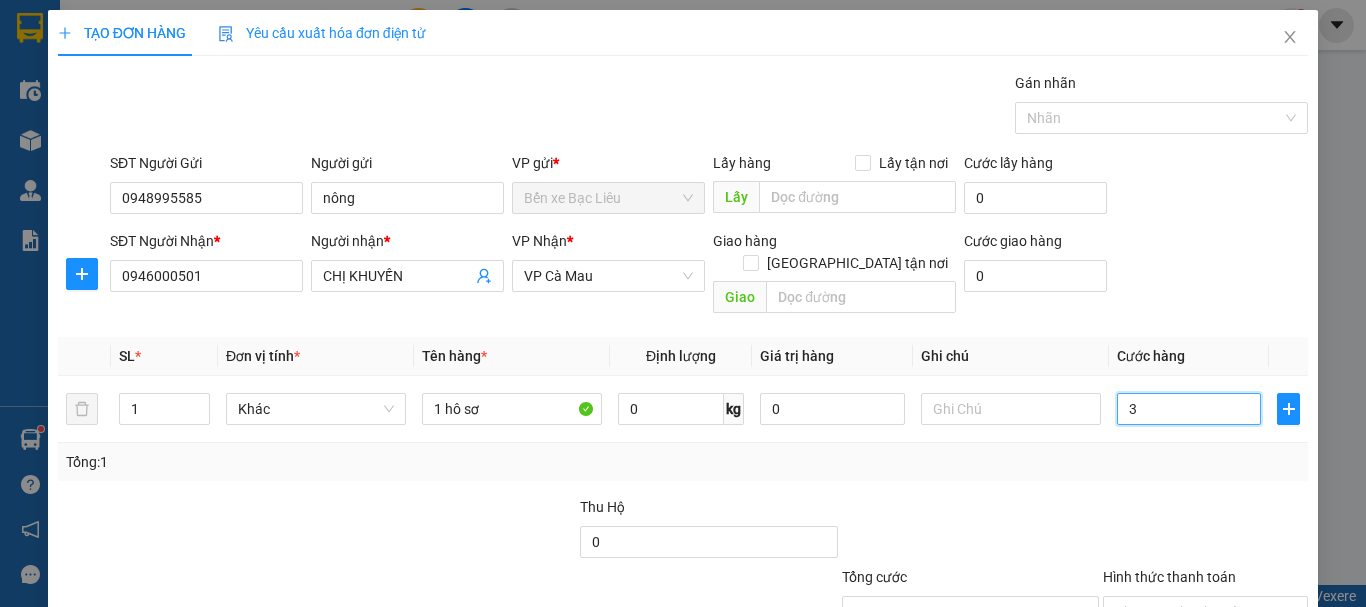 type on "30" 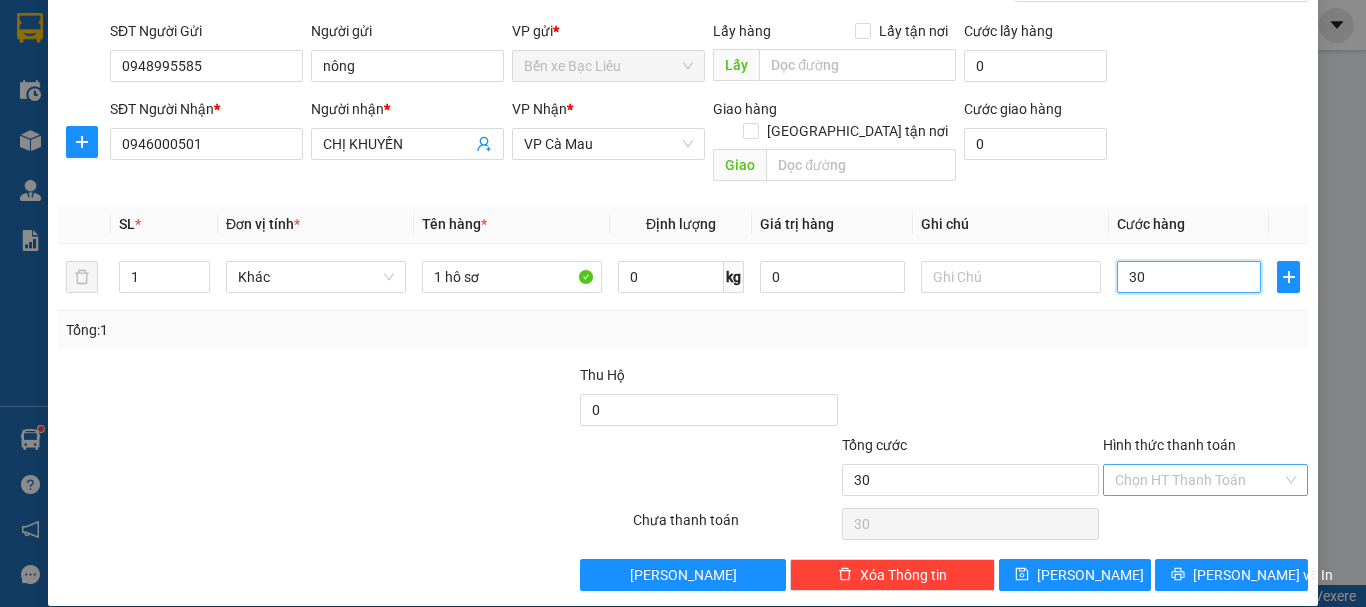 scroll, scrollTop: 133, scrollLeft: 0, axis: vertical 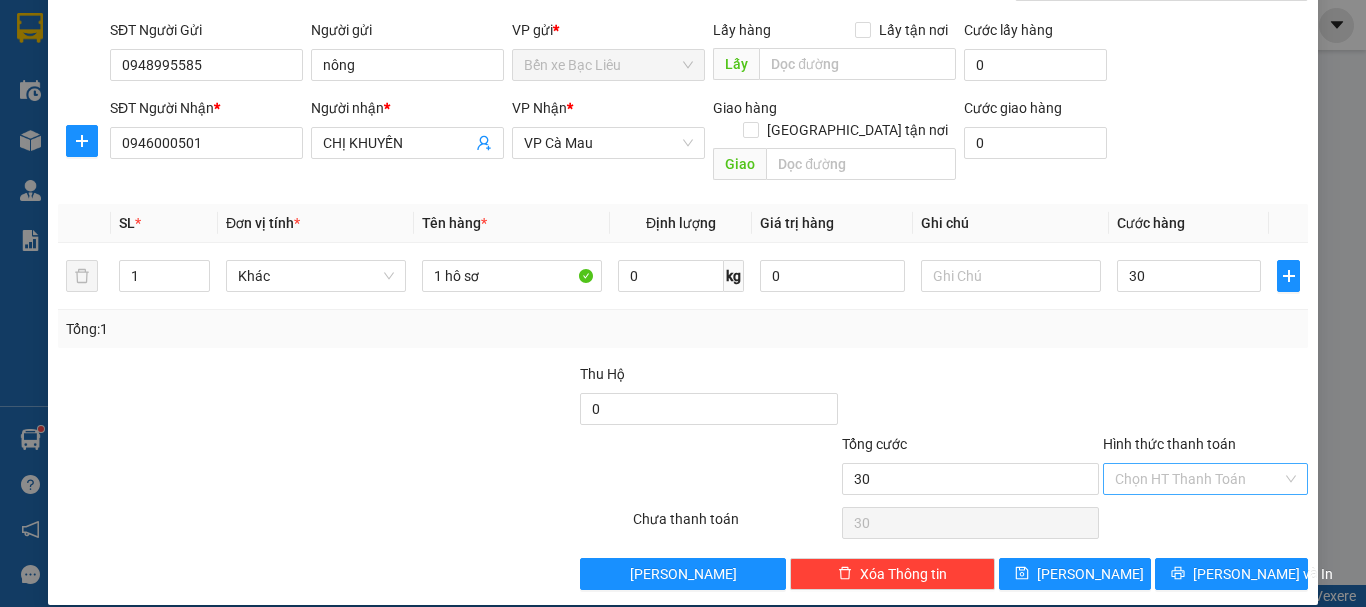 type on "30.000" 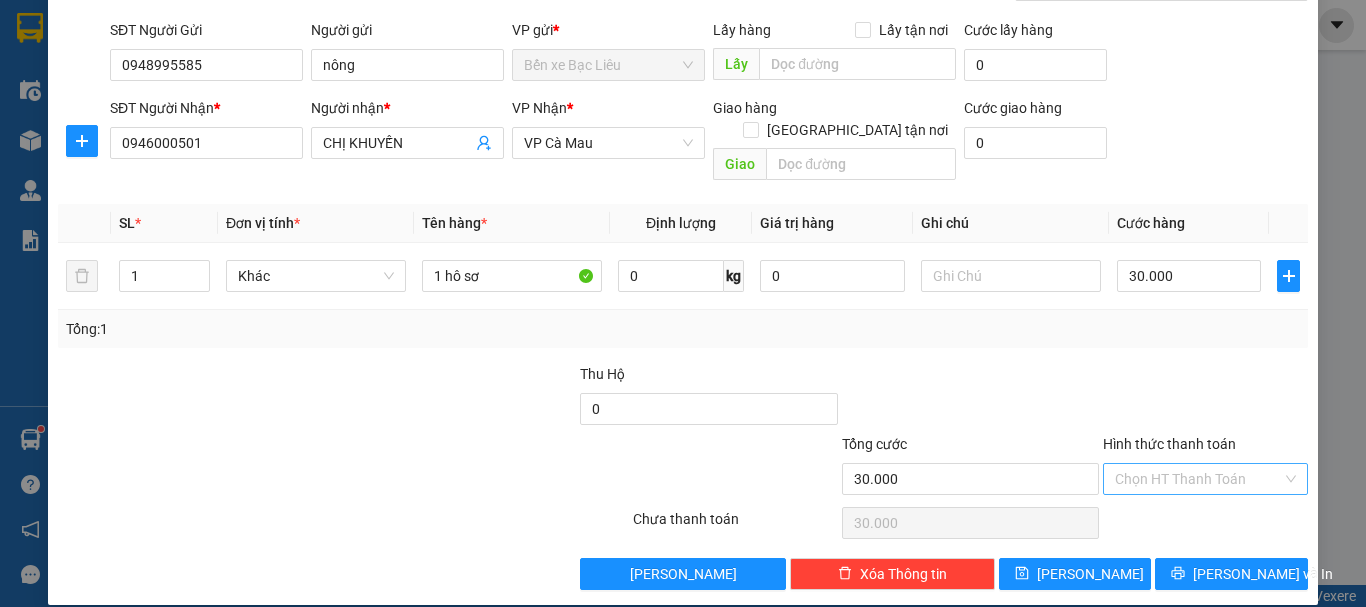 click on "Hình thức thanh toán" at bounding box center (1198, 479) 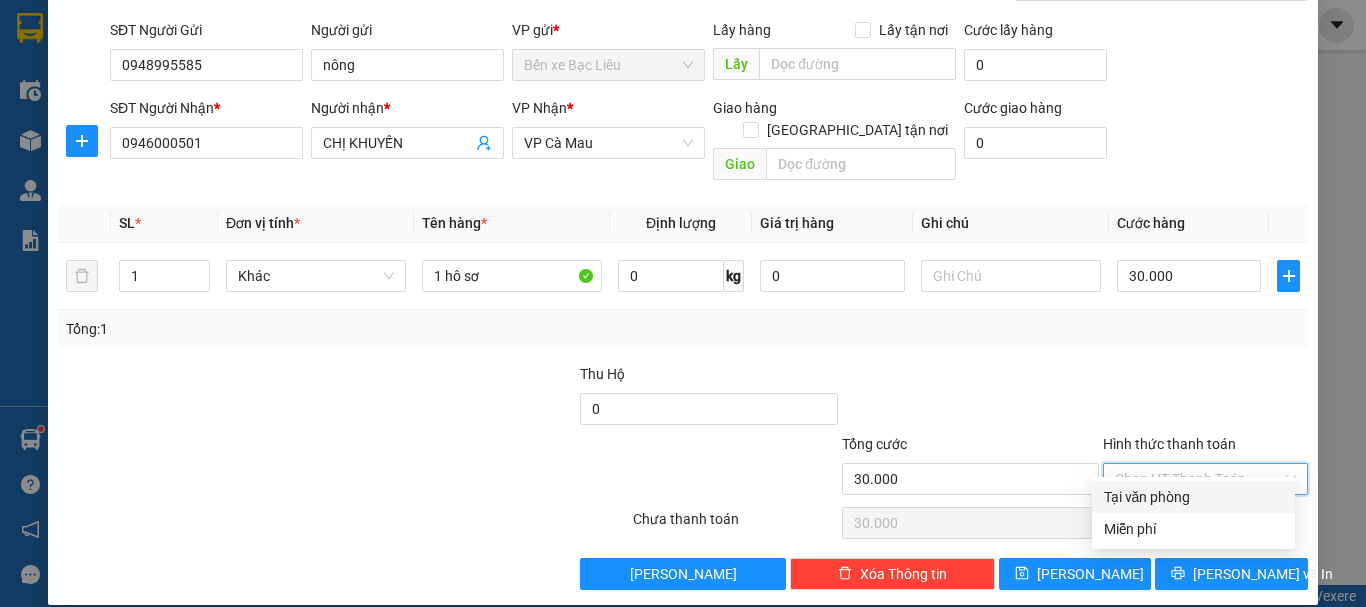 click on "Tại văn phòng" at bounding box center (1193, 497) 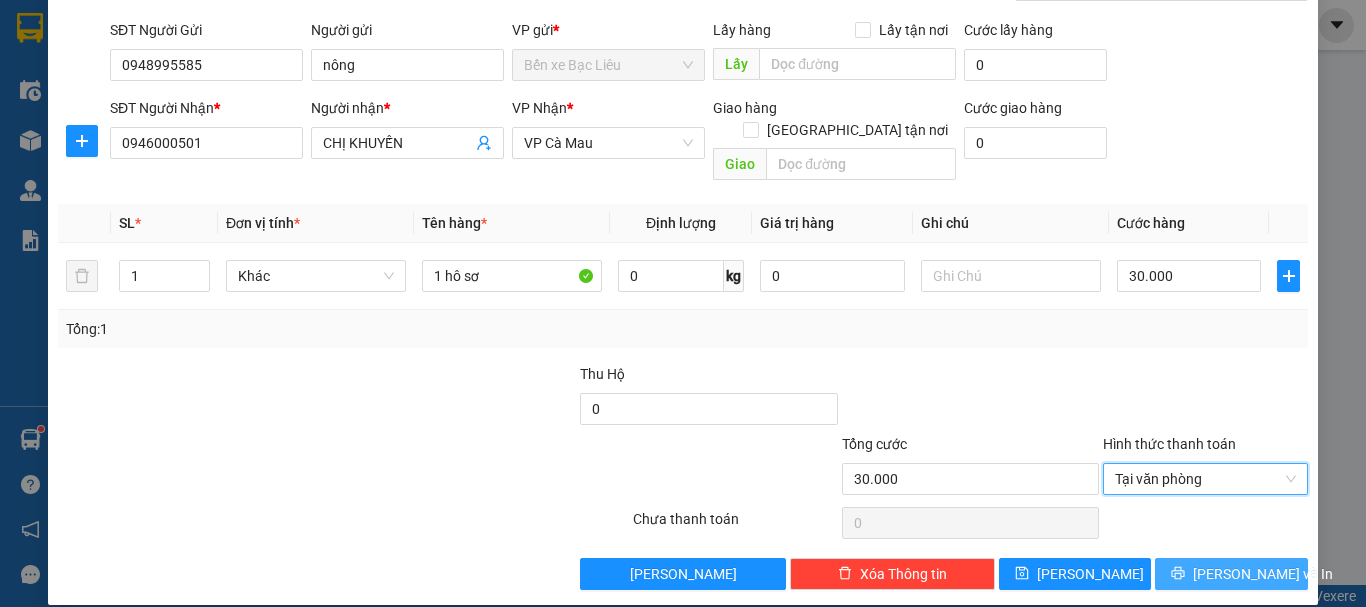 click on "[PERSON_NAME] và In" at bounding box center [1231, 574] 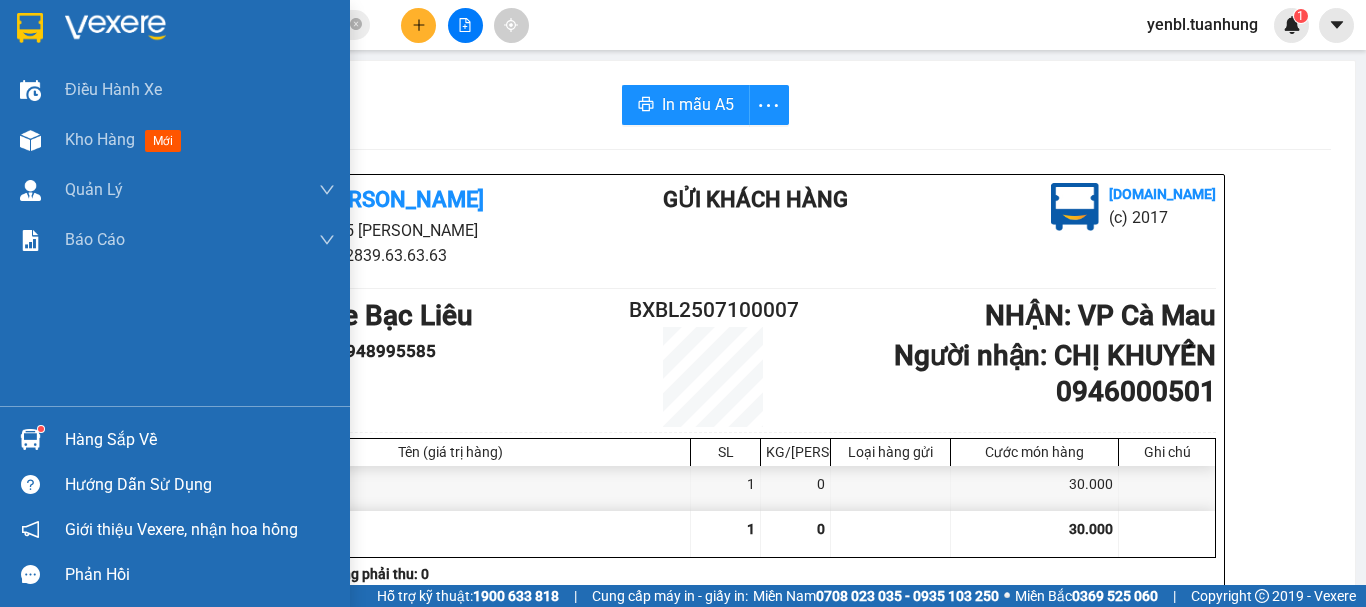 click on "Hàng sắp về" at bounding box center [200, 440] 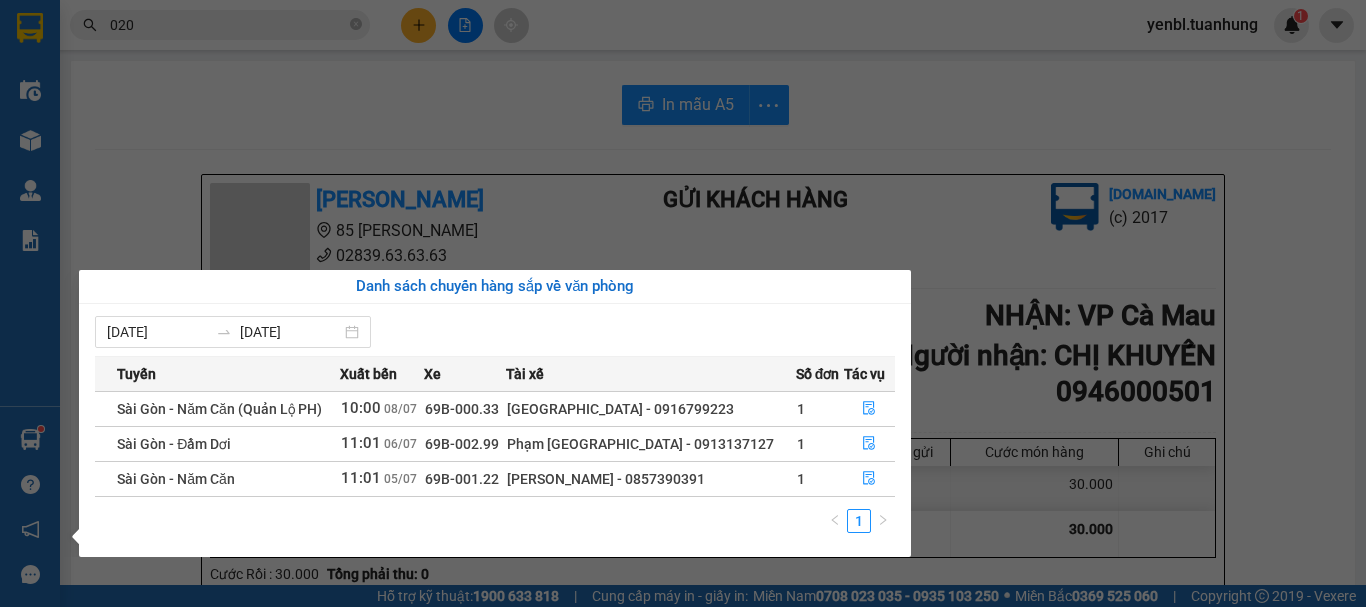 click on "Kết quả tìm kiếm ( 10000 )  Bộ lọc  Mã ĐH Trạng thái Món hàng Thu hộ Tổng cước Chưa cước Nhãn Người gửi VP Gửi Người nhận VP Nhận CM2507100012 08:58 [DATE] VP Nhận   69H-019.22 10:38 [DATE] 1 KIỆN + 1 BỌC SL:  2 60.000 60.000 0943447774 [GEOGRAPHIC_DATA] VP Cà Mau 0946730 020 TƯƠI Bến xe Bạc Liêu HCM250709 020 3 17:16 [DATE] VP Nhận   69H-019.51 05:27 [DATE] 1 BAO SL:  1 70.000 70.000 0908661088 CHỊ QUÂN [GEOGRAPHIC_DATA][PERSON_NAME] 0948140167 TRÚC  VP [GEOGRAPHIC_DATA] 020 088 14:38 [DATE] VP Nhận   69B-000.68 05:35 [DATE] 9 KIỆN SL:  9 500.000 500.000 0932660131 CHÍNH [GEOGRAPHIC_DATA][PERSON_NAME] 0949683434 PHỤNG VP Cà Mau HCM2507090222 17:40 [DATE] VP Nhận   69H-019.51 06:52 [DATE] 1 HỒ SƠ SL:  1 50.000 0969538431 SANG [GEOGRAPHIC_DATA][PERSON_NAME] 09160 020 20 A THANH Văn phòng Cái Nước HCM250709 020 2 17:16 [DATE] VP Nhận   69H-019.51 05:27 [DATE] 1 CỤC SL:  1 80.000 80.000 SỸ MAI Văn phòng Hồ Chí Minh 020" at bounding box center (683, 303) 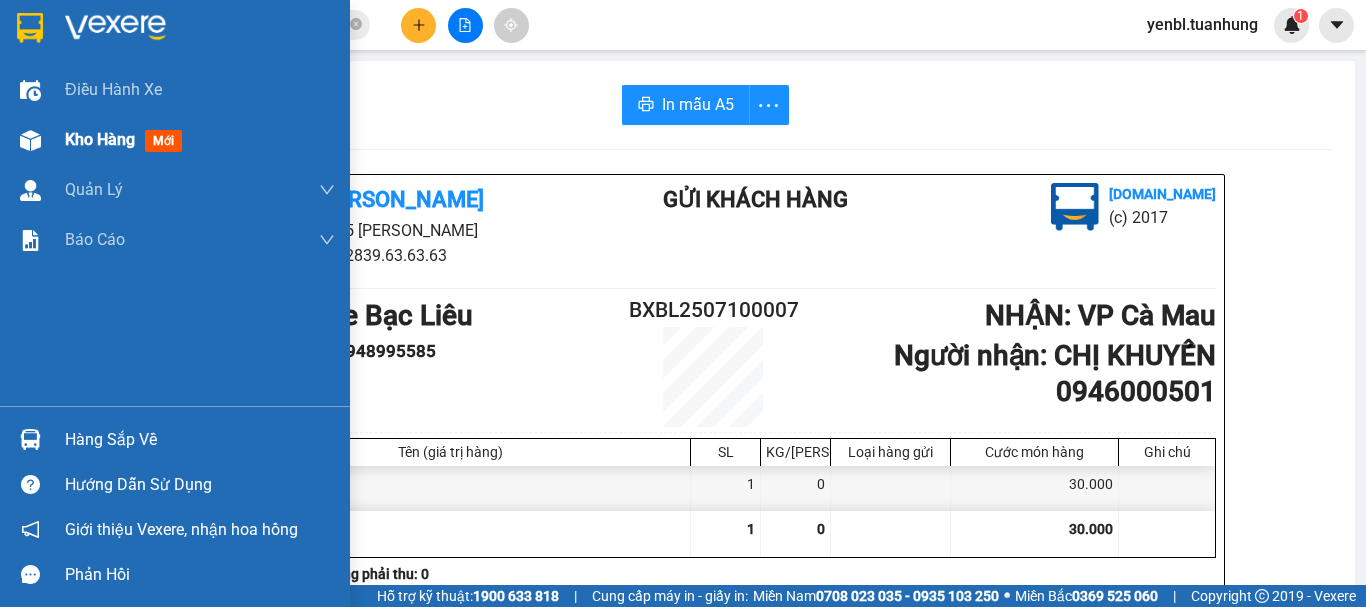 click on "Kho hàng" at bounding box center (100, 139) 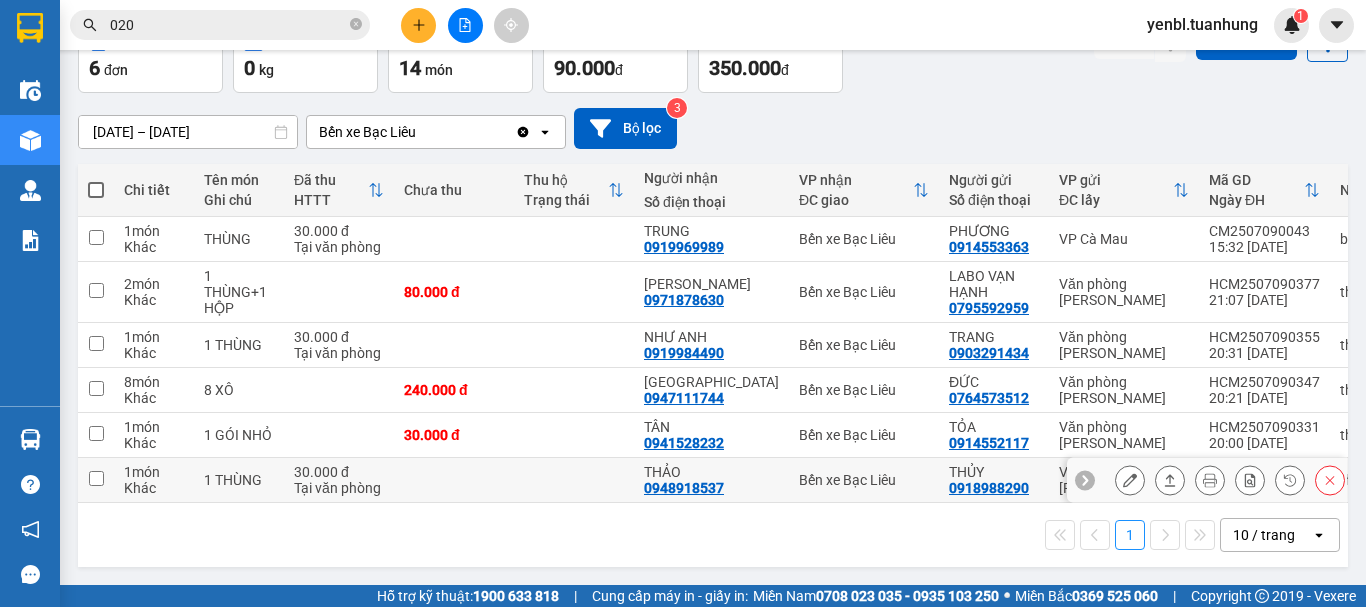 scroll, scrollTop: 126, scrollLeft: 0, axis: vertical 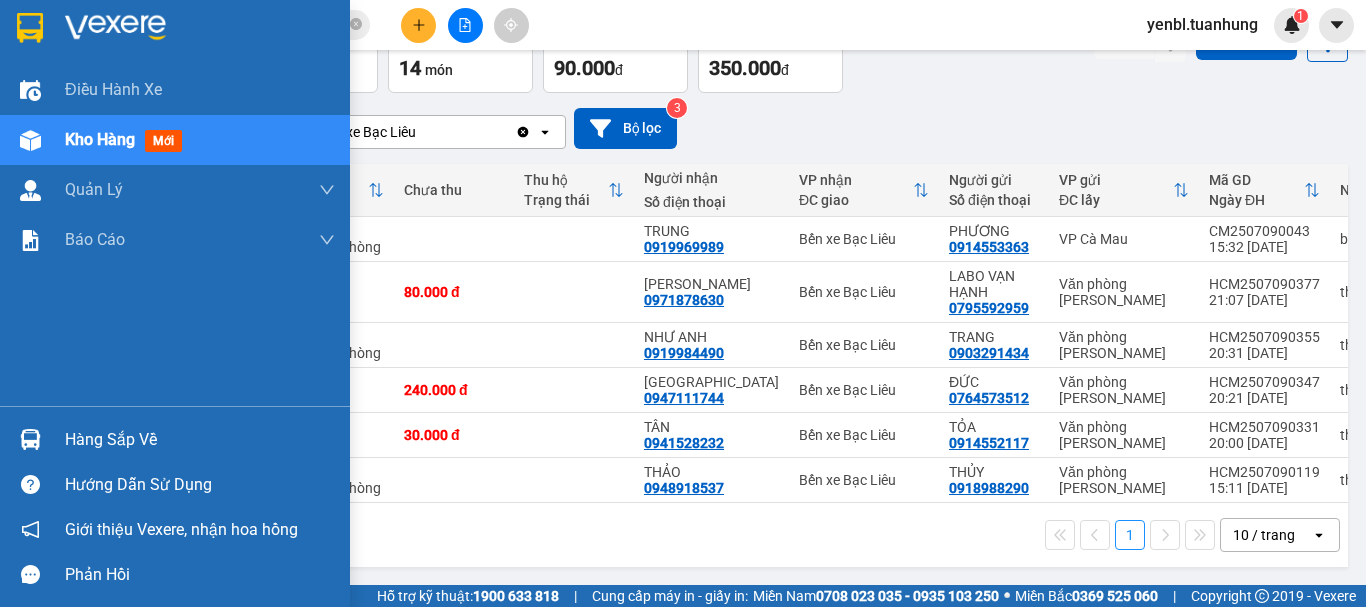 click on "Hàng sắp về" at bounding box center (200, 440) 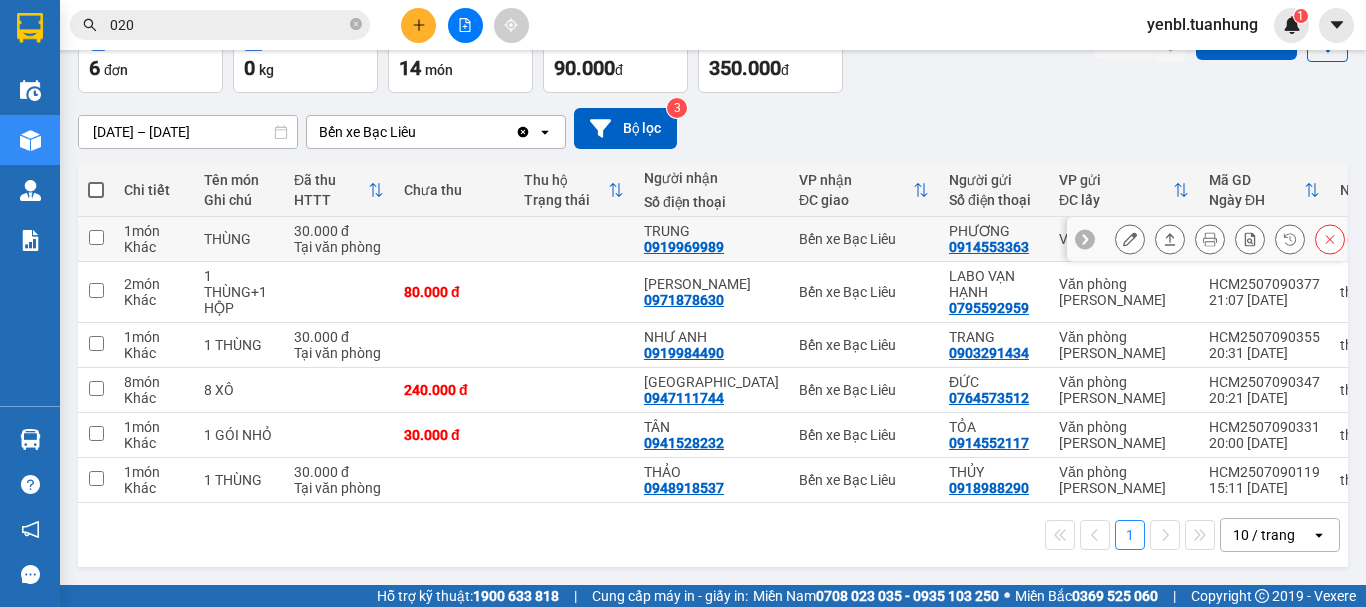 click on "Kết quả tìm kiếm ( 10000 )  Bộ lọc  Mã ĐH Trạng thái Món hàng Thu hộ Tổng cước Chưa cước Nhãn Người gửi VP Gửi Người nhận VP Nhận CM2507100012 08:58 [DATE] VP Nhận   69H-019.22 10:38 [DATE] 1 KIỆN + 1 BỌC SL:  2 60.000 60.000 0943447774 [GEOGRAPHIC_DATA] VP Cà Mau 0946730 020 TƯƠI Bến xe Bạc Liêu HCM250709 020 3 17:16 [DATE] VP Nhận   69H-019.51 05:27 [DATE] 1 BAO SL:  1 70.000 70.000 0908661088 CHỊ QUÂN [GEOGRAPHIC_DATA][PERSON_NAME] 0948140167 TRÚC  VP [GEOGRAPHIC_DATA] 020 088 14:38 [DATE] VP Nhận   69B-000.68 05:35 [DATE] 9 KIỆN SL:  9 500.000 500.000 0932660131 CHÍNH [GEOGRAPHIC_DATA][PERSON_NAME] 0949683434 PHỤNG VP Cà Mau HCM2507090222 17:40 [DATE] VP Nhận   69H-019.51 06:52 [DATE] 1 HỒ SƠ SL:  1 50.000 0969538431 SANG [GEOGRAPHIC_DATA][PERSON_NAME] 09160 020 20 A THANH Văn phòng Cái Nước HCM250709 020 2 17:16 [DATE] VP Nhận   69H-019.51 05:27 [DATE] 1 CỤC SL:  1 80.000 80.000 SỸ MAI Văn phòng Hồ Chí Minh 020" at bounding box center (683, 303) 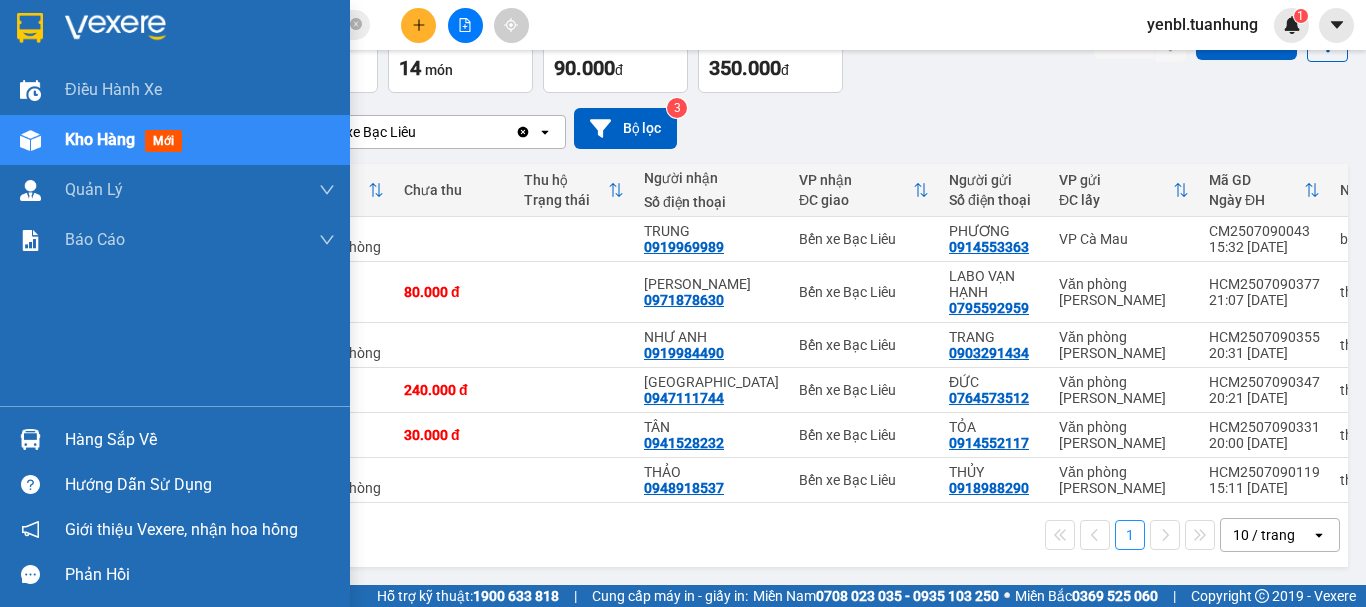 click at bounding box center (30, 439) 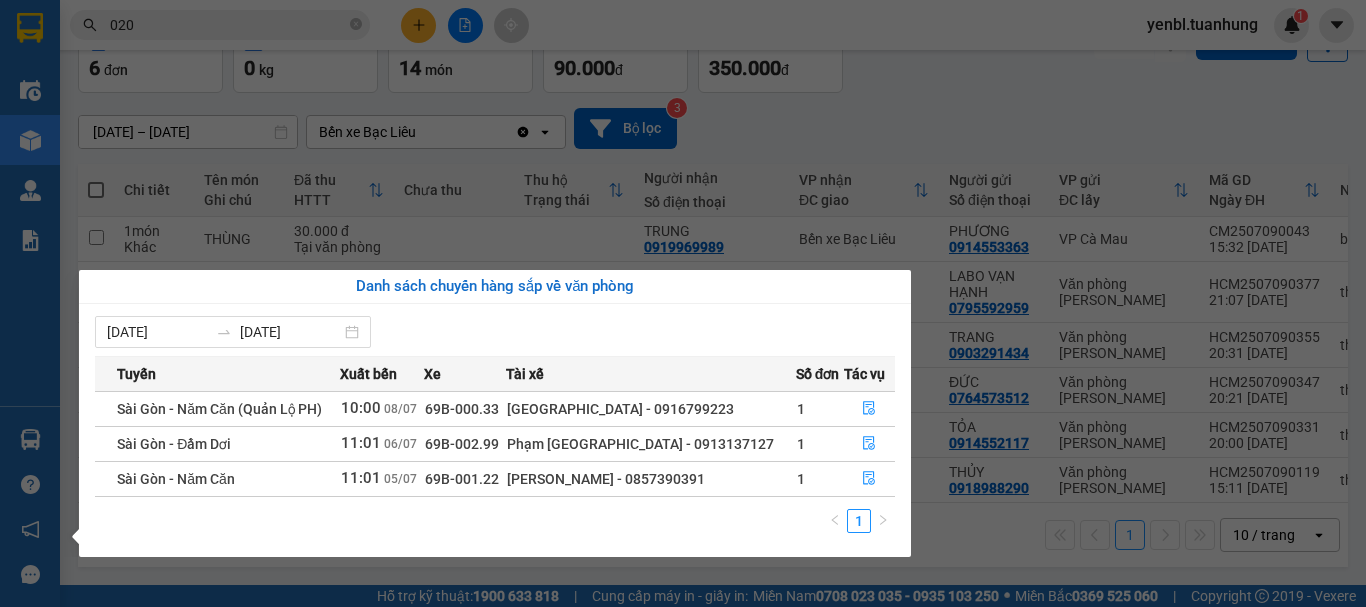 click on "Kết quả tìm kiếm ( 10000 )  Bộ lọc  Mã ĐH Trạng thái Món hàng Thu hộ Tổng cước Chưa cước Nhãn Người gửi VP Gửi Người nhận VP Nhận CM2507100012 08:58 [DATE] VP Nhận   69H-019.22 10:38 [DATE] 1 KIỆN + 1 BỌC SL:  2 60.000 60.000 0943447774 [GEOGRAPHIC_DATA] VP Cà Mau 0946730 020 TƯƠI Bến xe Bạc Liêu HCM250709 020 3 17:16 [DATE] VP Nhận   69H-019.51 05:27 [DATE] 1 BAO SL:  1 70.000 70.000 0908661088 CHỊ QUÂN [GEOGRAPHIC_DATA][PERSON_NAME] 0948140167 TRÚC  VP [GEOGRAPHIC_DATA] 020 088 14:38 [DATE] VP Nhận   69B-000.68 05:35 [DATE] 9 KIỆN SL:  9 500.000 500.000 0932660131 CHÍNH [GEOGRAPHIC_DATA][PERSON_NAME] 0949683434 PHỤNG VP Cà Mau HCM2507090222 17:40 [DATE] VP Nhận   69H-019.51 06:52 [DATE] 1 HỒ SƠ SL:  1 50.000 0969538431 SANG [GEOGRAPHIC_DATA][PERSON_NAME] 09160 020 20 A THANH Văn phòng Cái Nước HCM250709 020 2 17:16 [DATE] VP Nhận   69H-019.51 05:27 [DATE] 1 CỤC SL:  1 80.000 80.000 SỸ MAI Văn phòng Hồ Chí Minh 020" at bounding box center (683, 303) 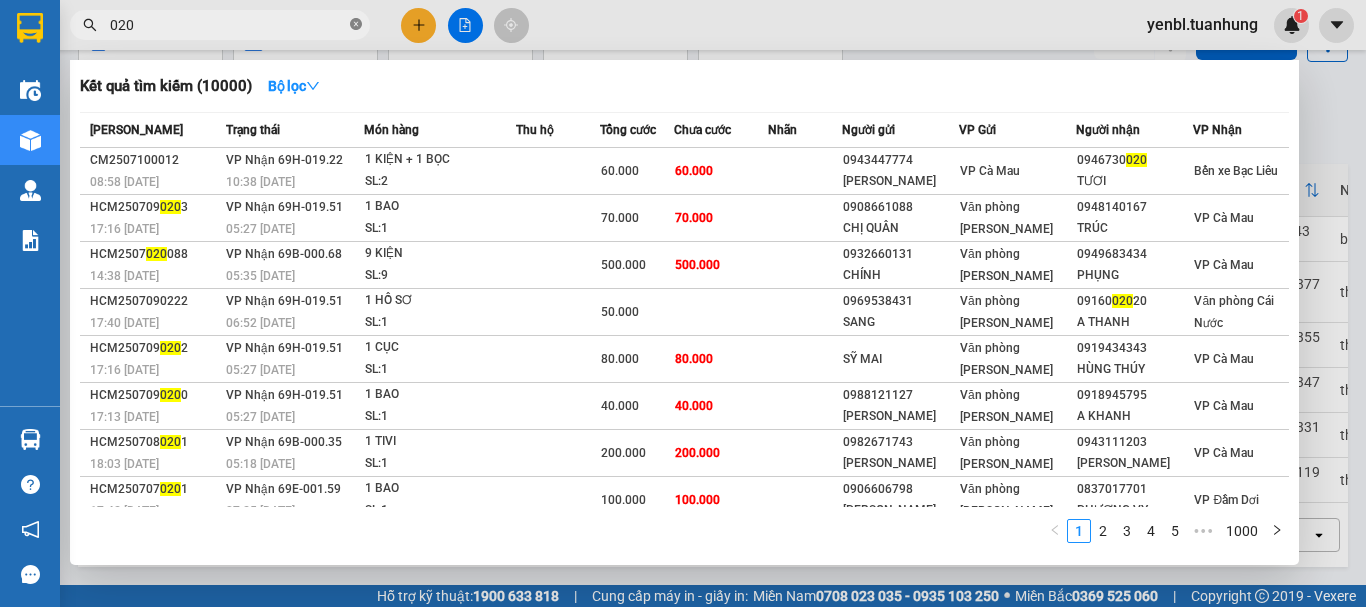 click 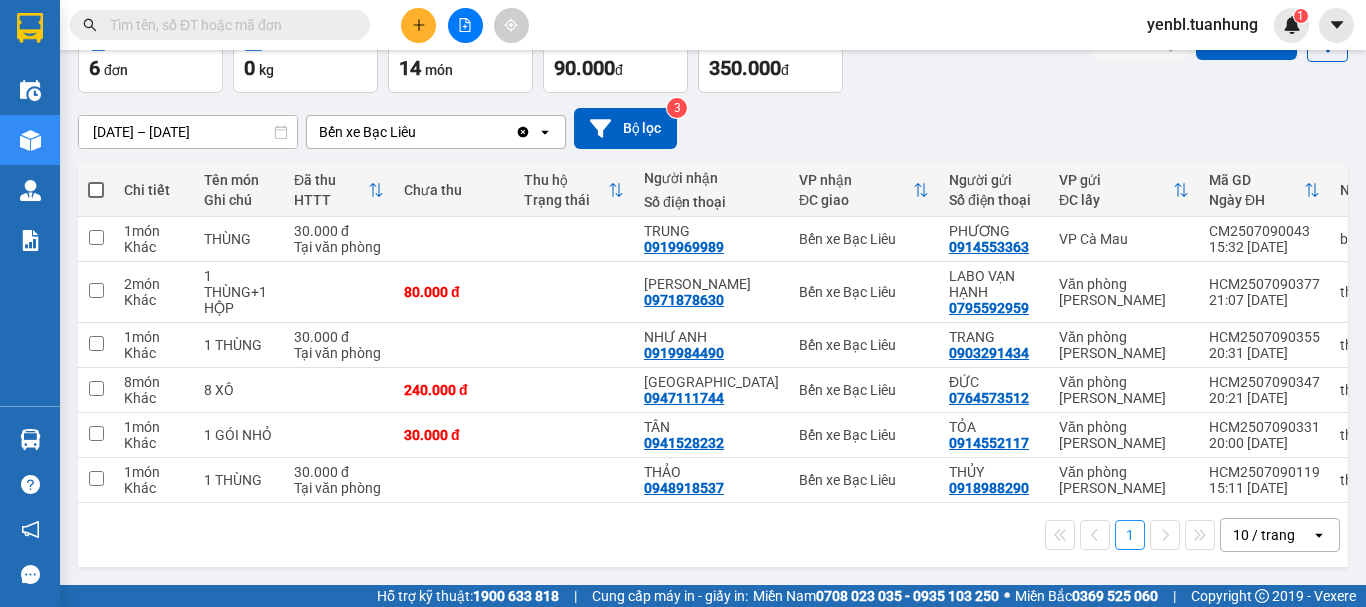 click at bounding box center [228, 25] 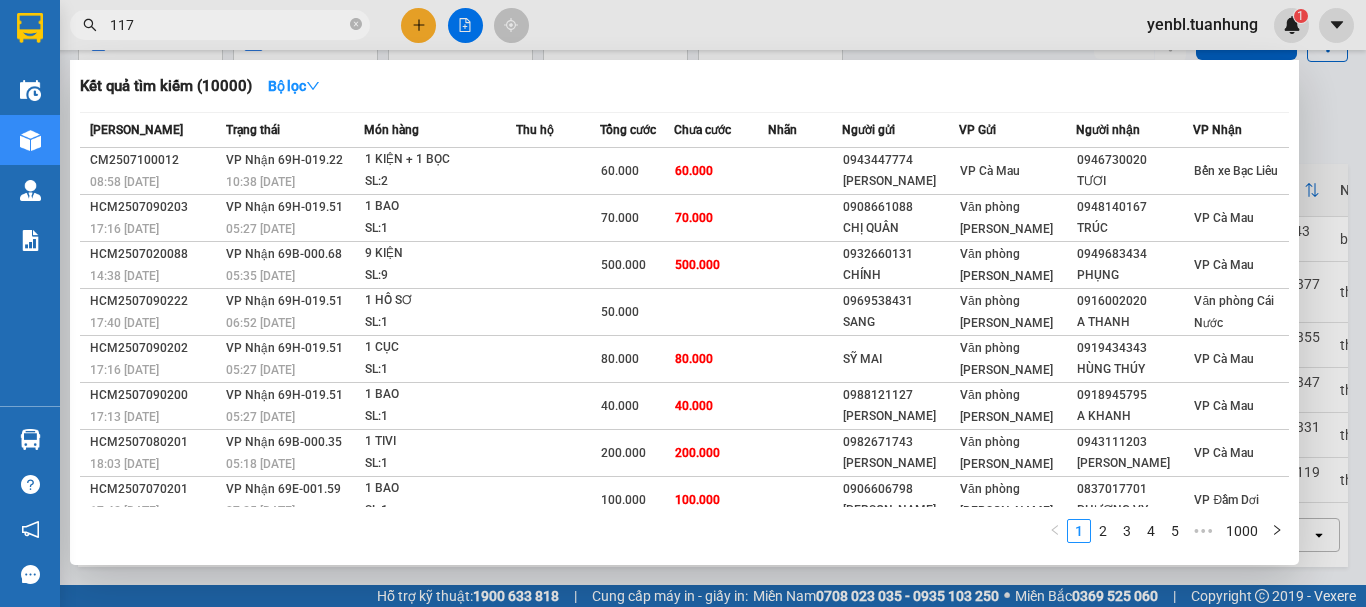 type on "1174" 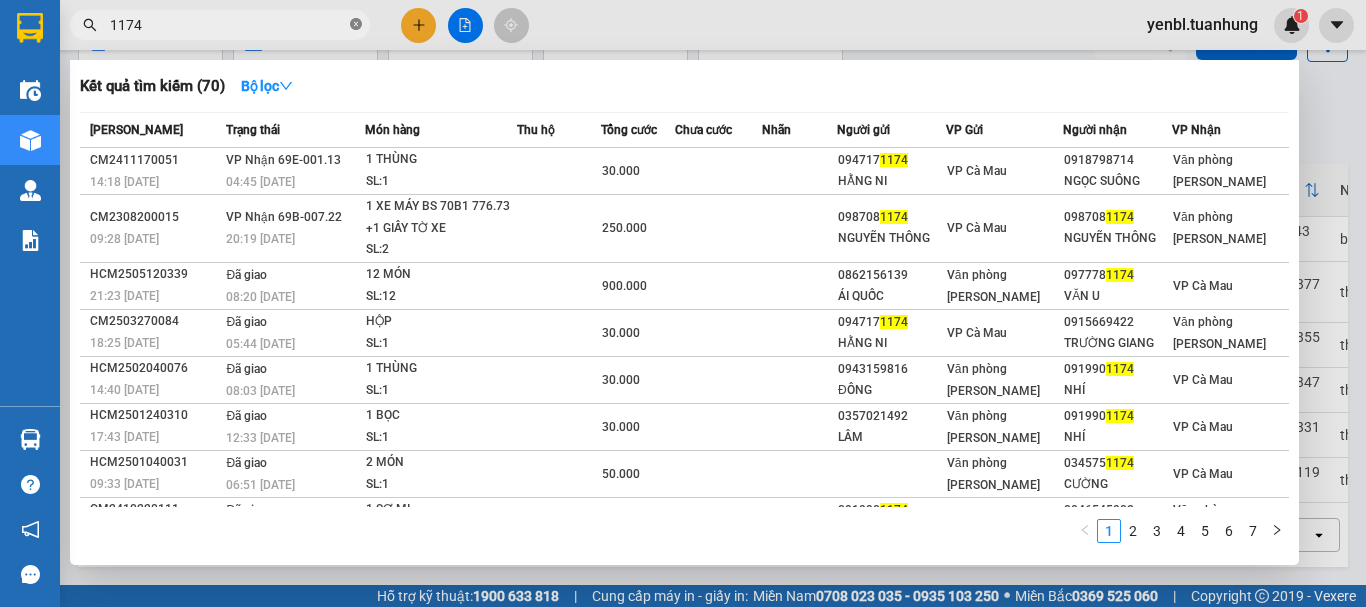 click 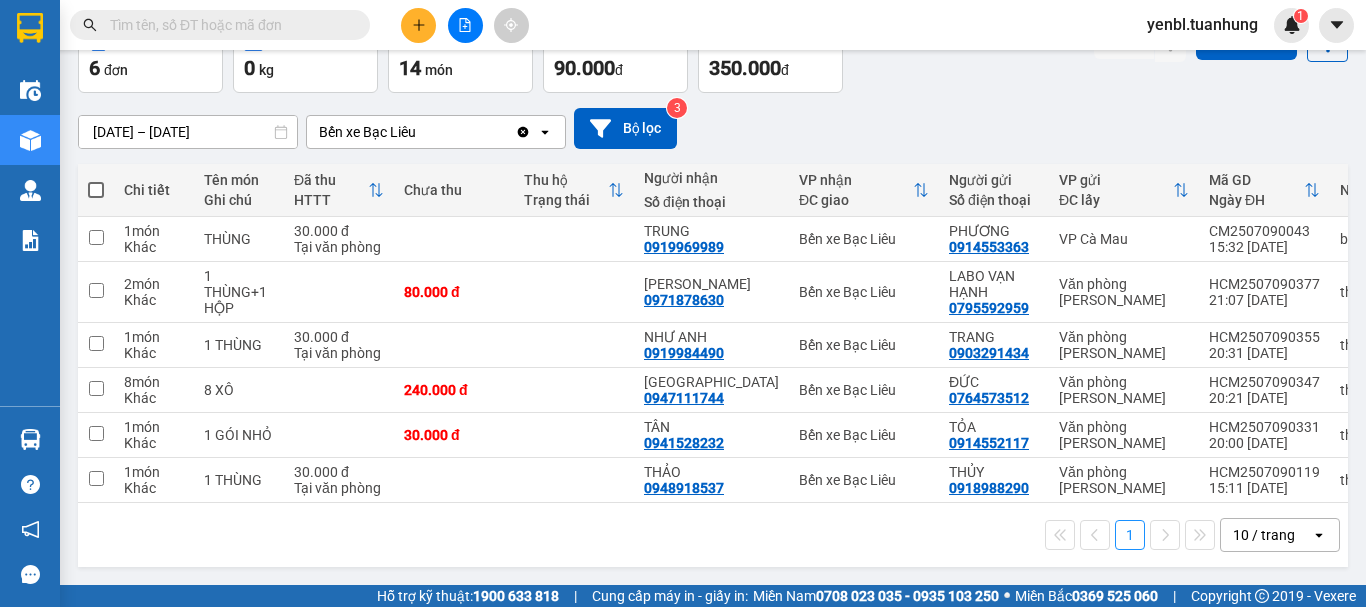 click at bounding box center [228, 25] 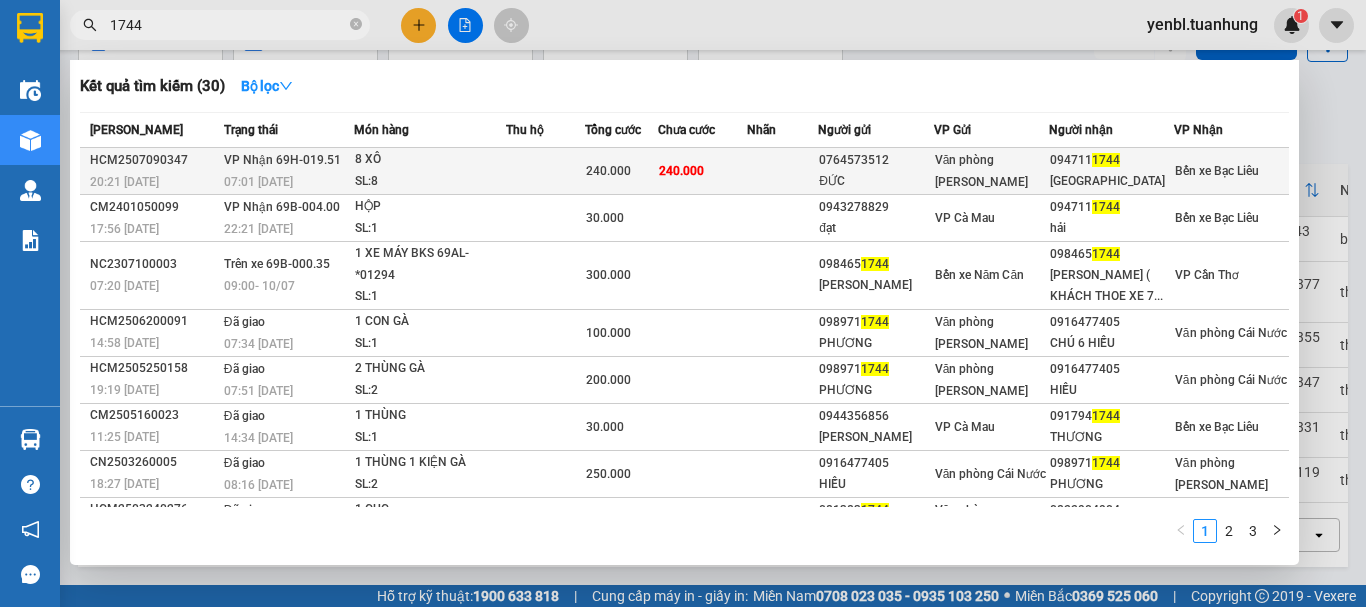 type on "1744" 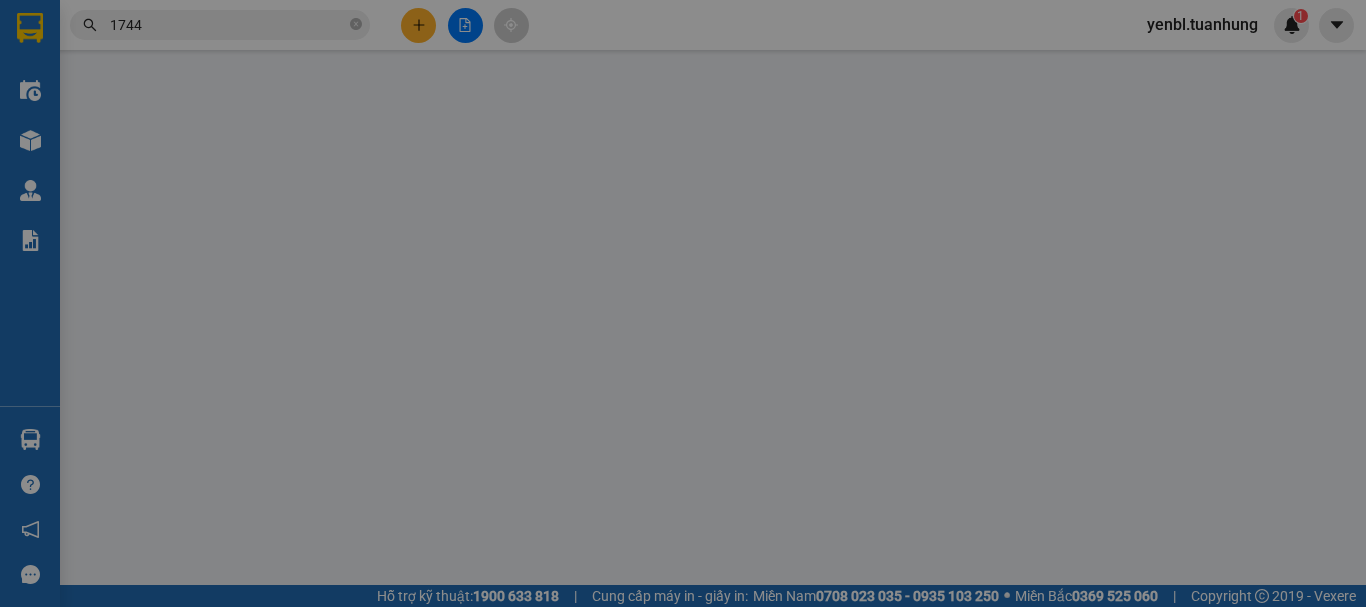 scroll, scrollTop: 0, scrollLeft: 0, axis: both 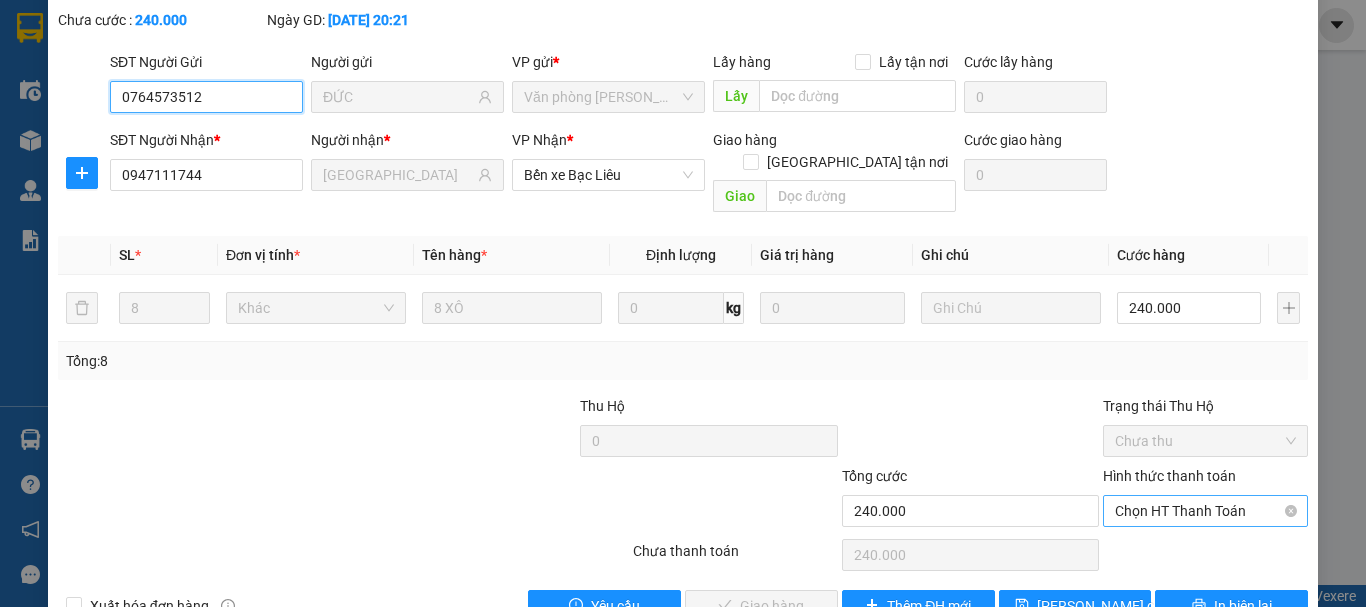 click on "Chọn HT Thanh Toán" at bounding box center (1205, 511) 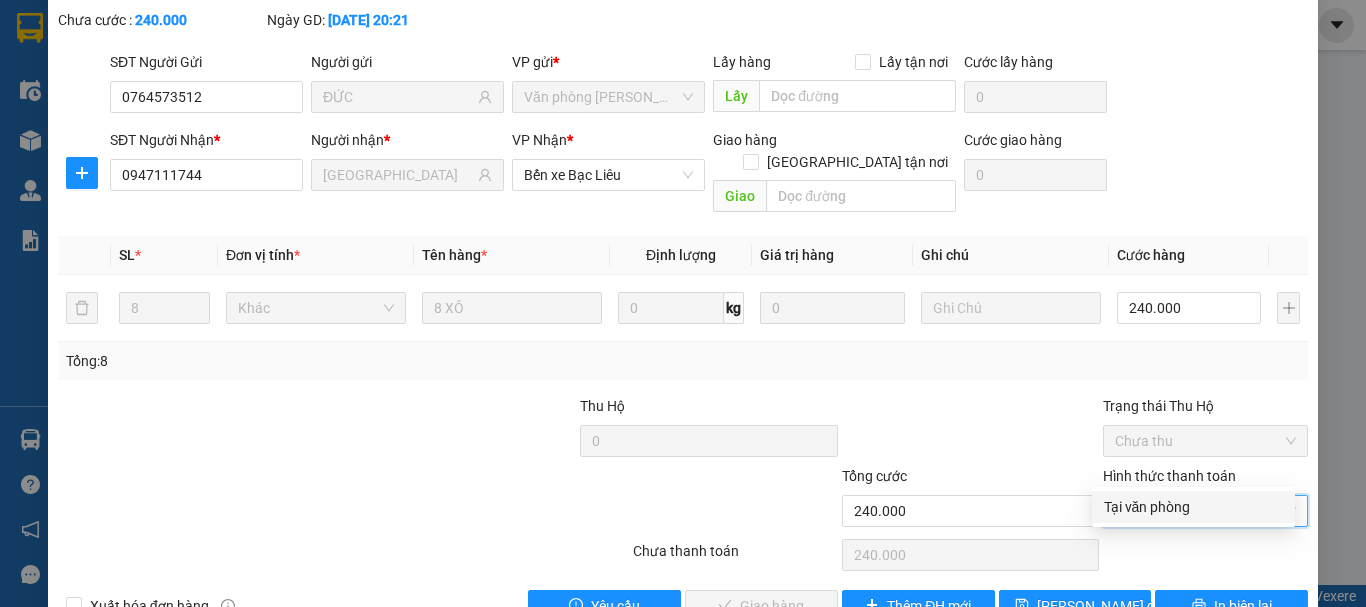 click on "Tại văn phòng" at bounding box center (1193, 507) 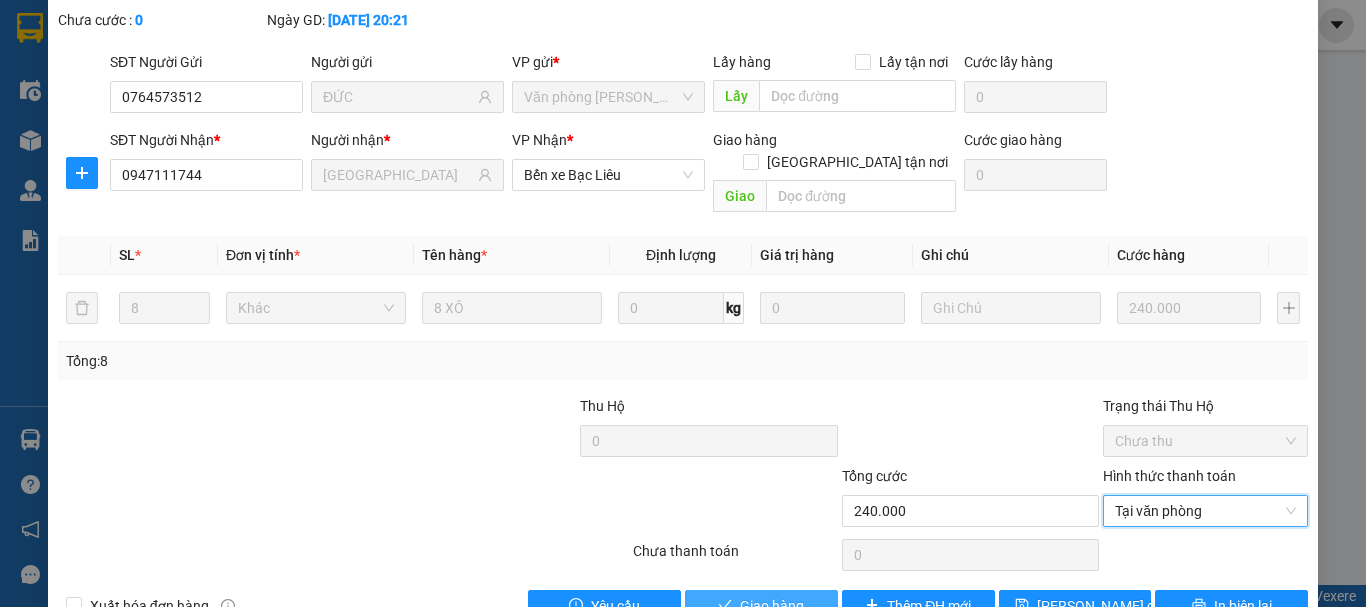 click on "Giao hàng" at bounding box center [772, 606] 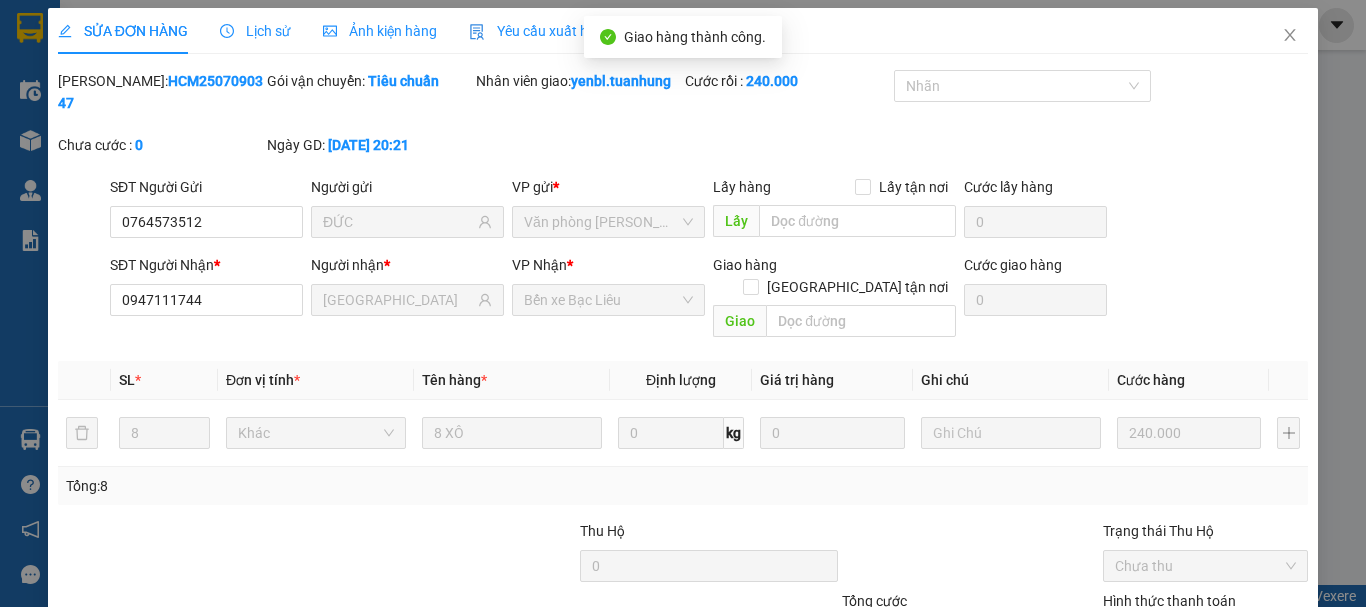 scroll, scrollTop: 0, scrollLeft: 0, axis: both 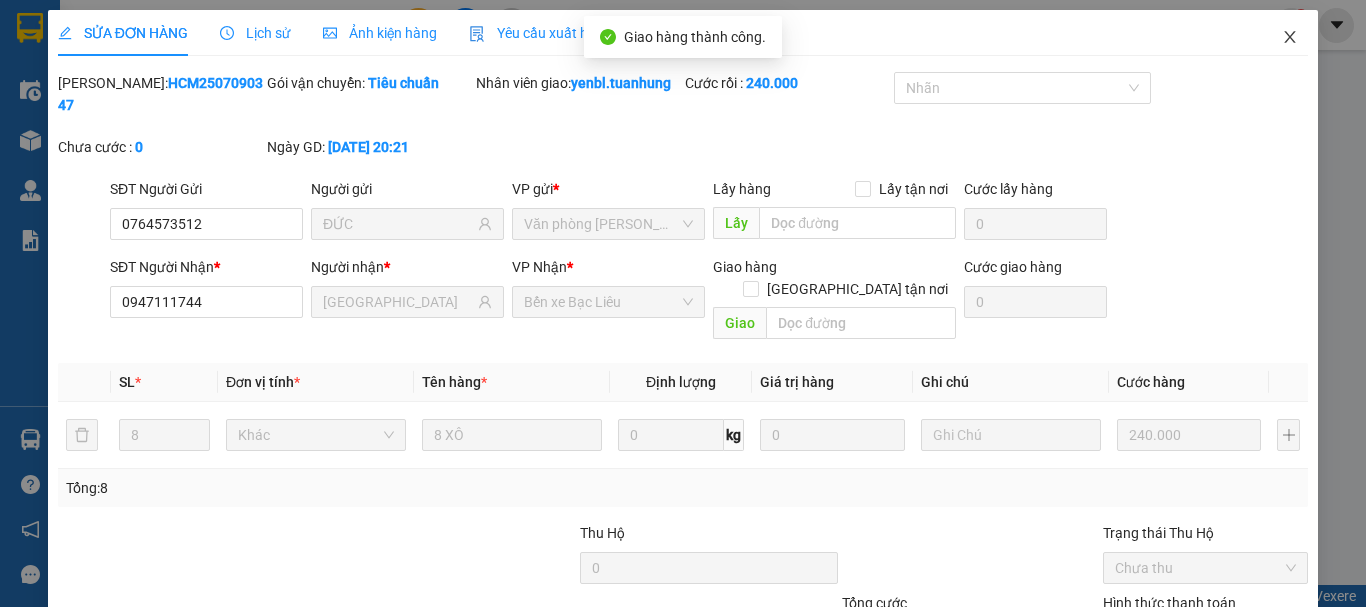 click 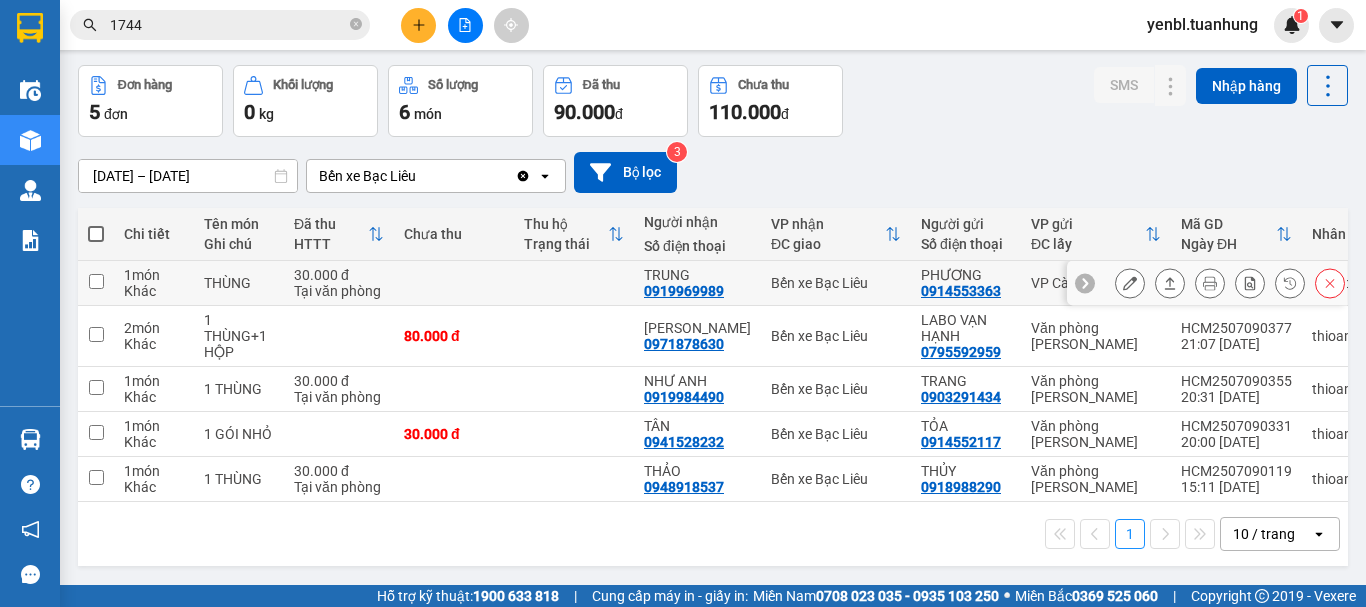 scroll, scrollTop: 92, scrollLeft: 0, axis: vertical 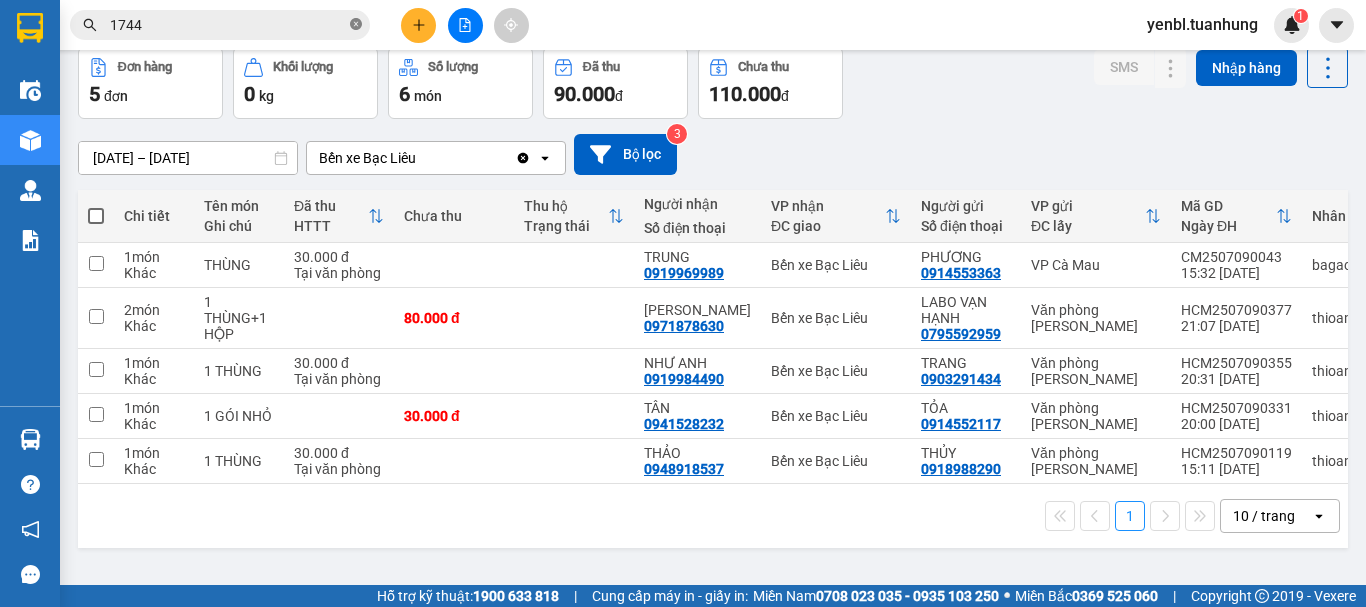 click 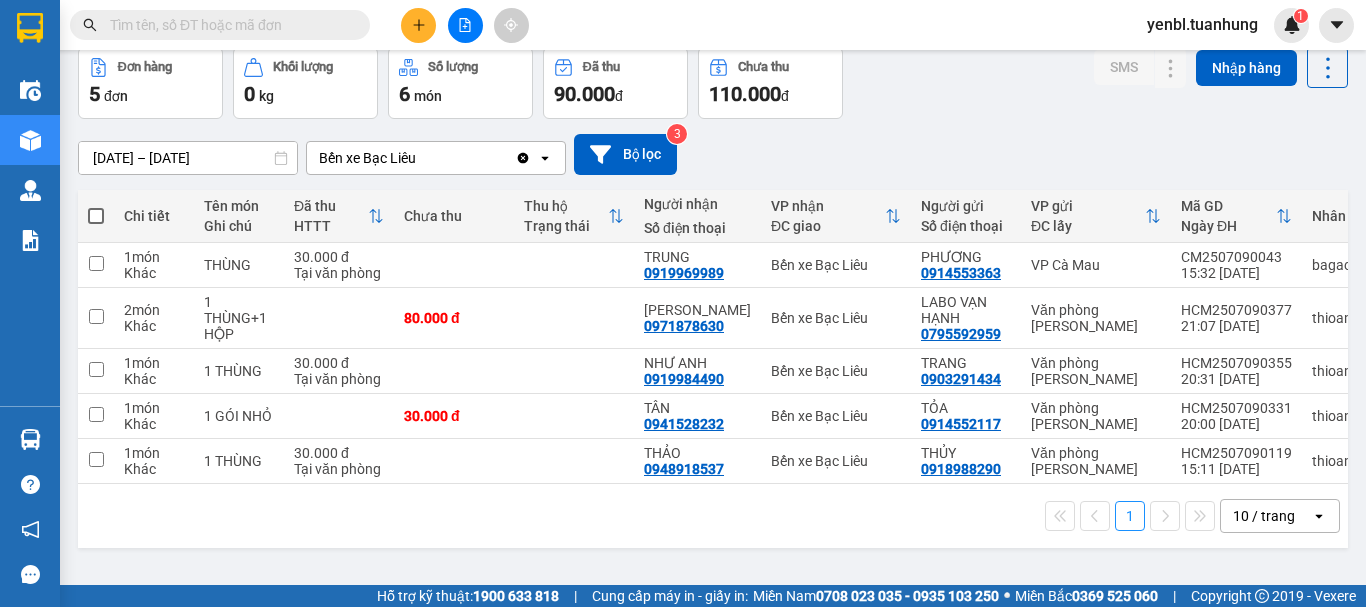 click at bounding box center (228, 25) 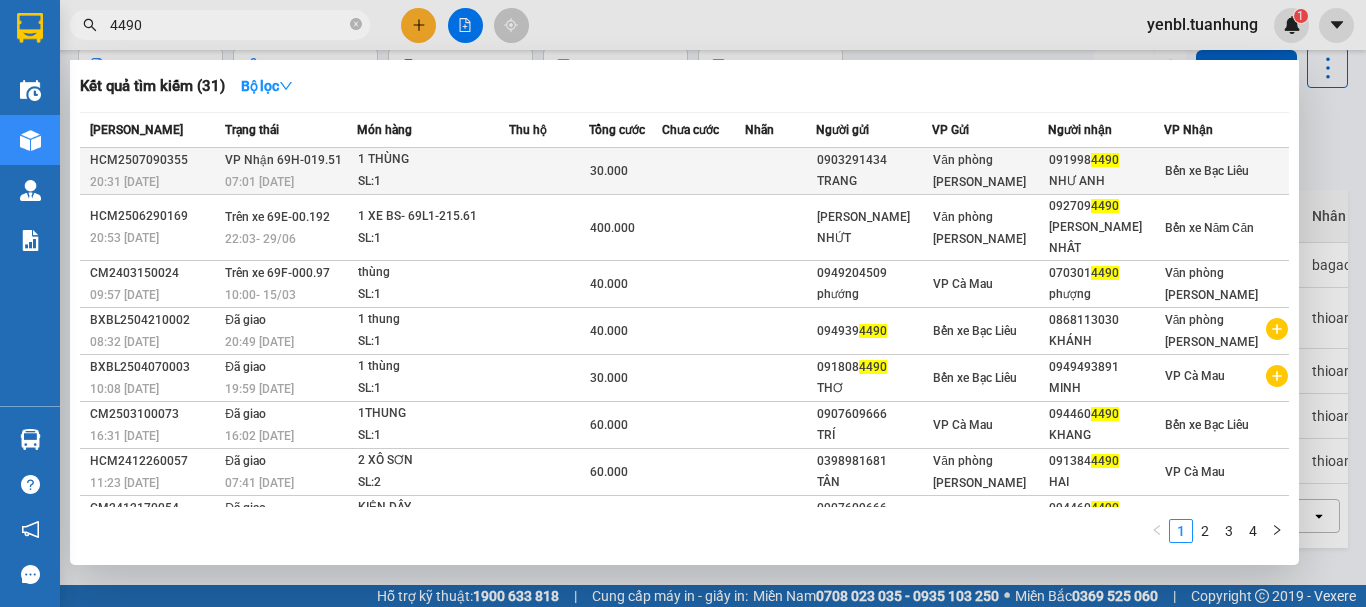 type on "4490" 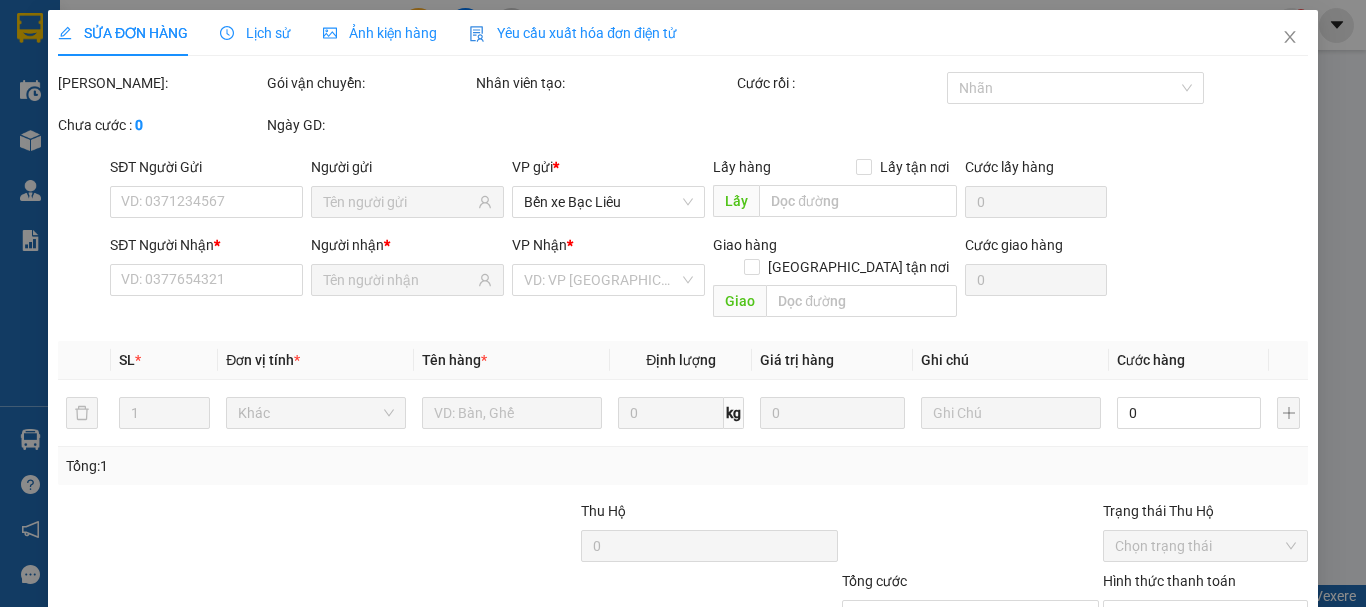 type on "0903291434" 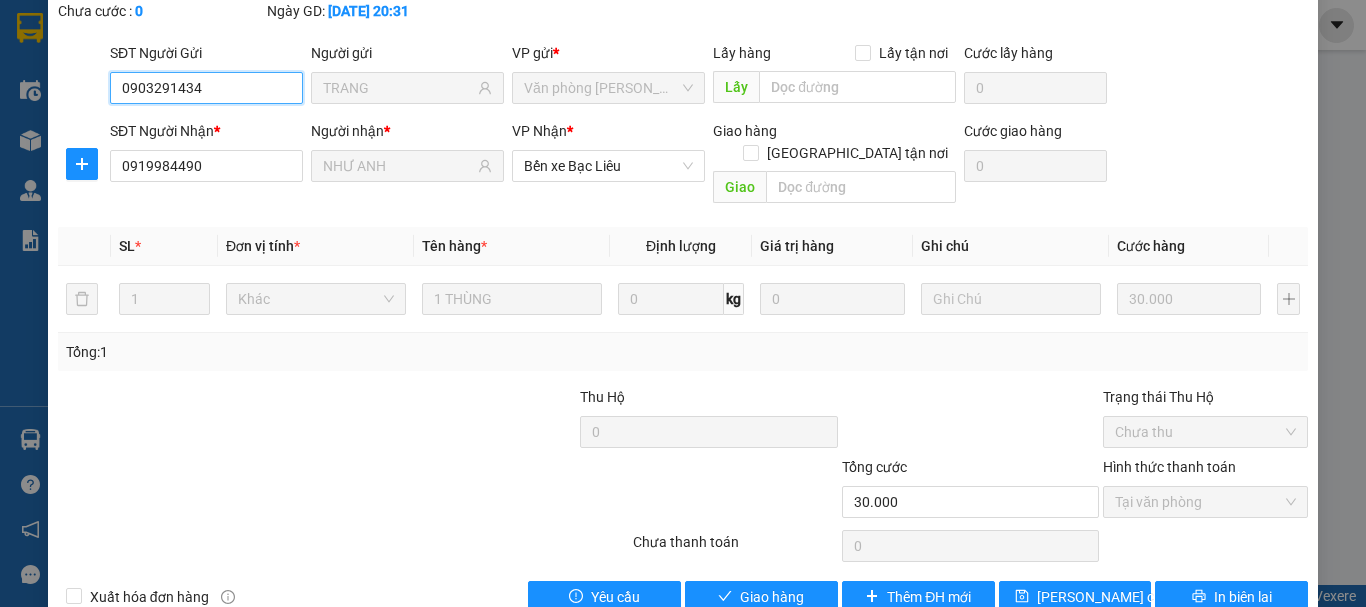scroll, scrollTop: 137, scrollLeft: 0, axis: vertical 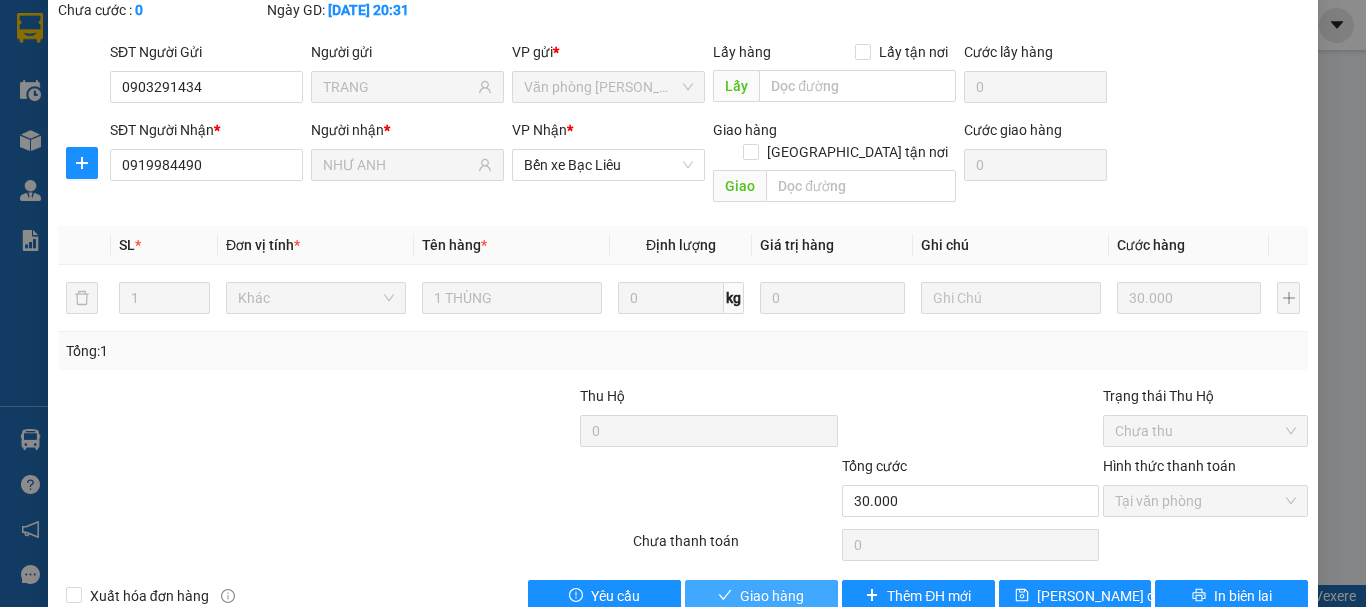 click on "Giao hàng" at bounding box center [772, 596] 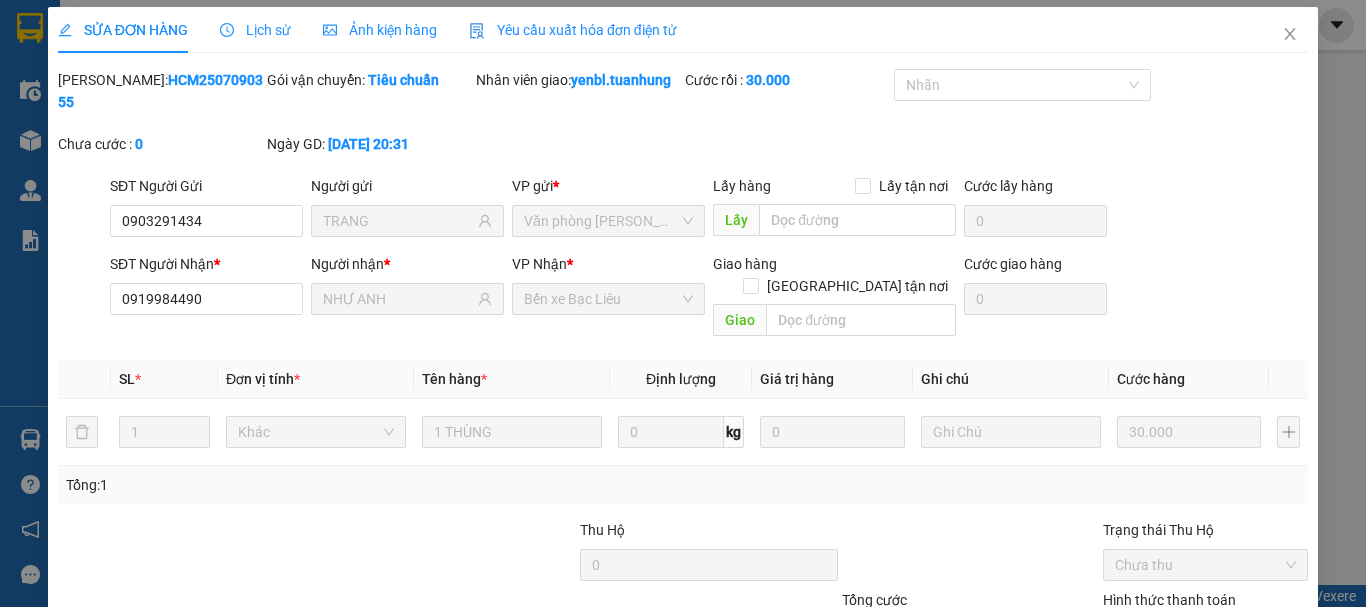 scroll, scrollTop: 0, scrollLeft: 0, axis: both 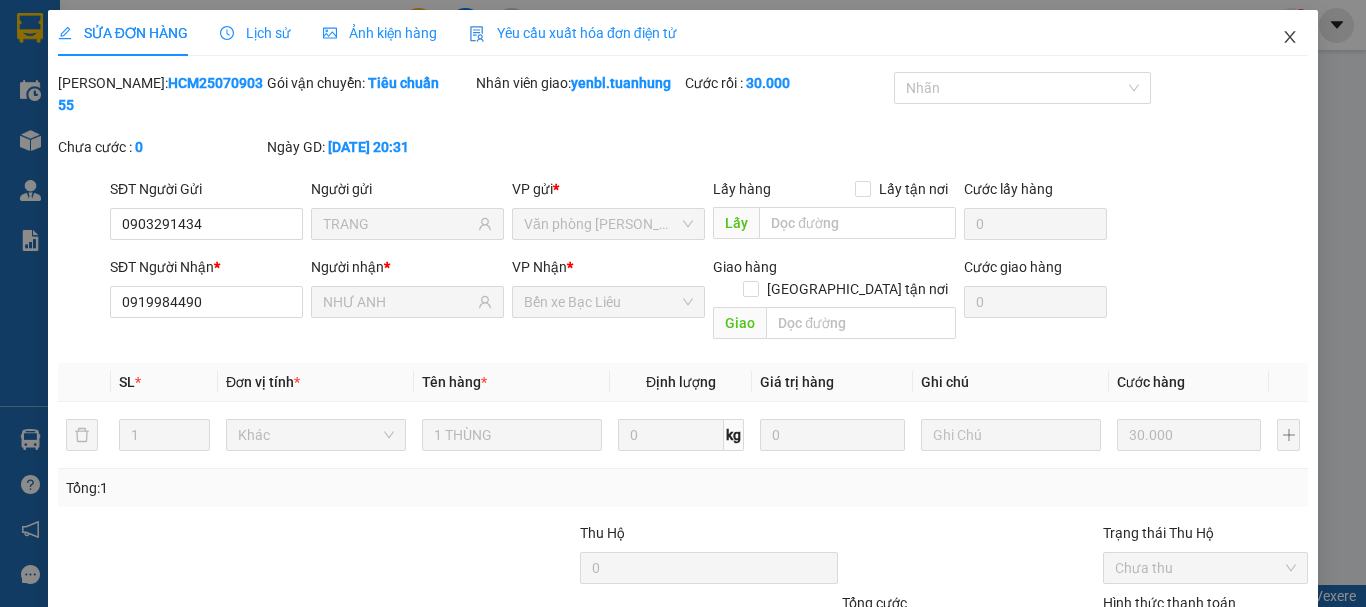 click 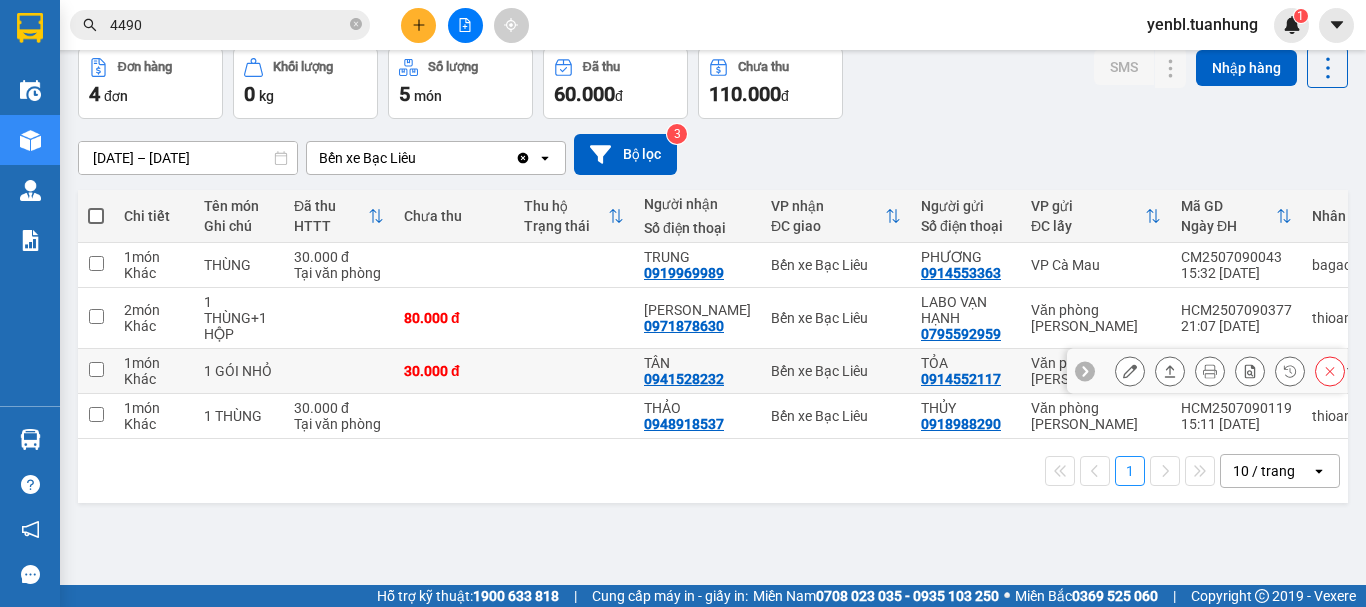 scroll, scrollTop: 0, scrollLeft: 0, axis: both 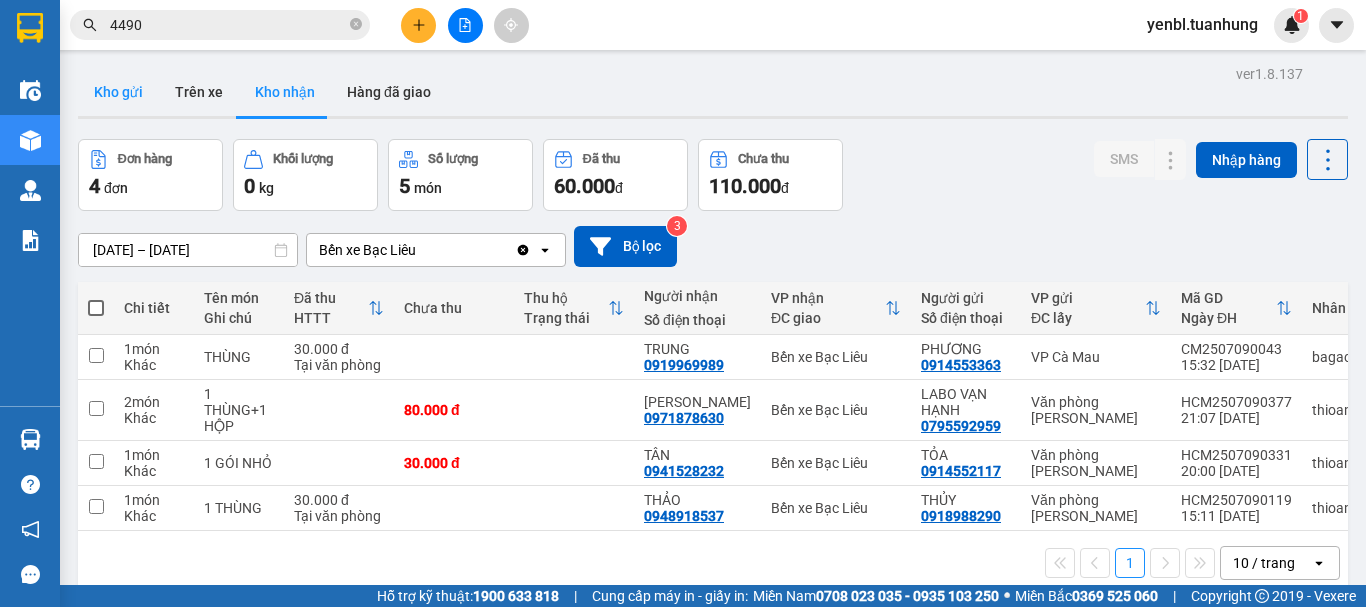 click on "Kho gửi" at bounding box center (118, 92) 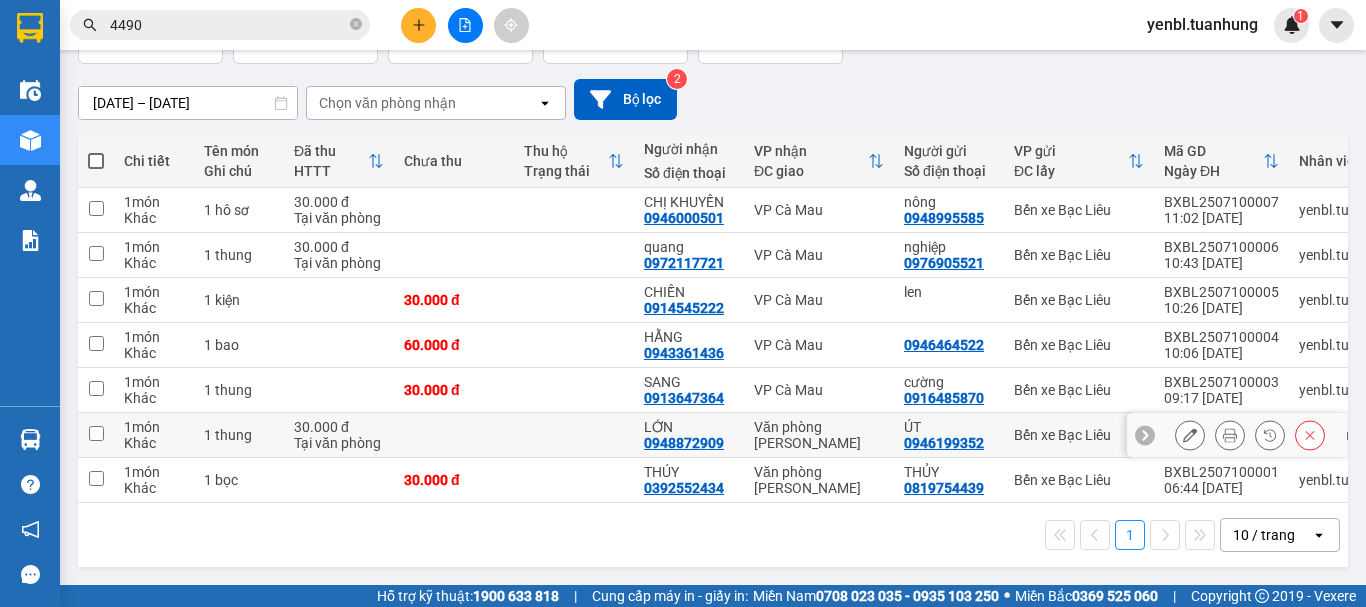 scroll, scrollTop: 155, scrollLeft: 0, axis: vertical 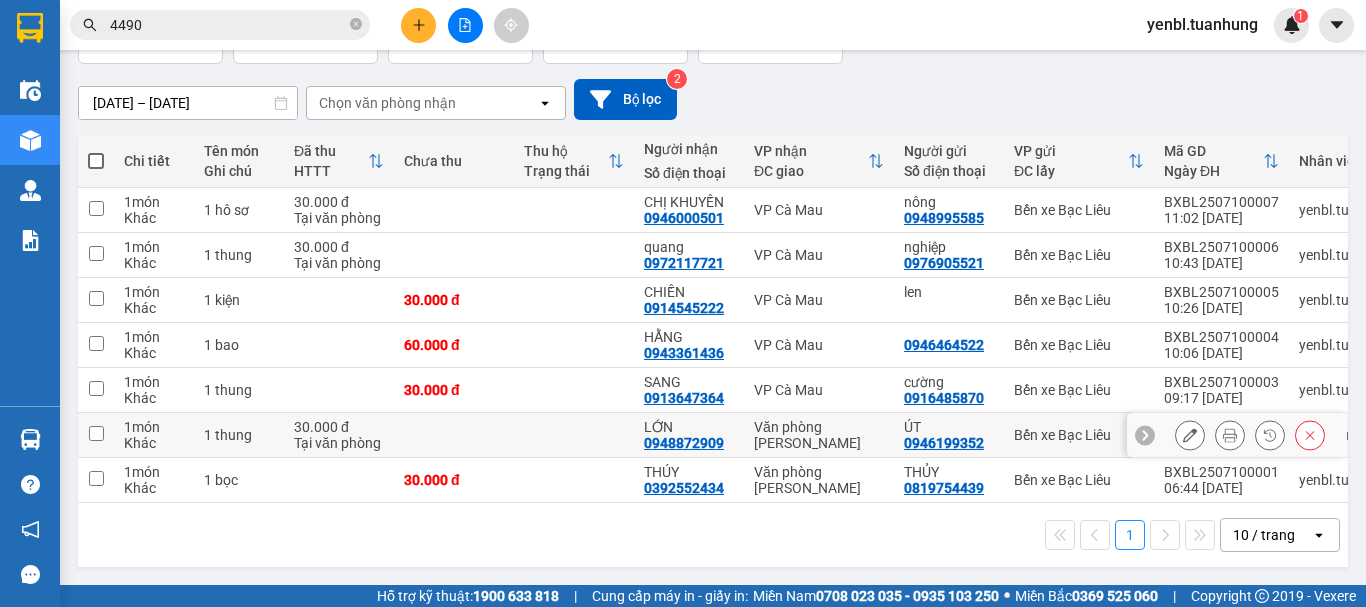 click at bounding box center (96, 433) 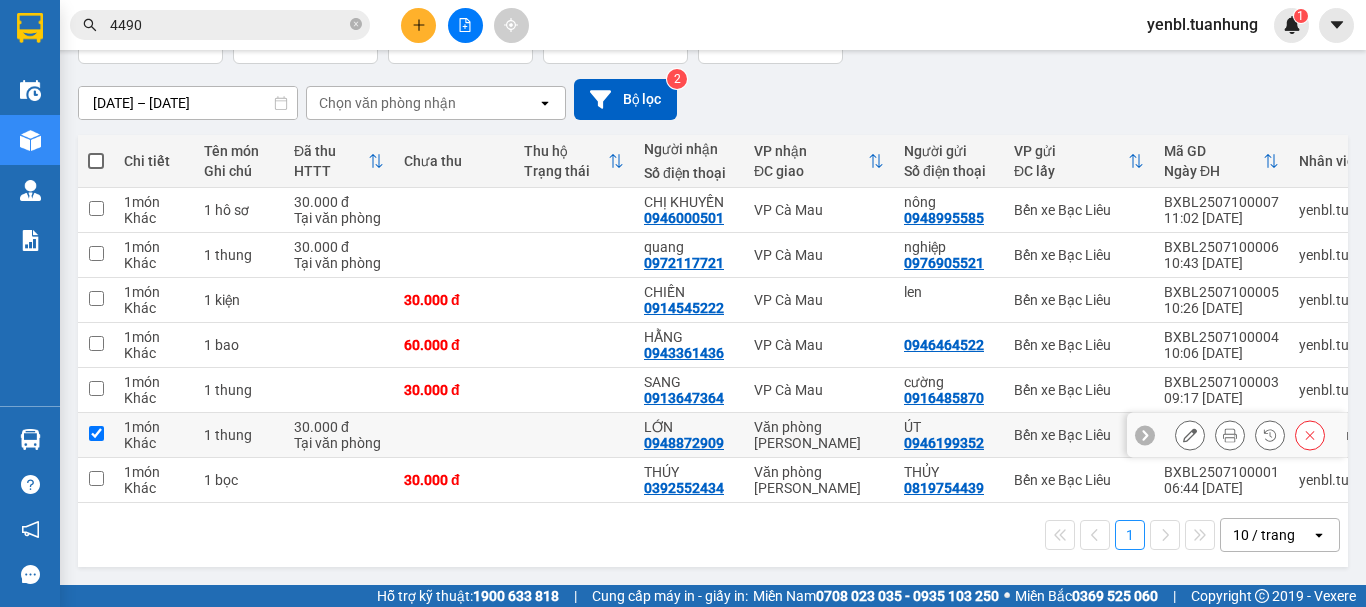 checkbox on "true" 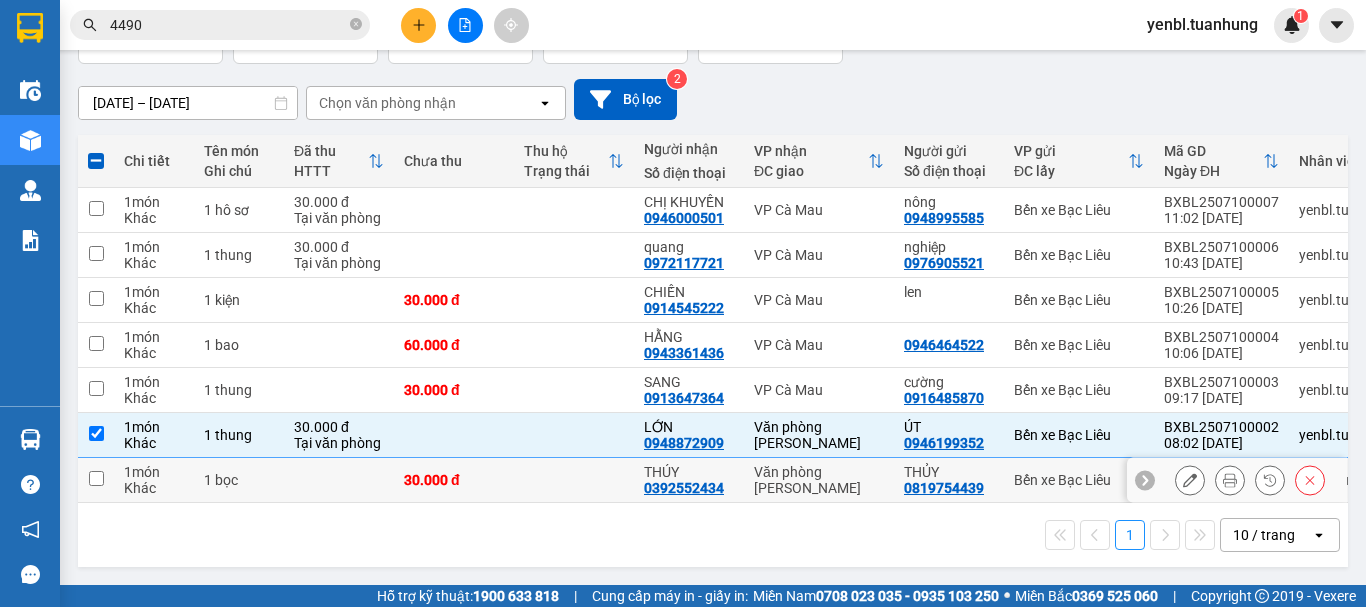 click at bounding box center [96, 478] 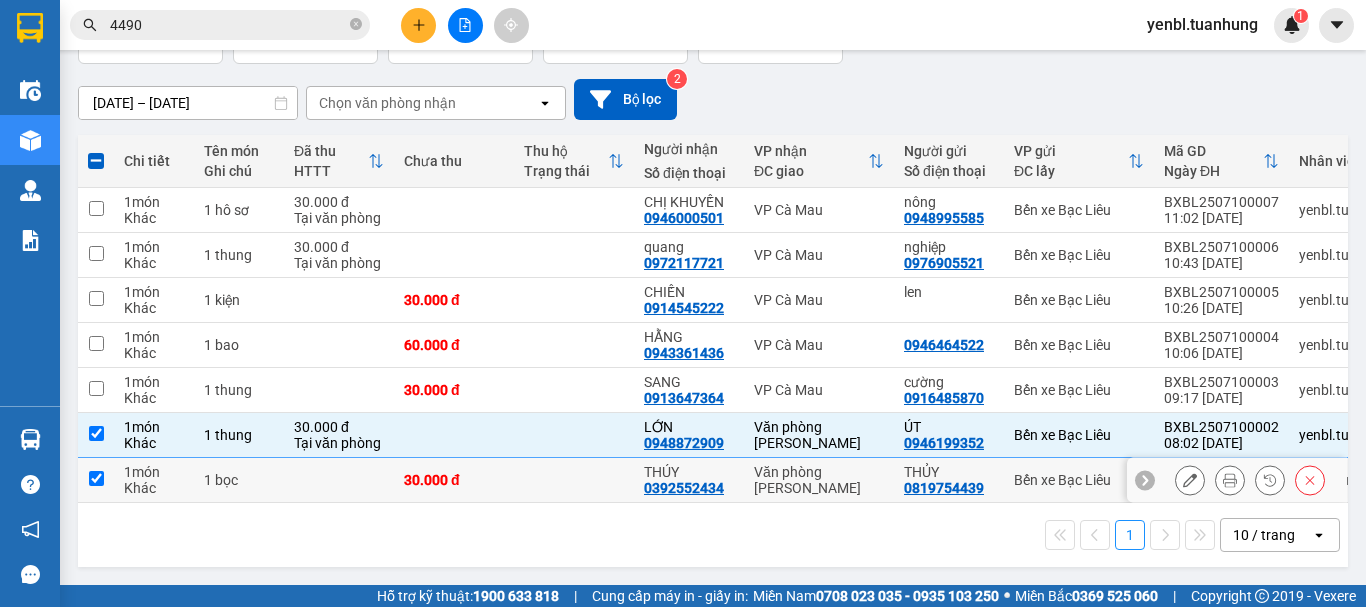 checkbox on "true" 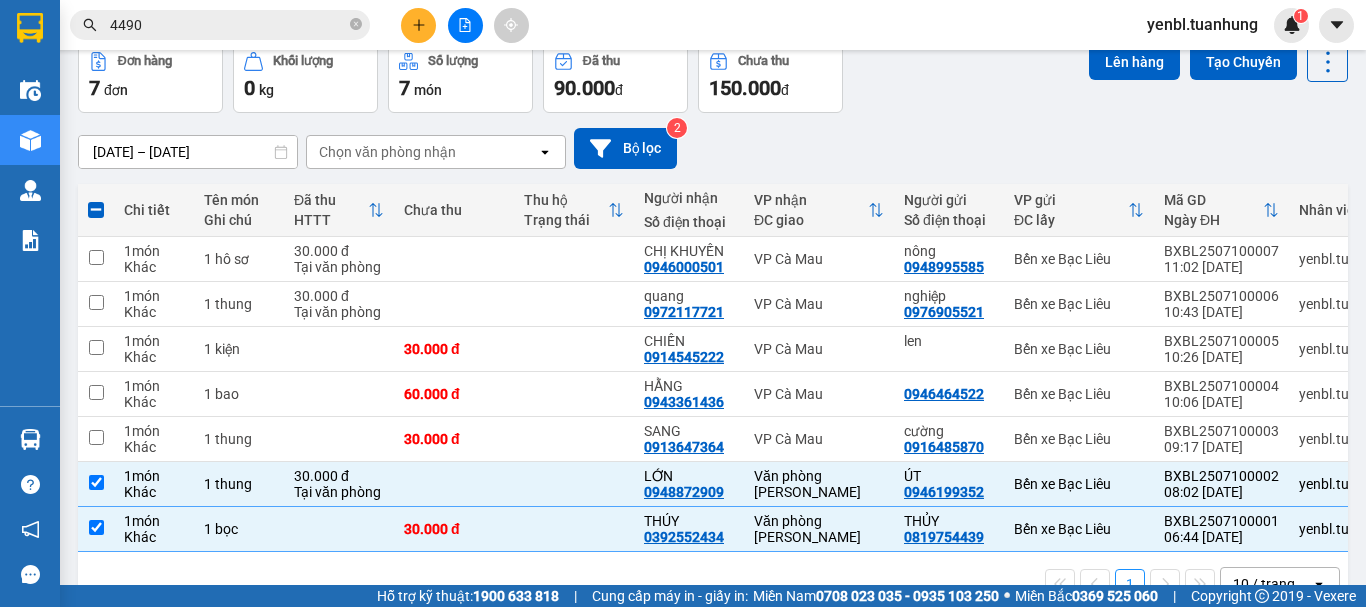 scroll, scrollTop: 0, scrollLeft: 0, axis: both 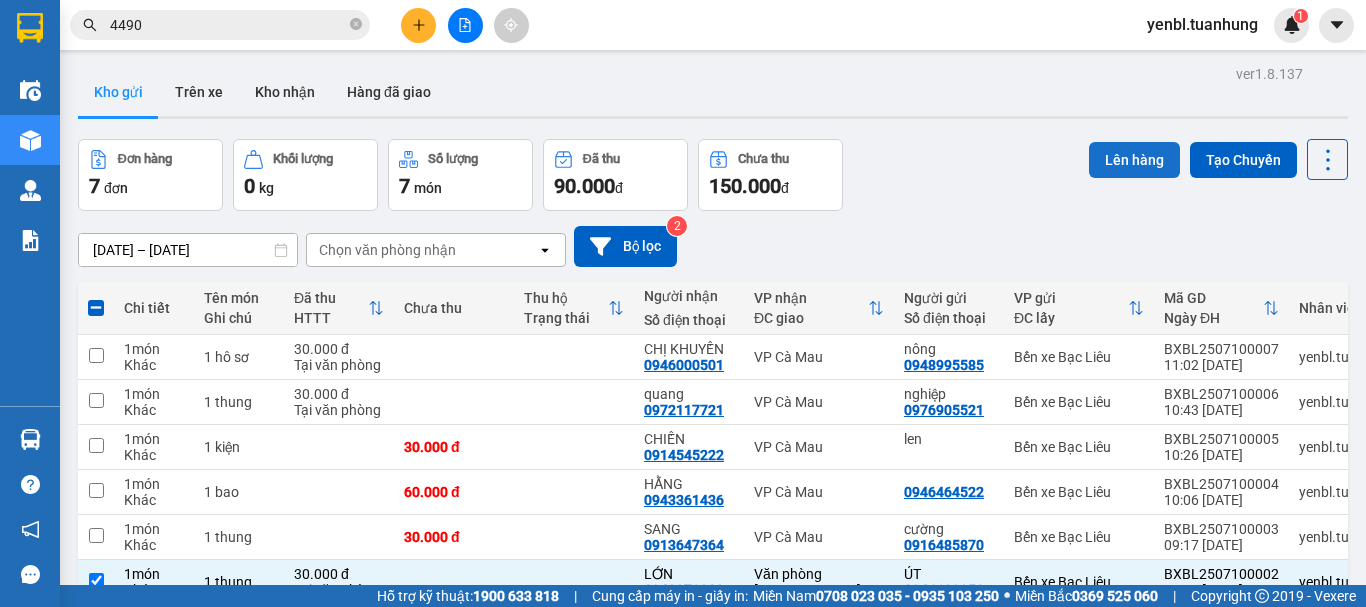 click on "Lên hàng" at bounding box center (1134, 160) 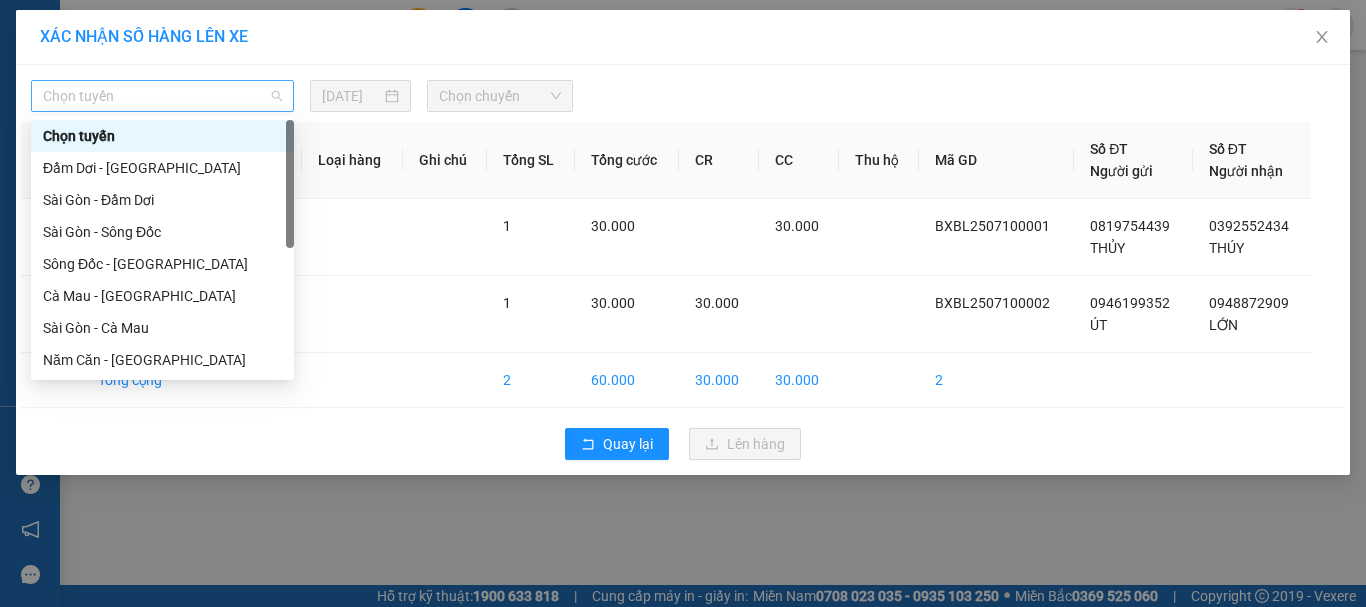 click on "Chọn tuyến" at bounding box center (162, 96) 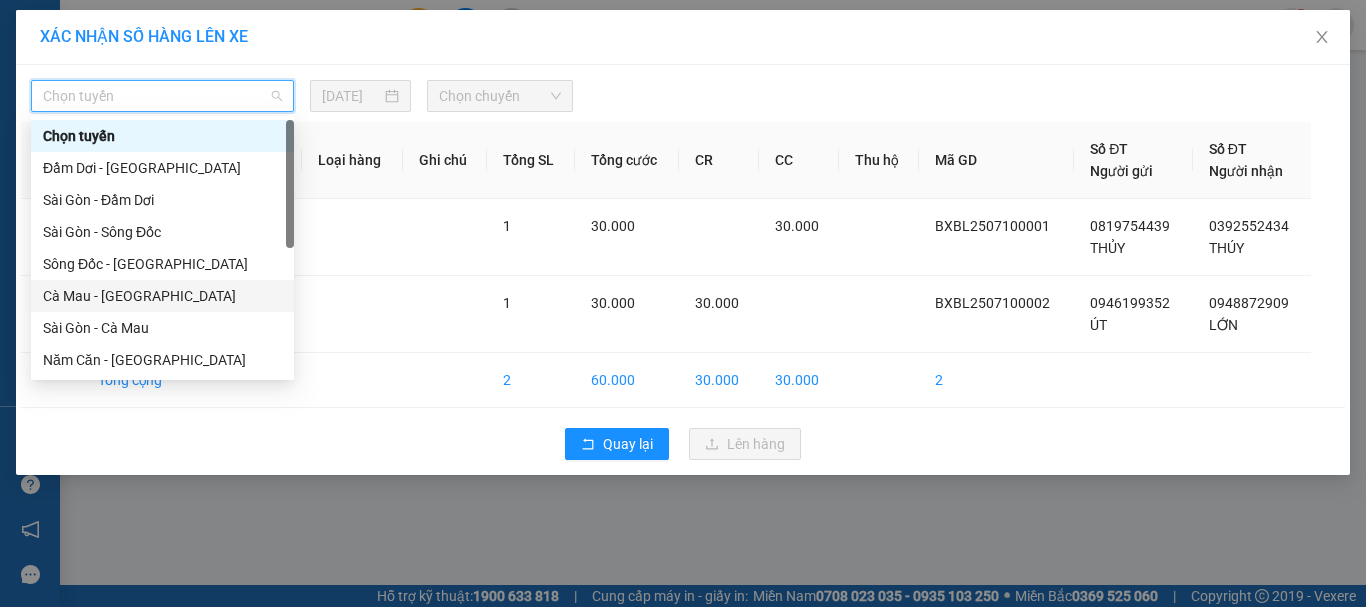 click on "Cà Mau - [GEOGRAPHIC_DATA]" at bounding box center [162, 296] 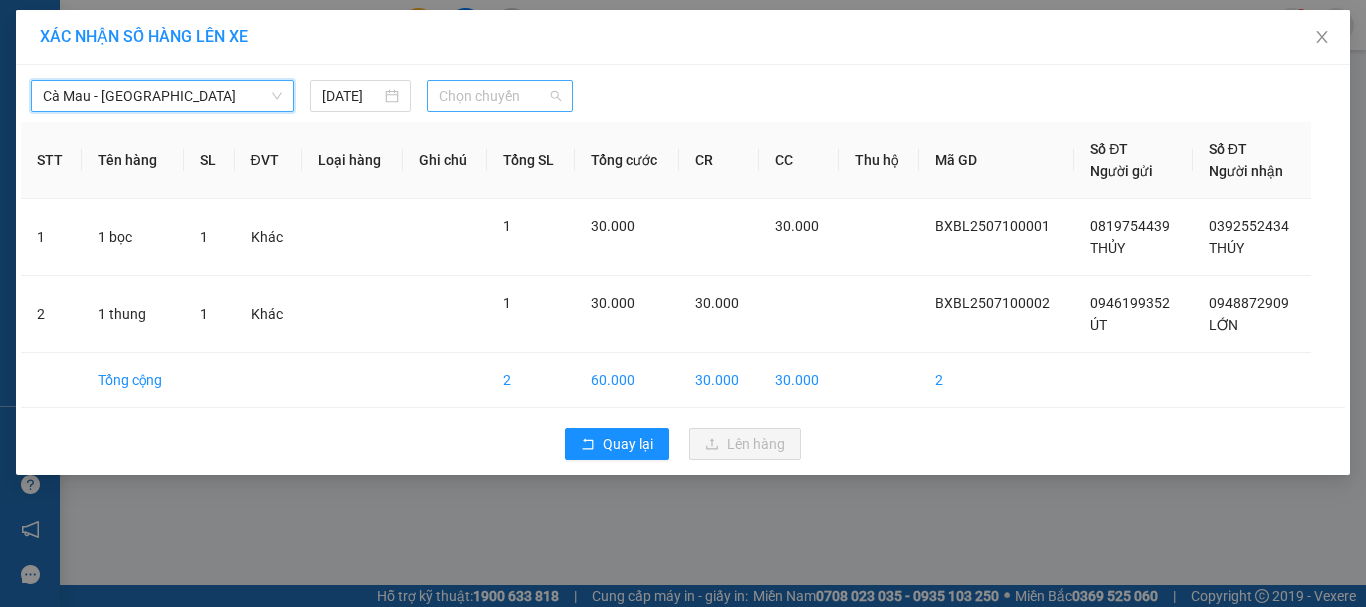click on "Chọn chuyến" at bounding box center (500, 96) 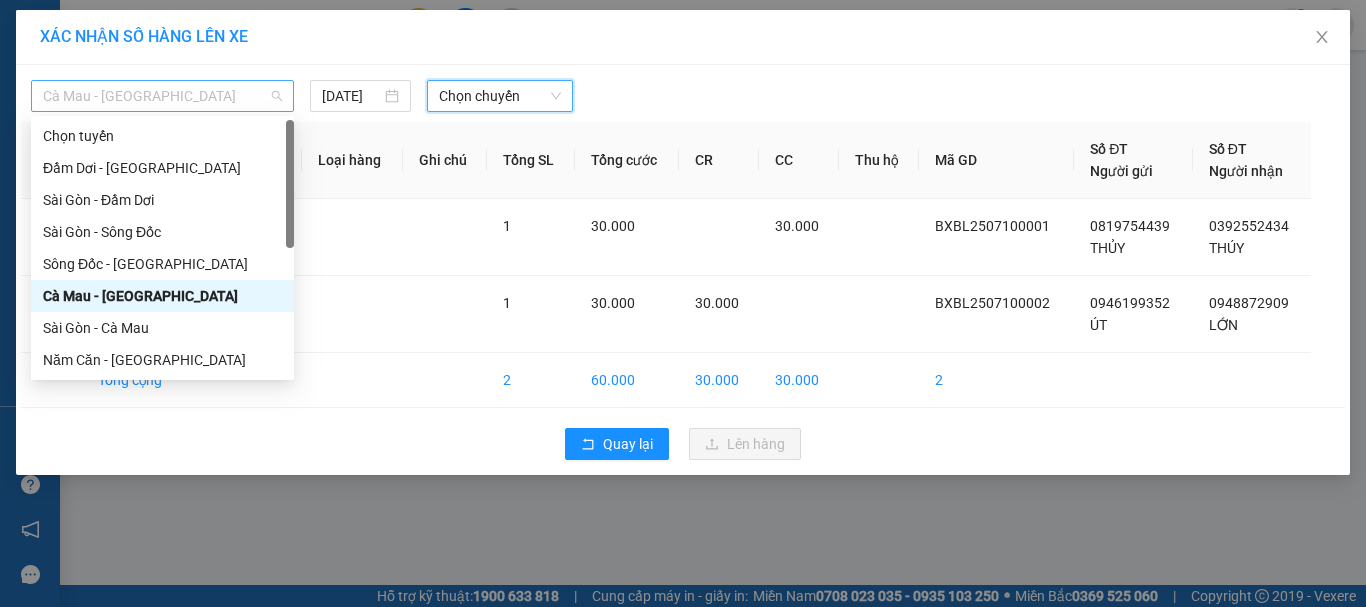 click on "Cà Mau - [GEOGRAPHIC_DATA]" at bounding box center [162, 96] 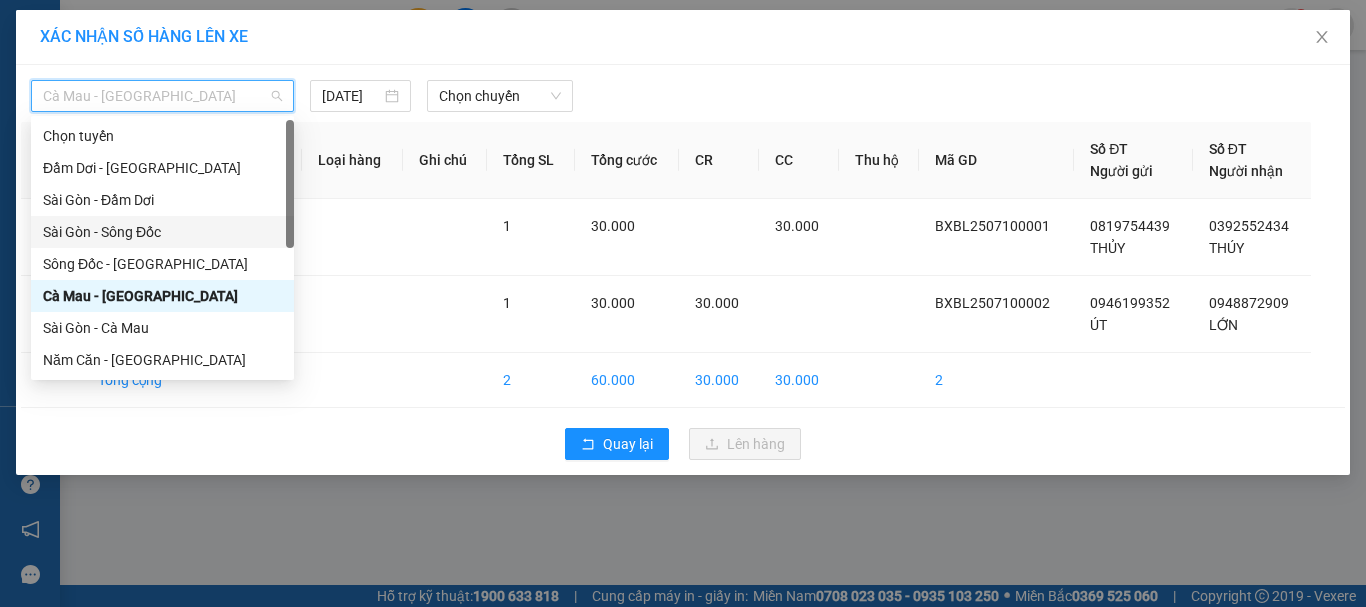 click on "Sài Gòn - Sông Đốc" at bounding box center (162, 232) 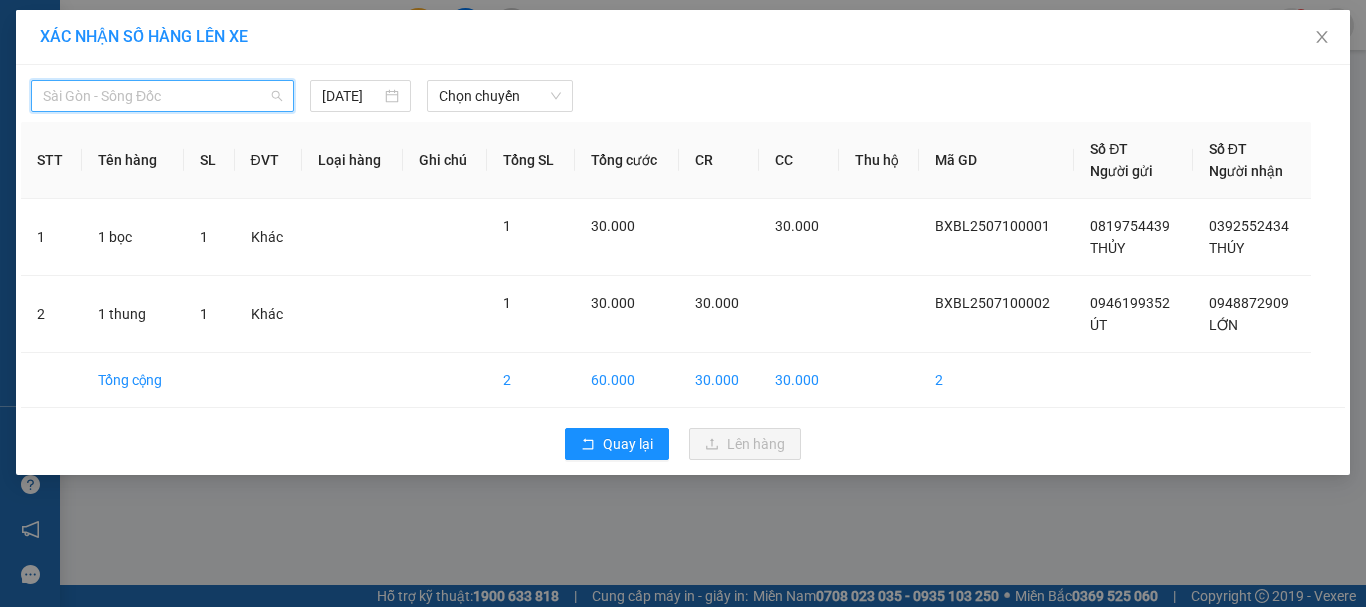 click on "Sài Gòn - Sông Đốc" at bounding box center (162, 96) 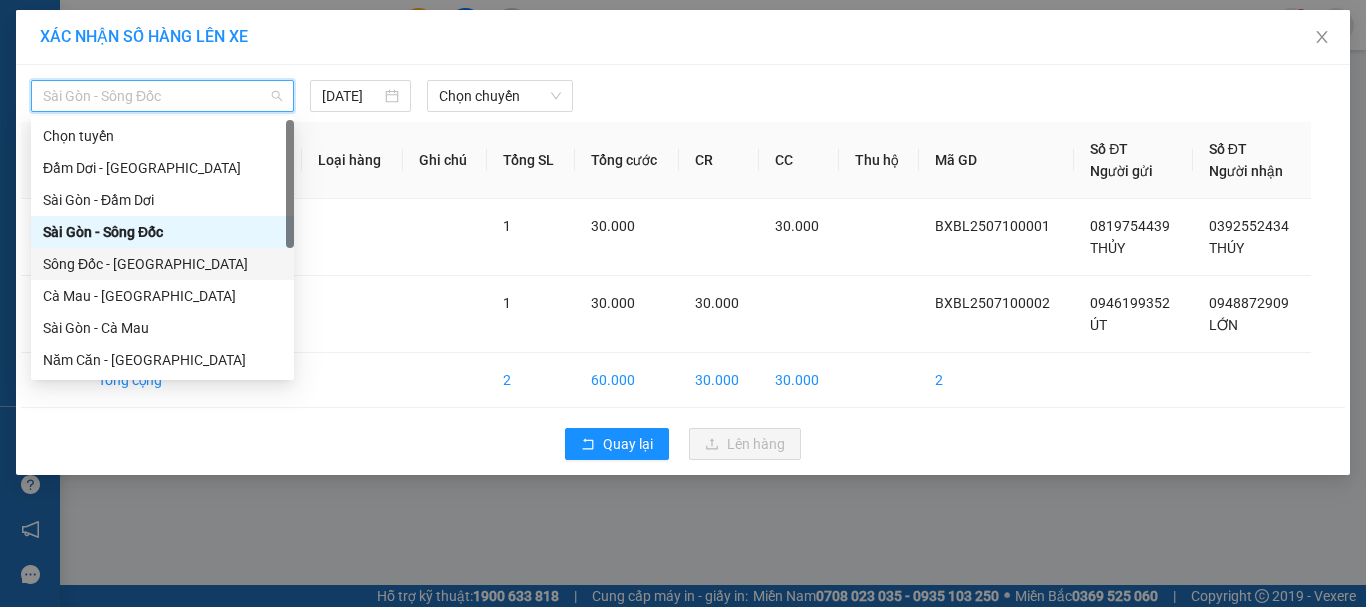 click on "Sông Đốc - [GEOGRAPHIC_DATA]" at bounding box center (162, 264) 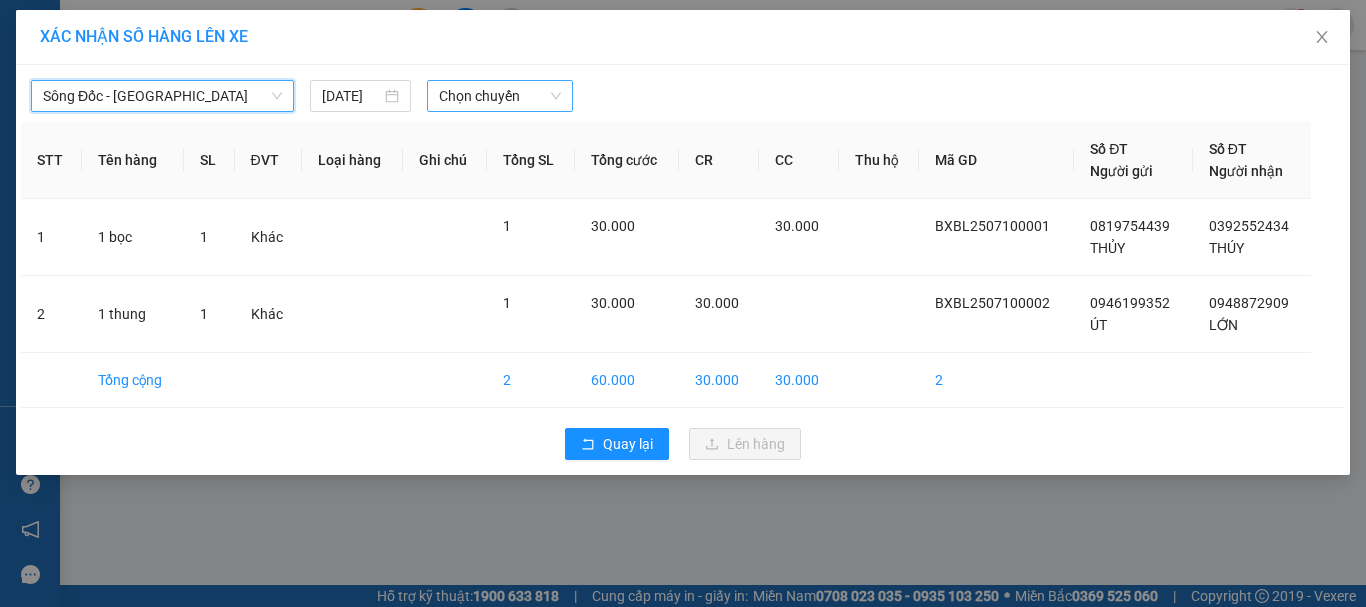 click on "Chọn chuyến" at bounding box center [500, 96] 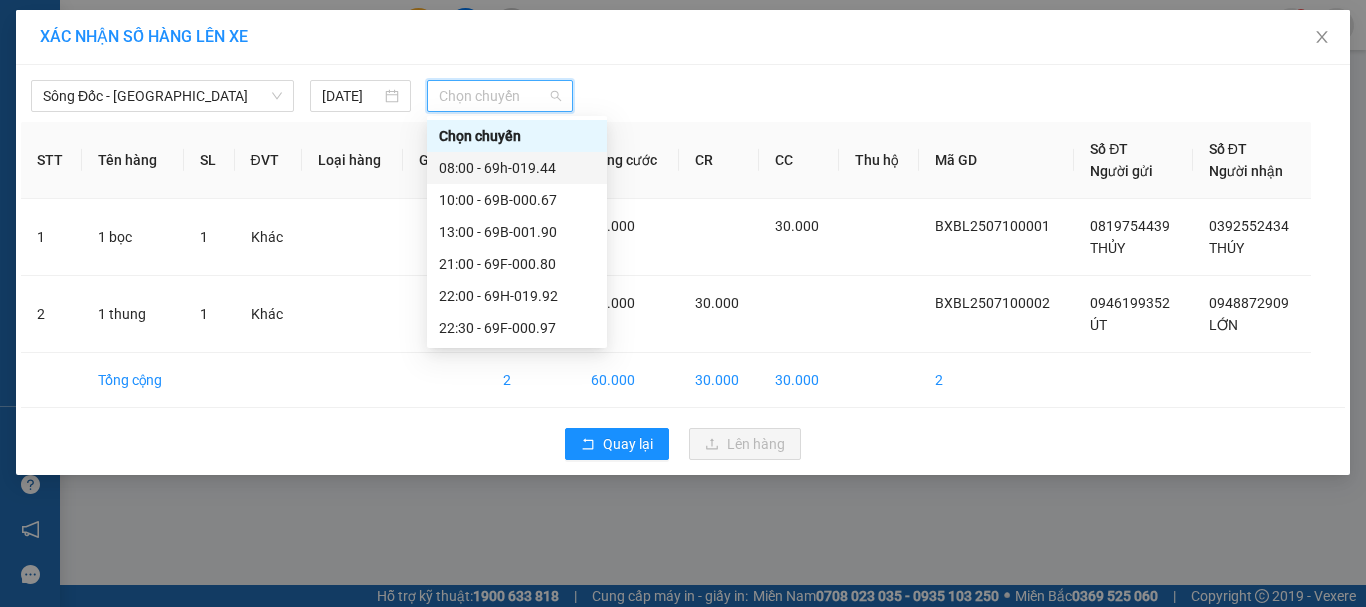 click on "08:00     - 69h-019.44" at bounding box center (517, 168) 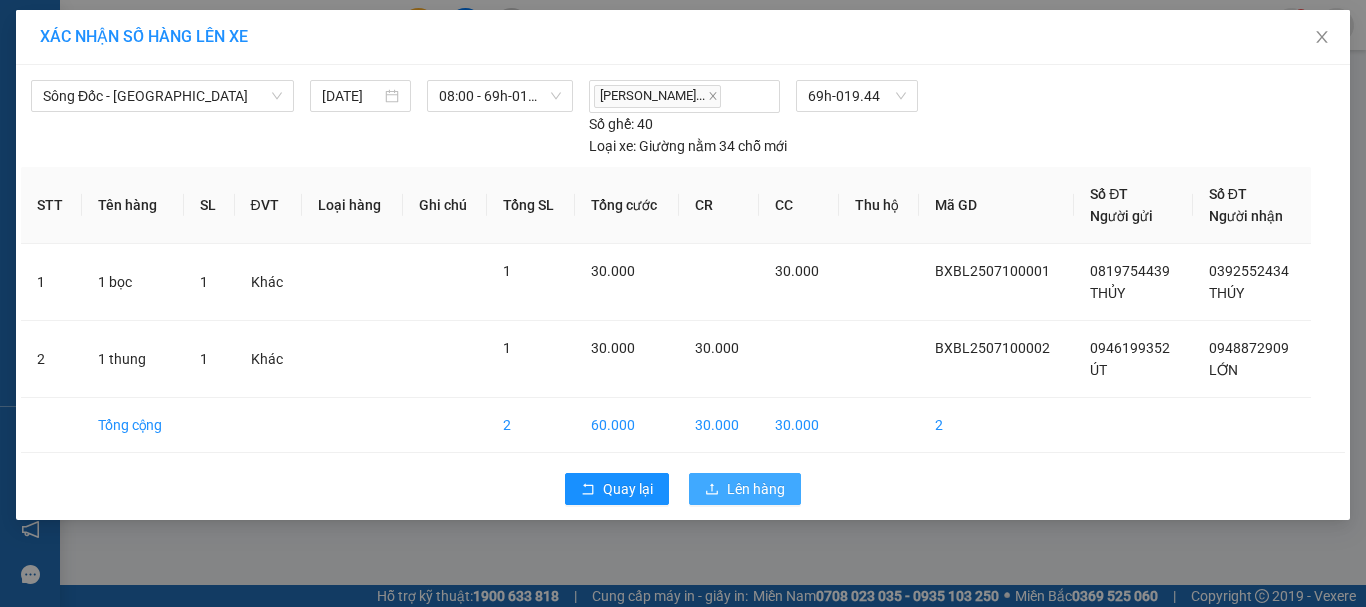click on "Lên hàng" at bounding box center (756, 489) 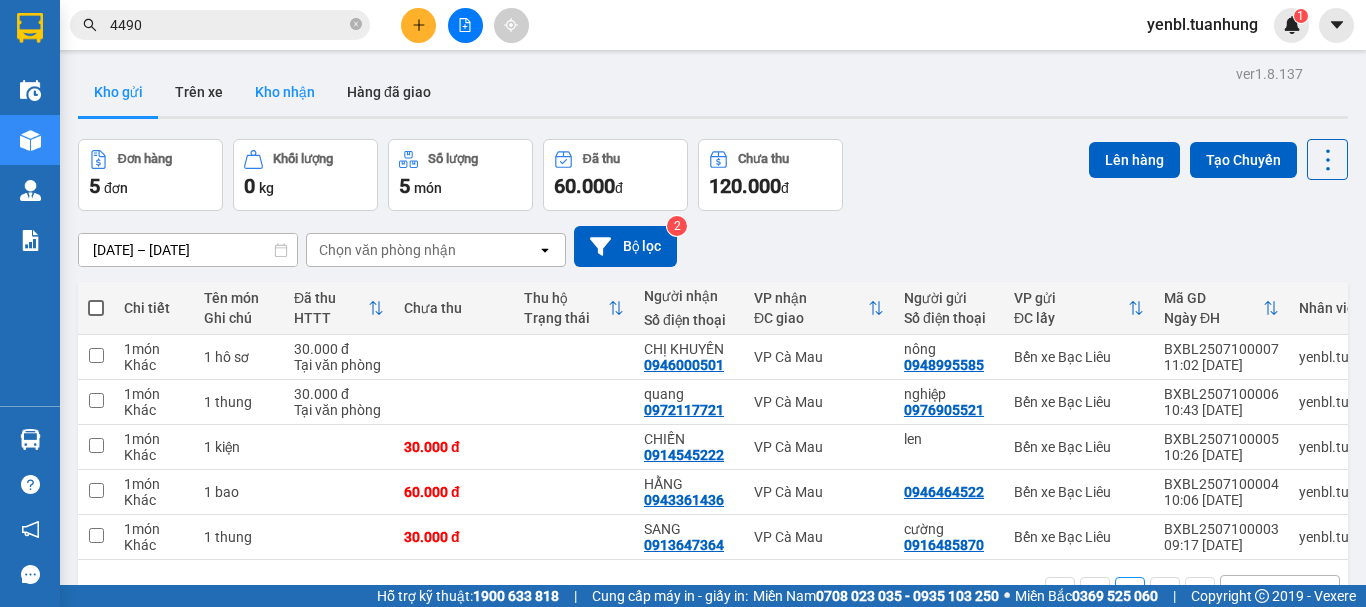 click on "Kho nhận" at bounding box center (285, 92) 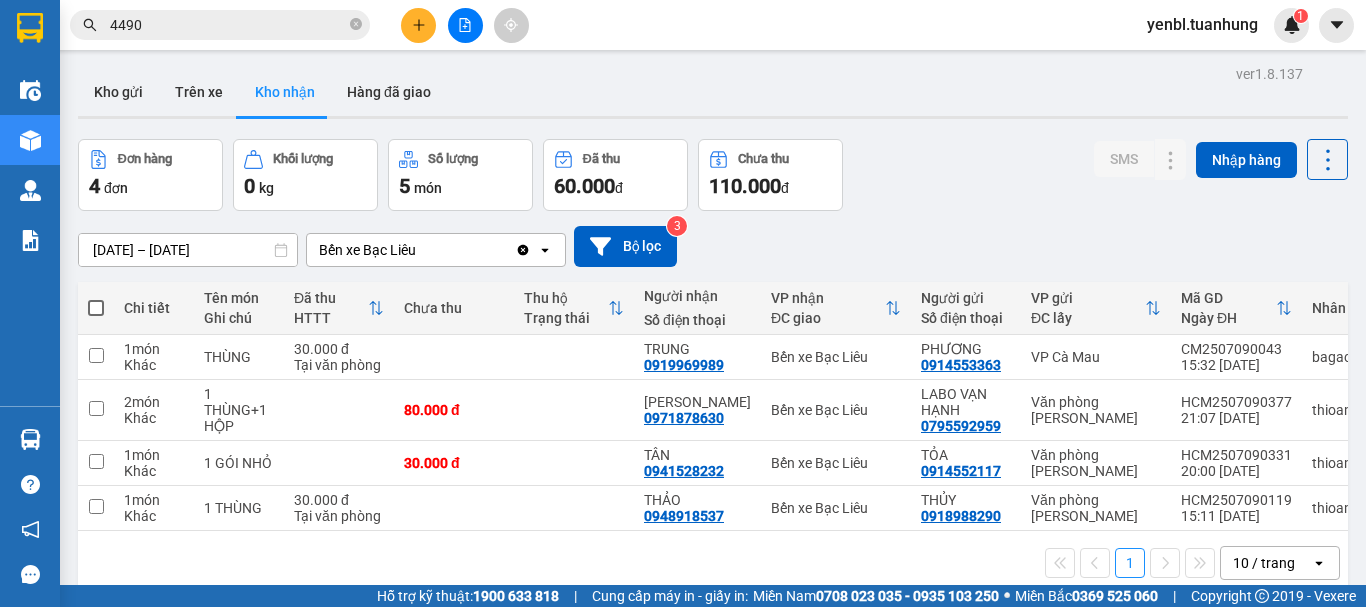 click 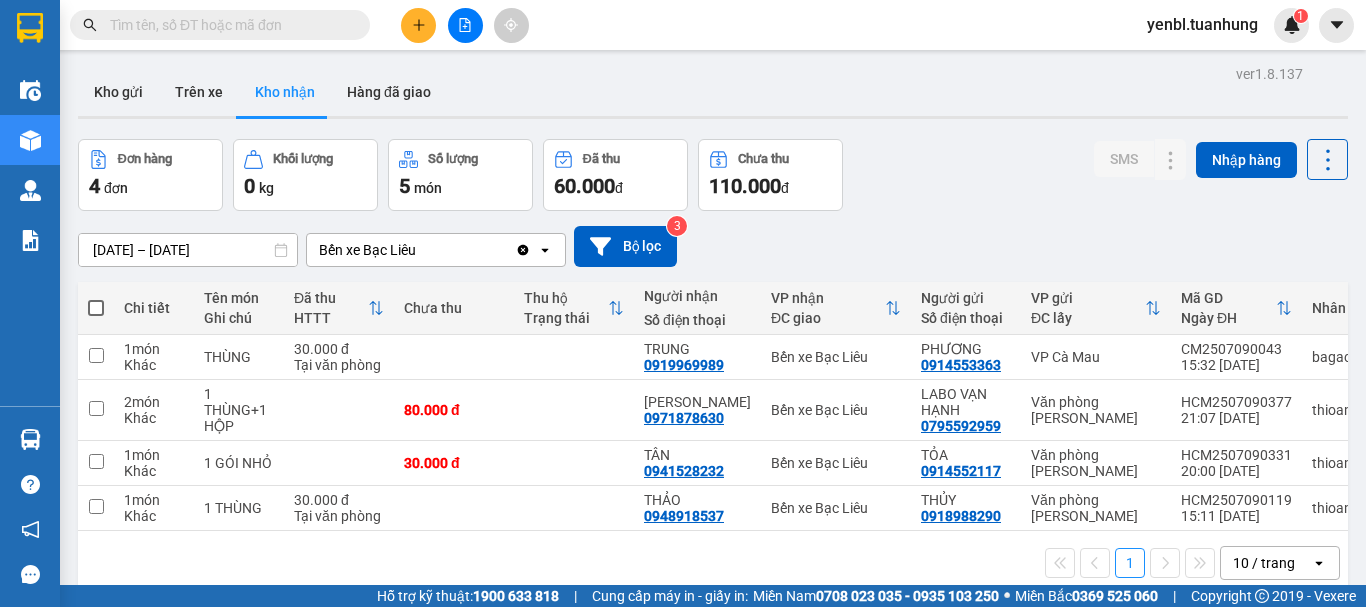 click at bounding box center [228, 25] 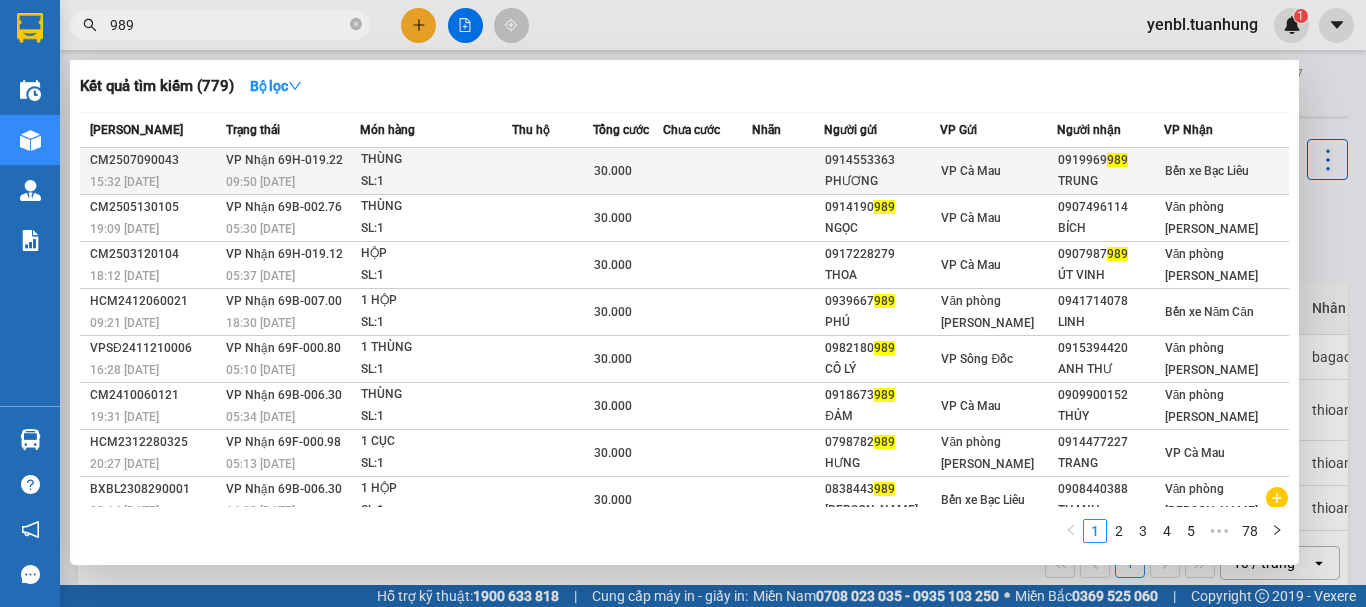 type on "989" 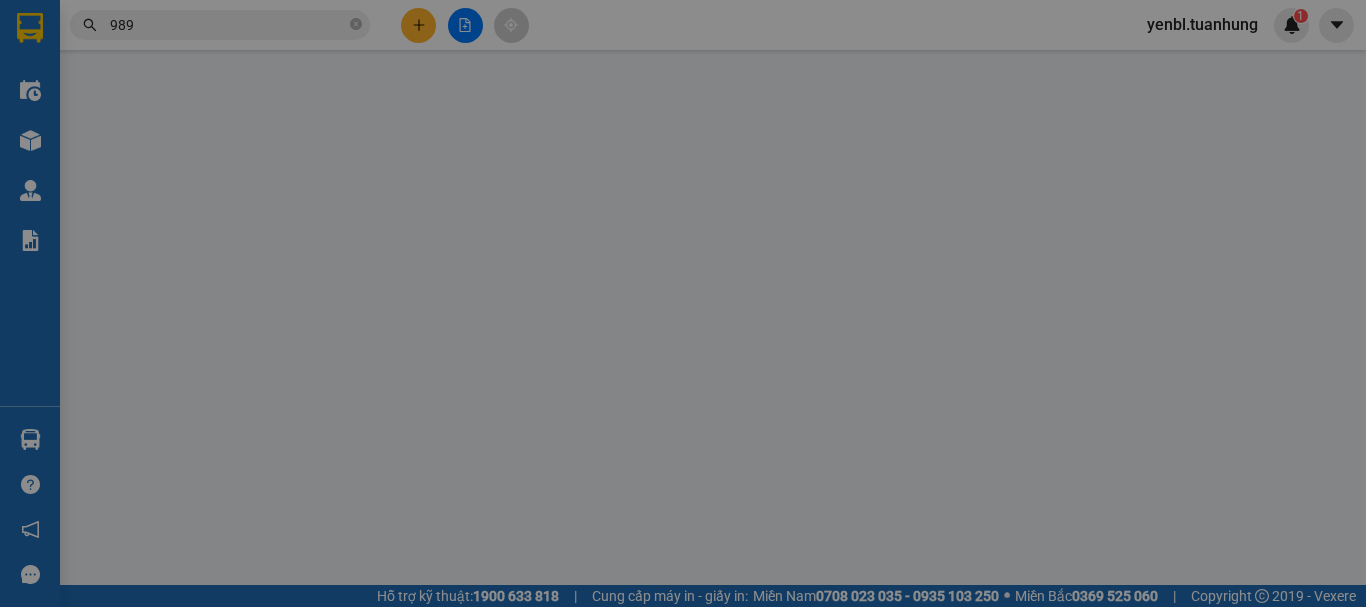 type on "0914553363" 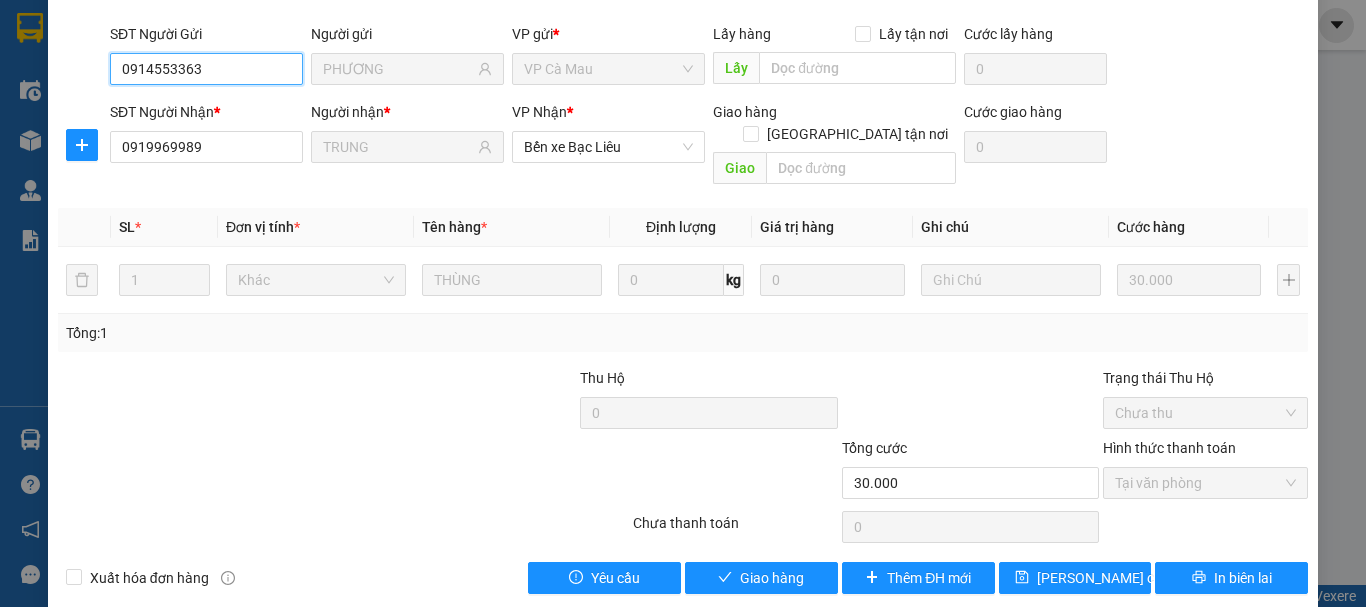 scroll, scrollTop: 159, scrollLeft: 0, axis: vertical 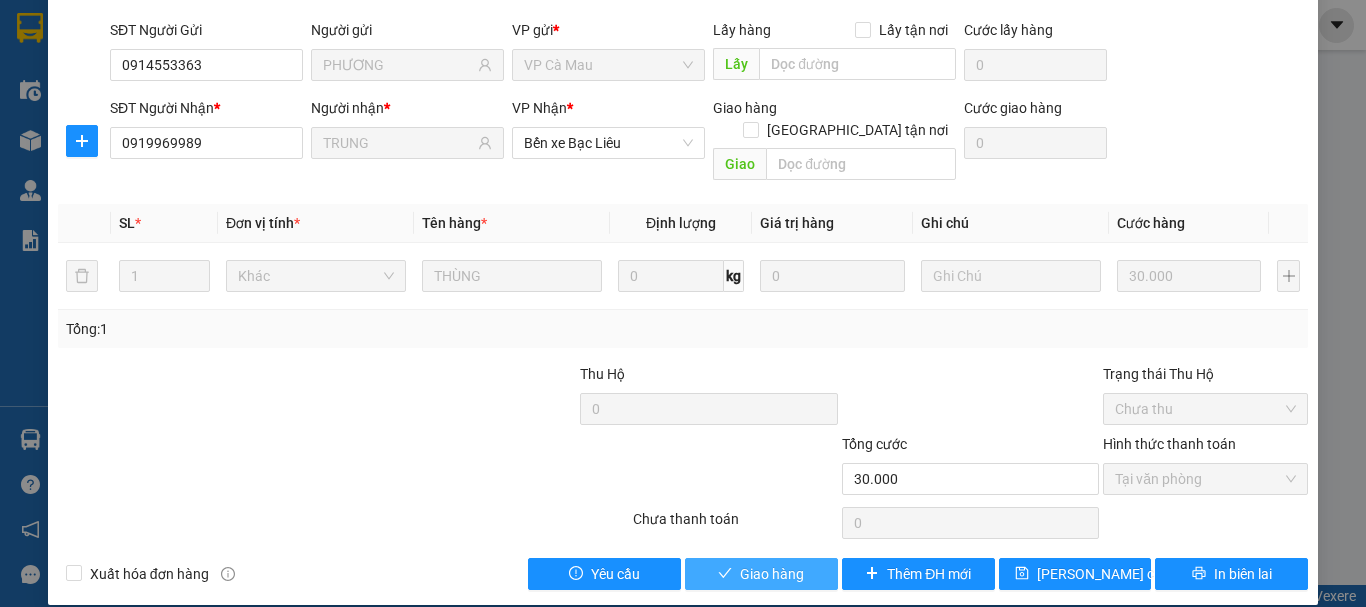 click on "Giao hàng" at bounding box center [772, 574] 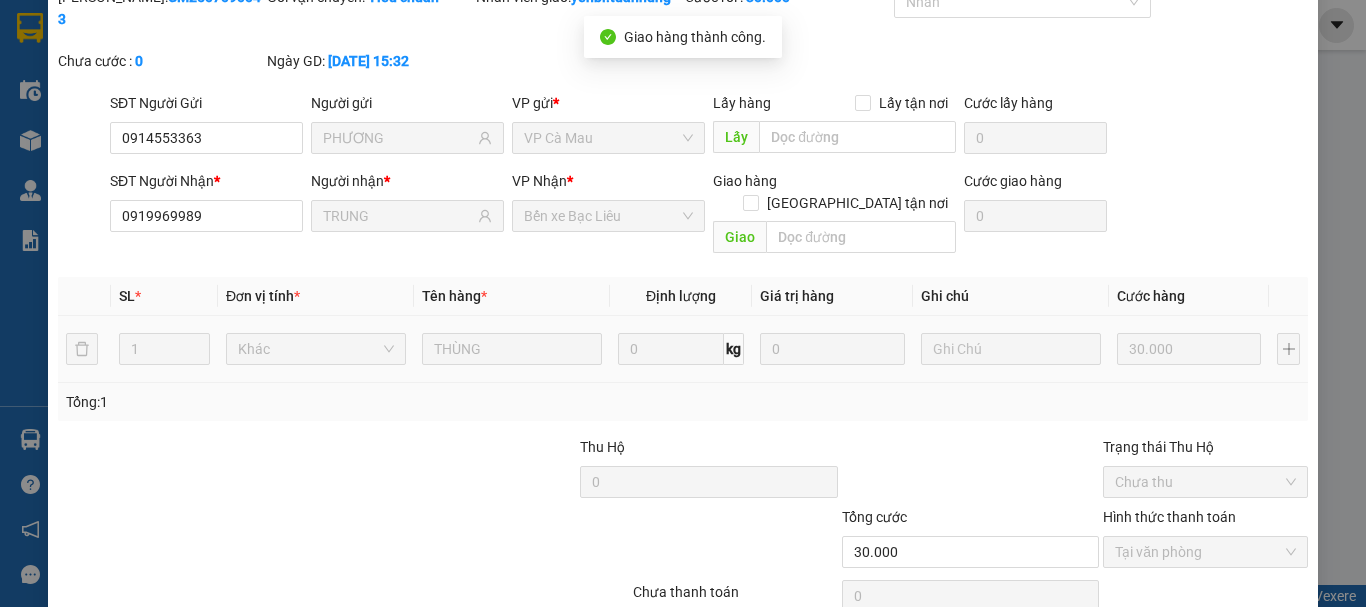 scroll, scrollTop: 0, scrollLeft: 0, axis: both 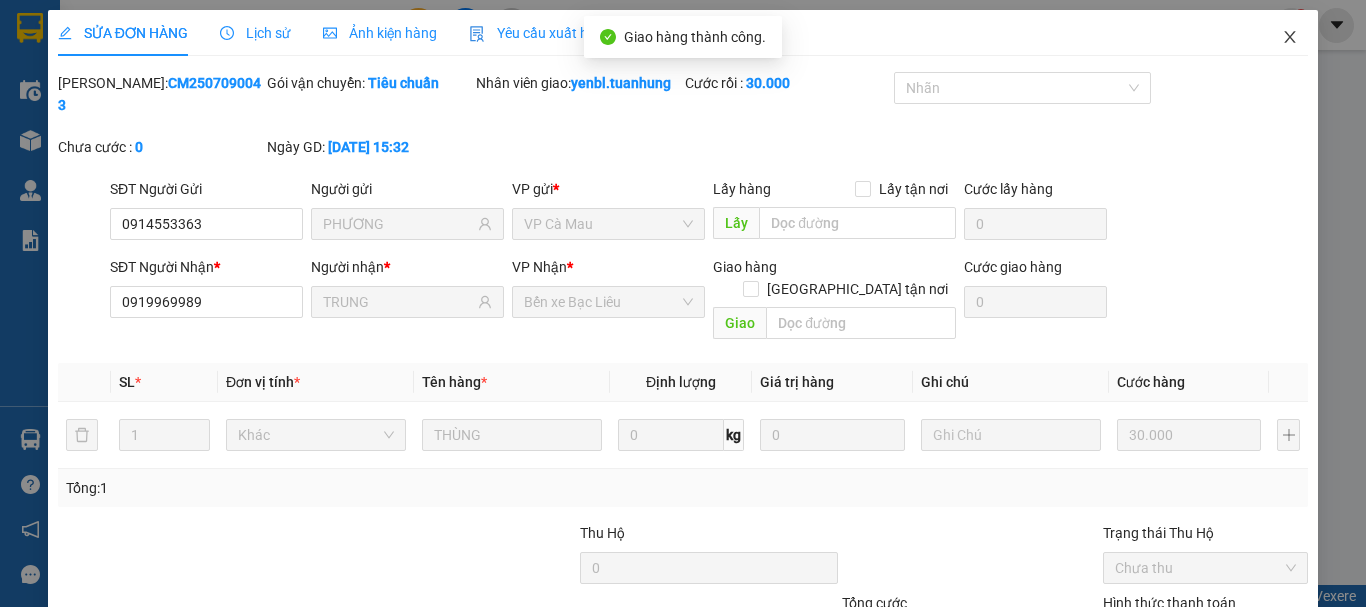 click 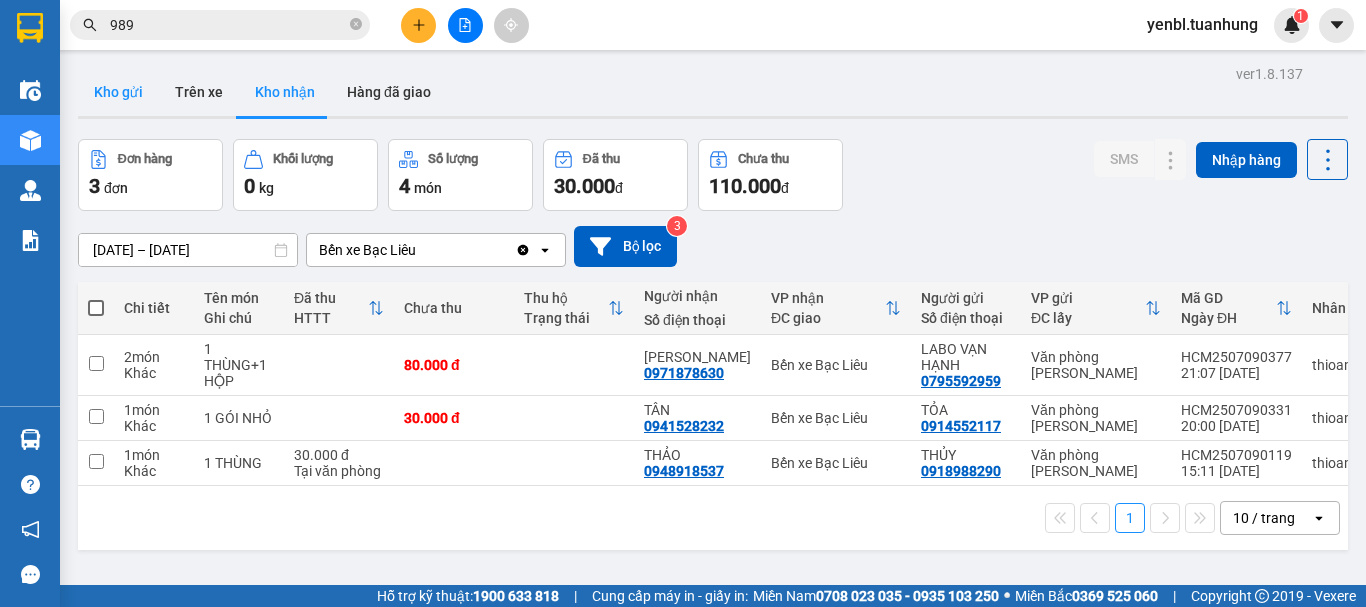 click on "Kho gửi" at bounding box center (118, 92) 